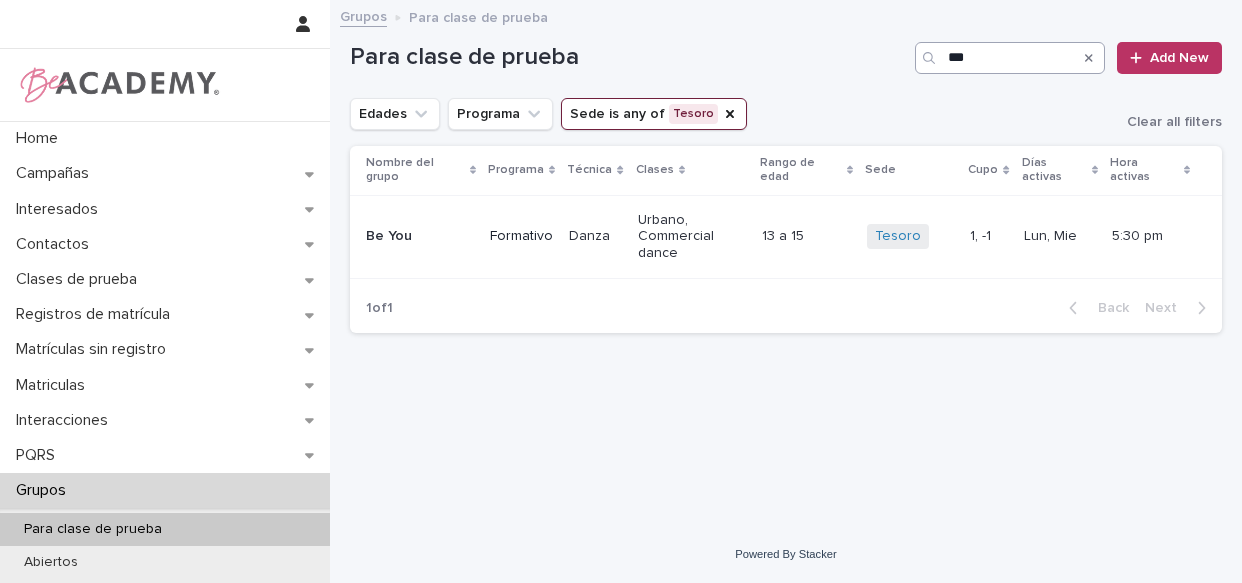 scroll, scrollTop: 0, scrollLeft: 0, axis: both 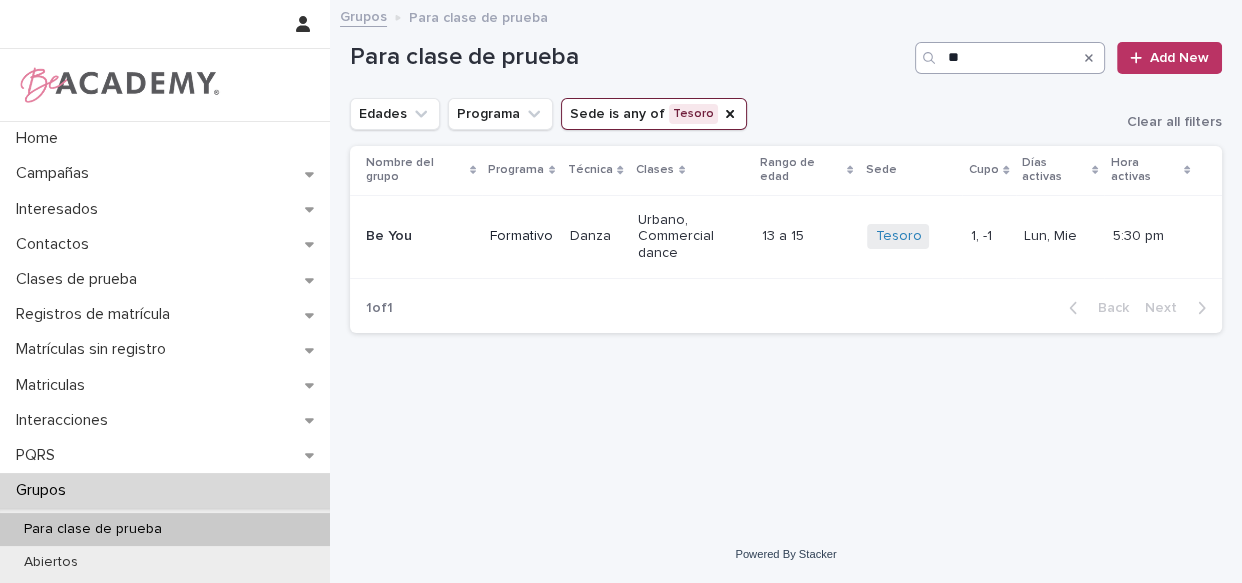 type on "*" 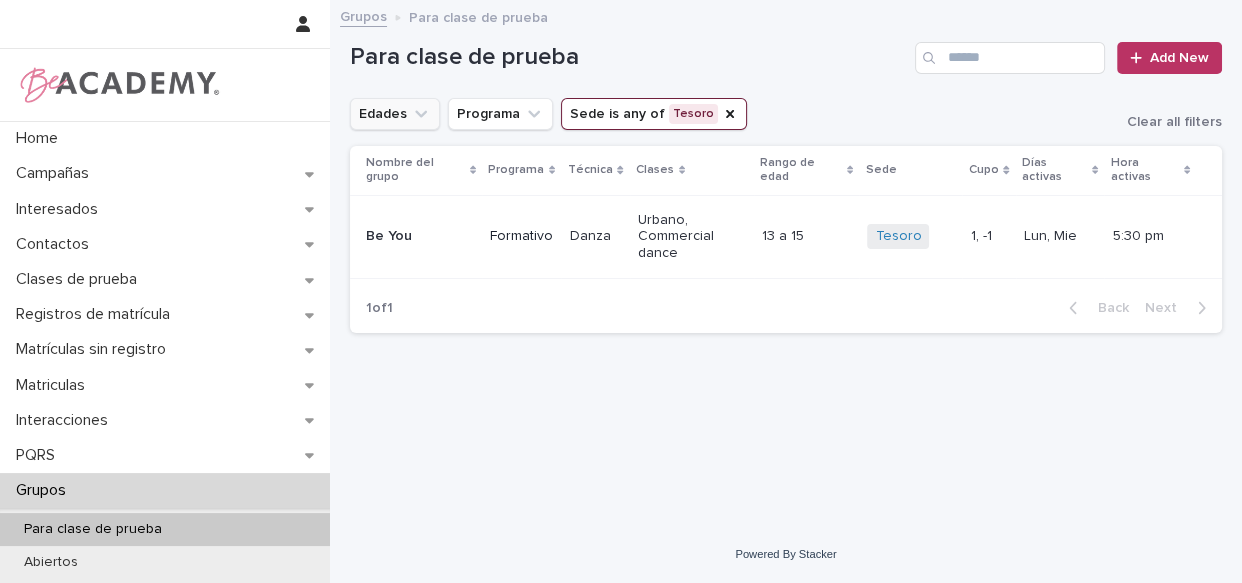 type 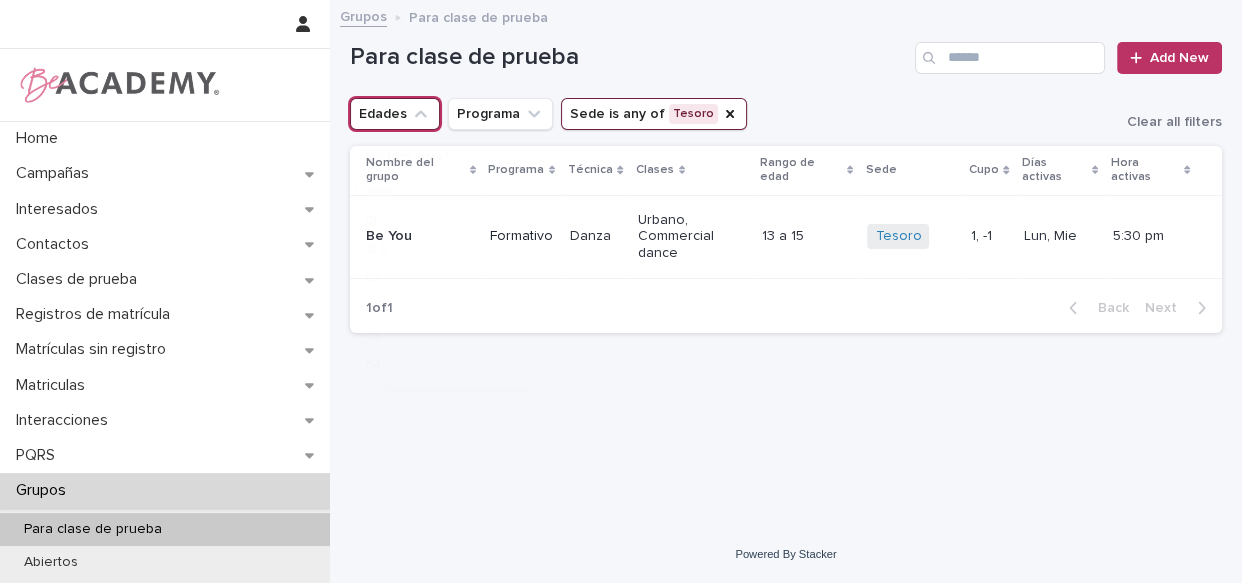 click 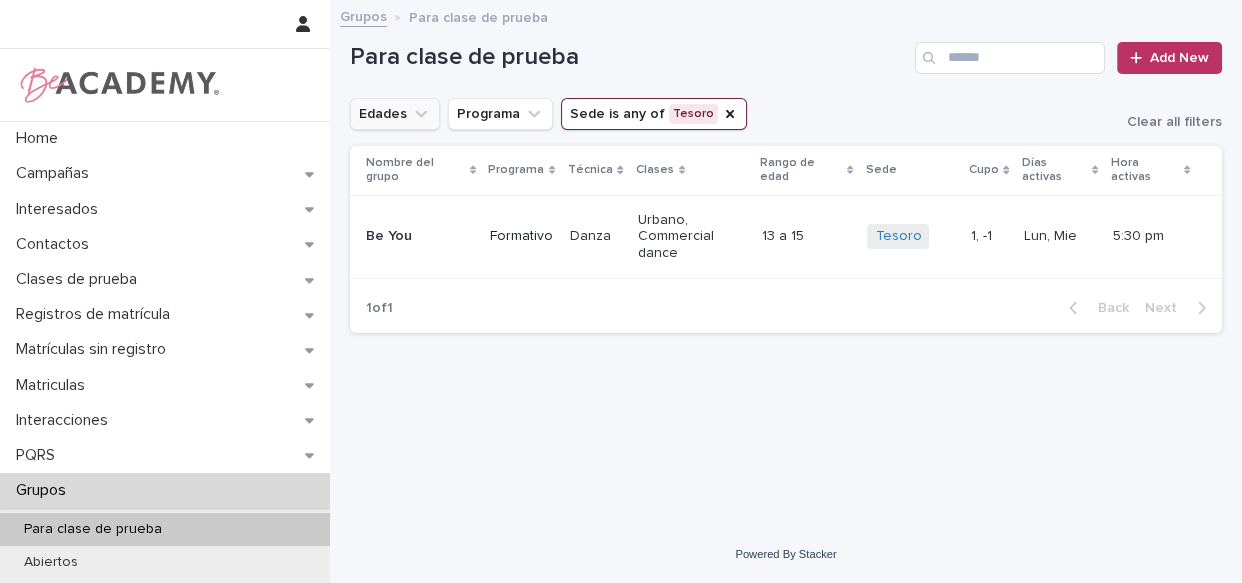 click 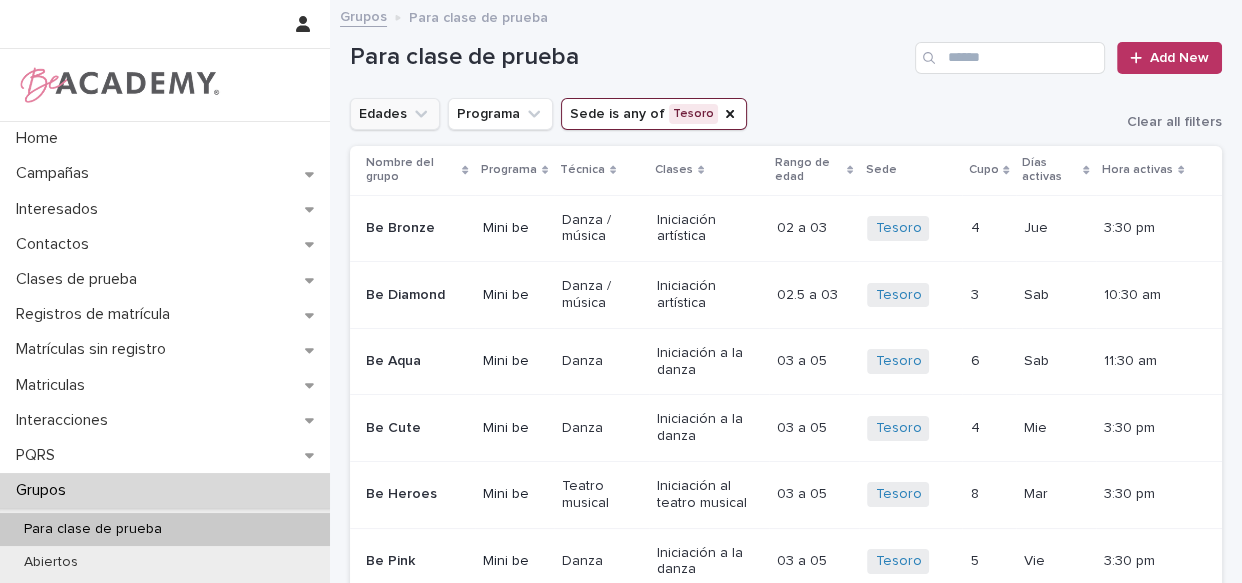 click 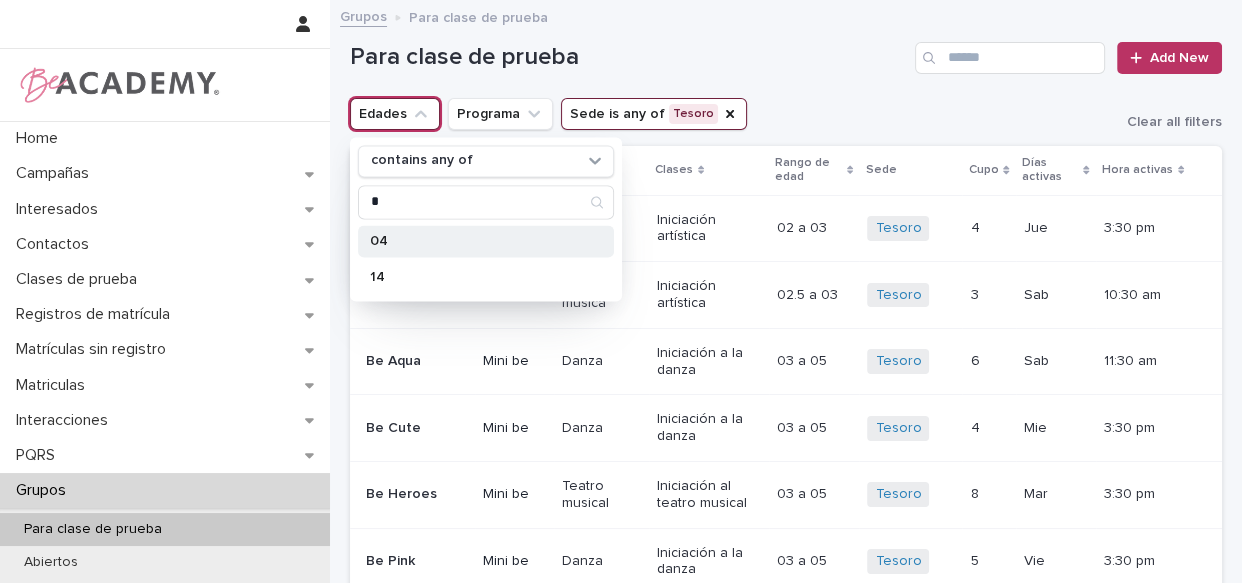 type on "*" 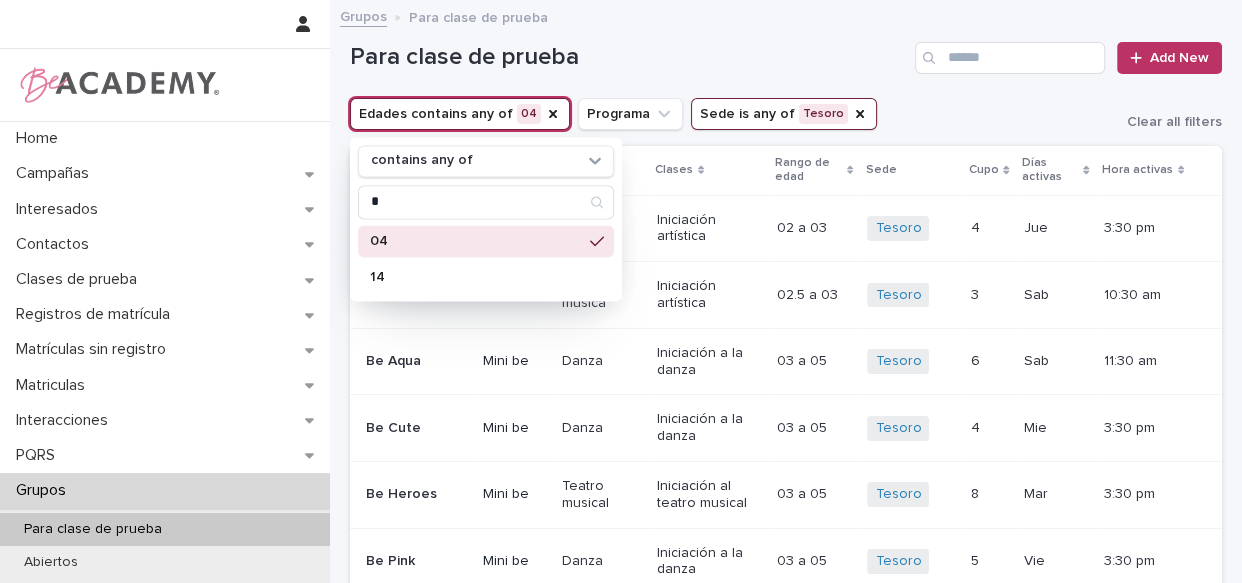 click on "Para clase de prueba" at bounding box center (628, 57) 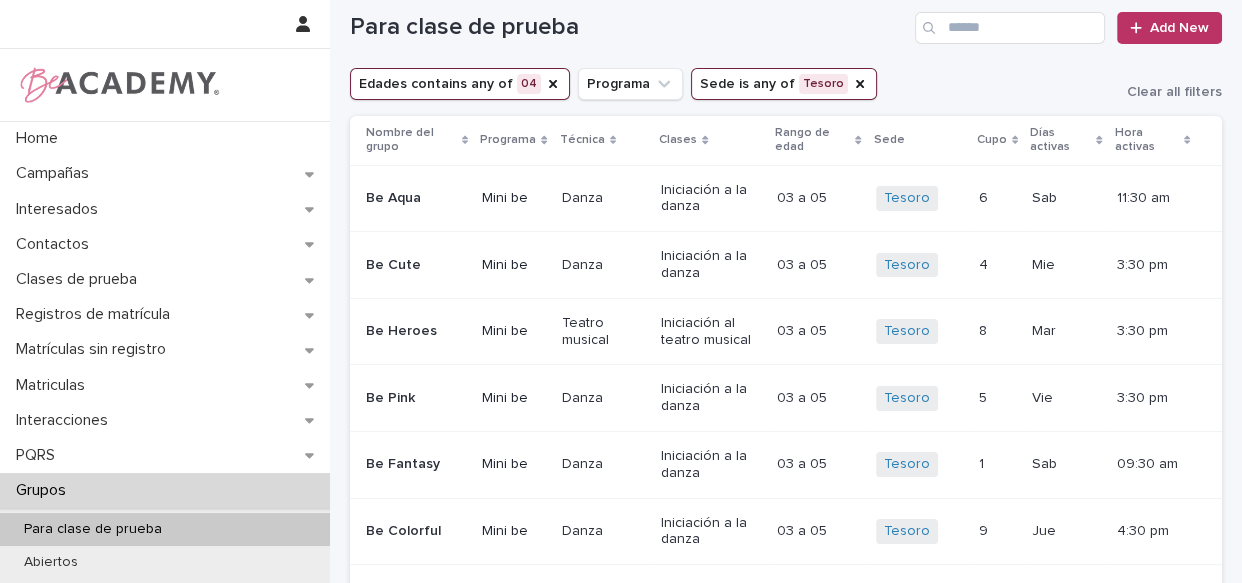 scroll, scrollTop: 5, scrollLeft: 0, axis: vertical 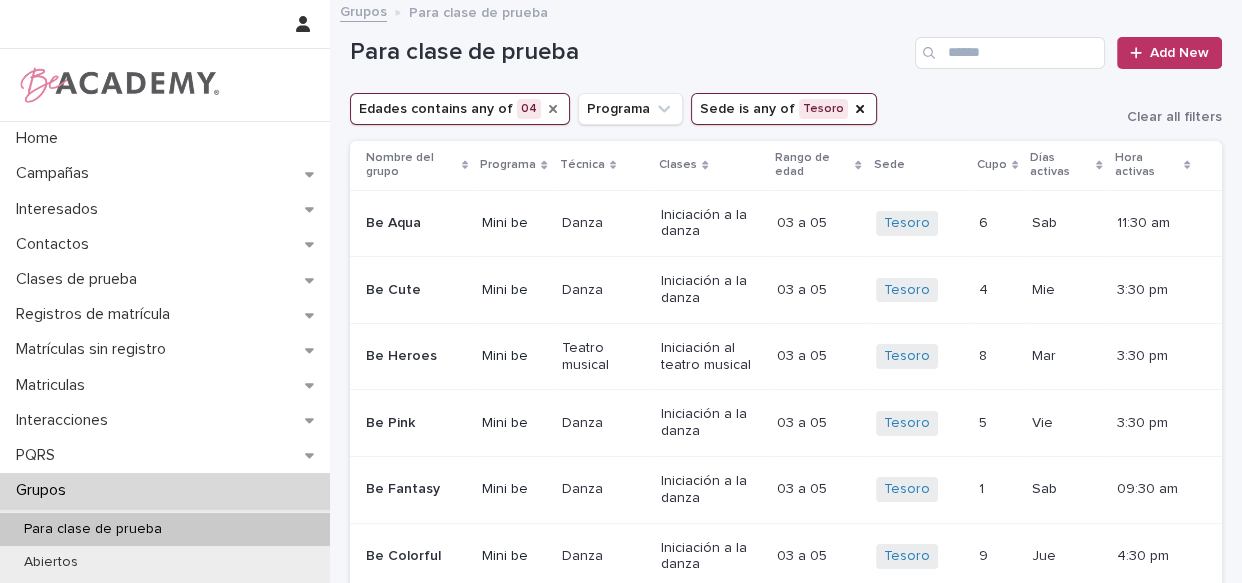 click 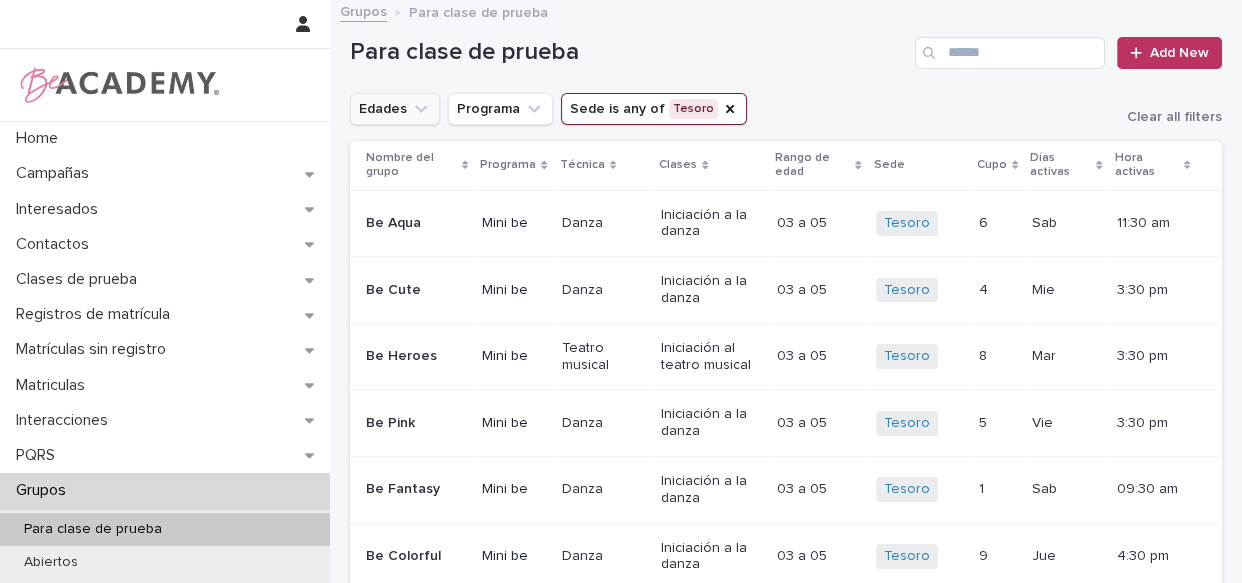 click on "Edades" at bounding box center [395, 109] 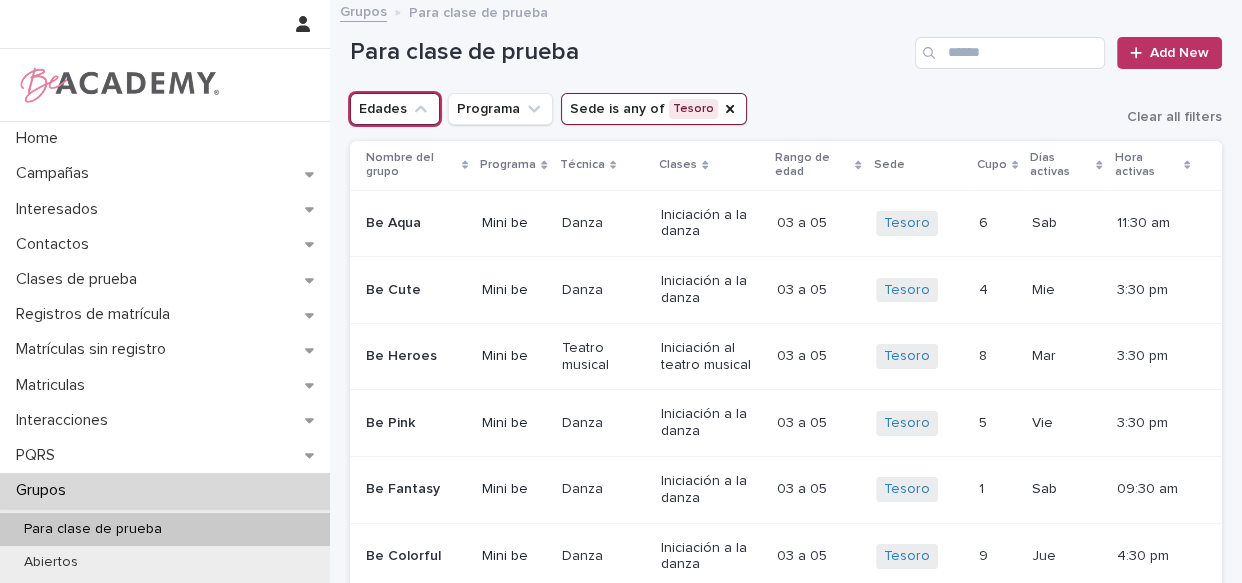 click 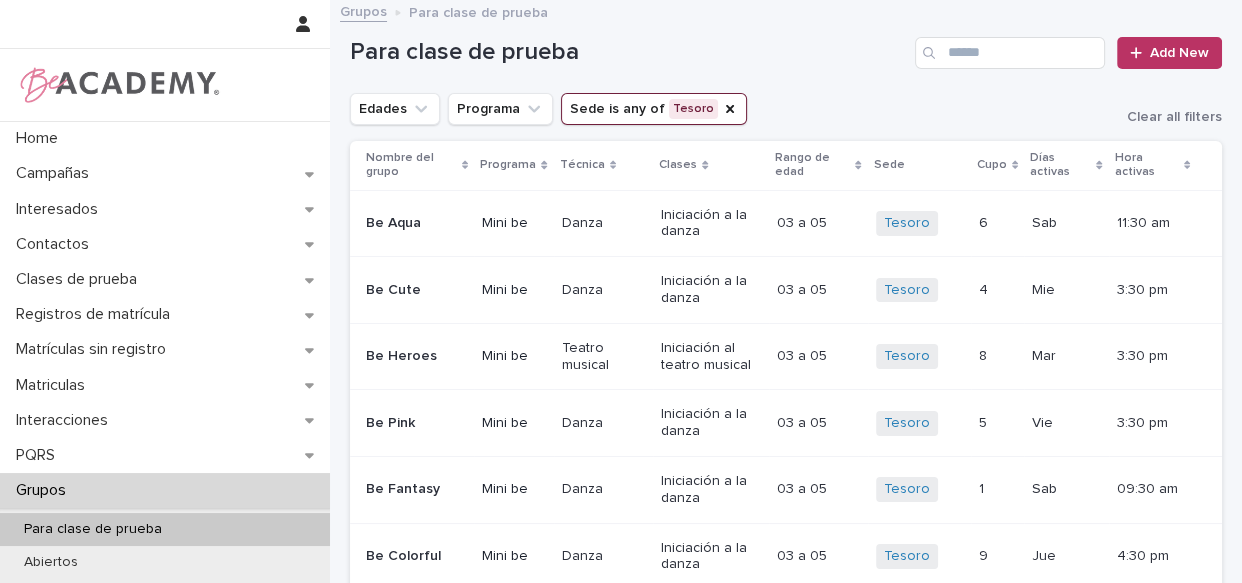 click 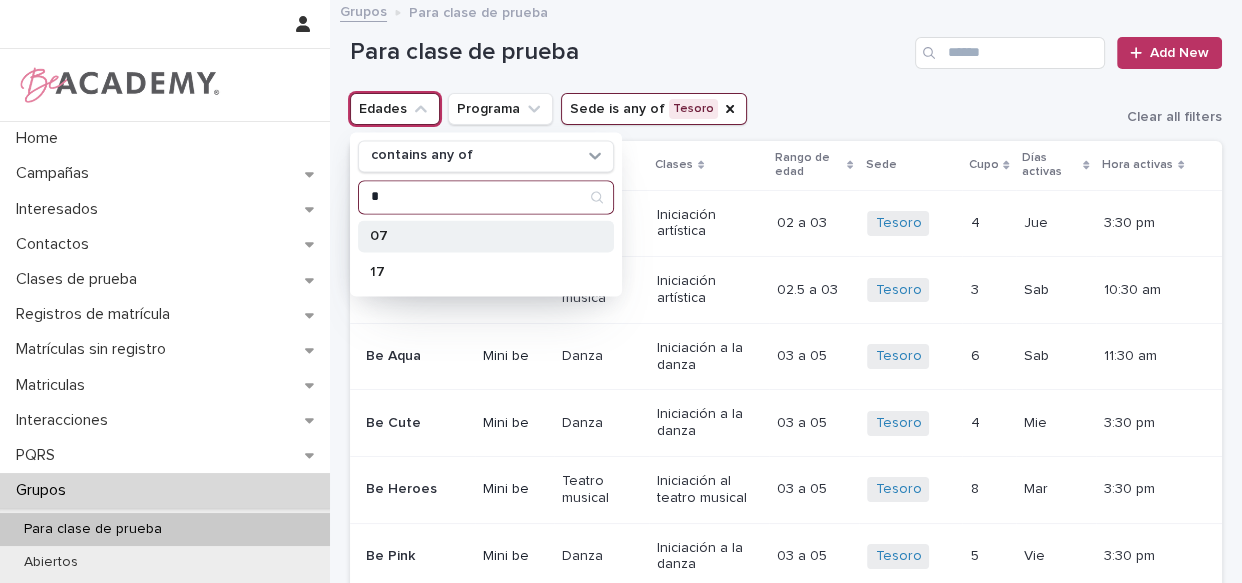 type on "*" 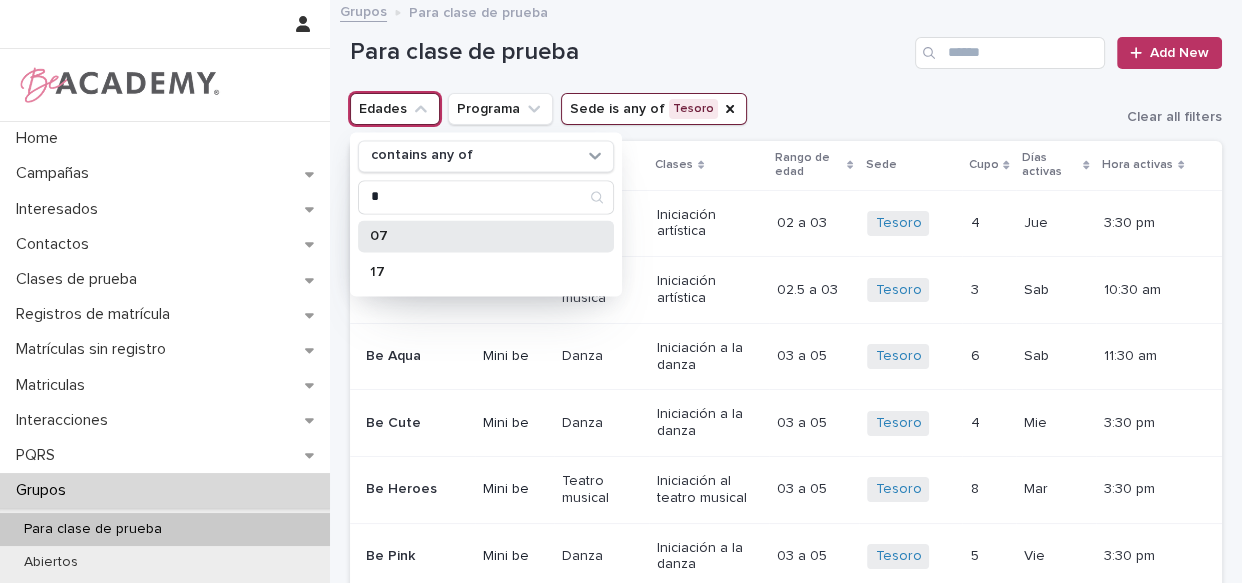 click on "07" at bounding box center [486, 236] 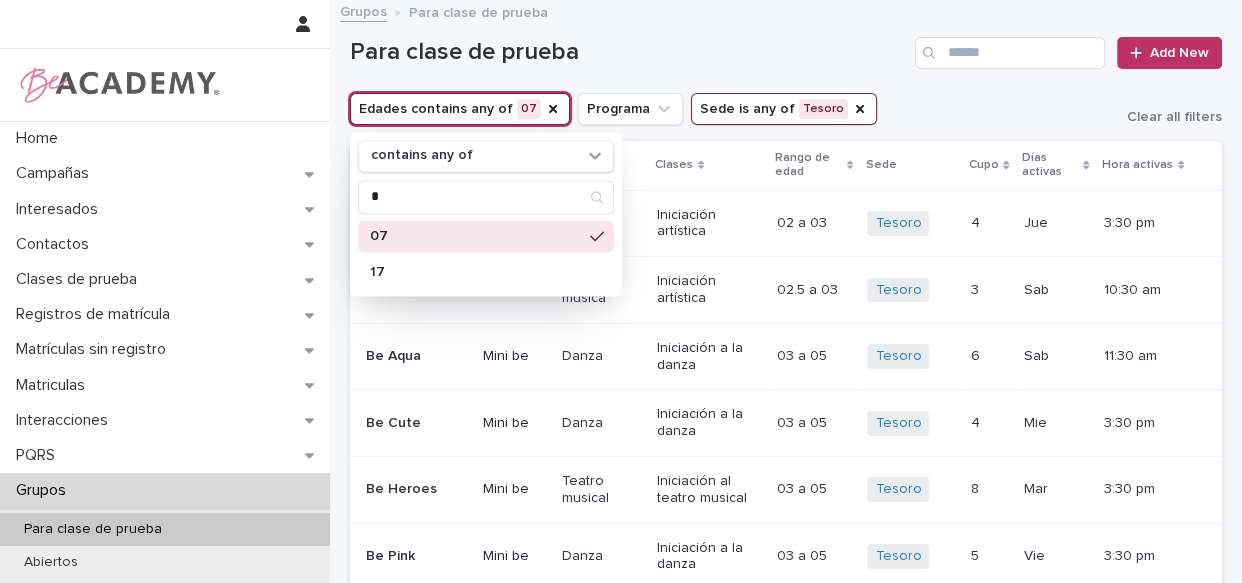 click on "Para clase de prueba Add New" at bounding box center (786, 53) 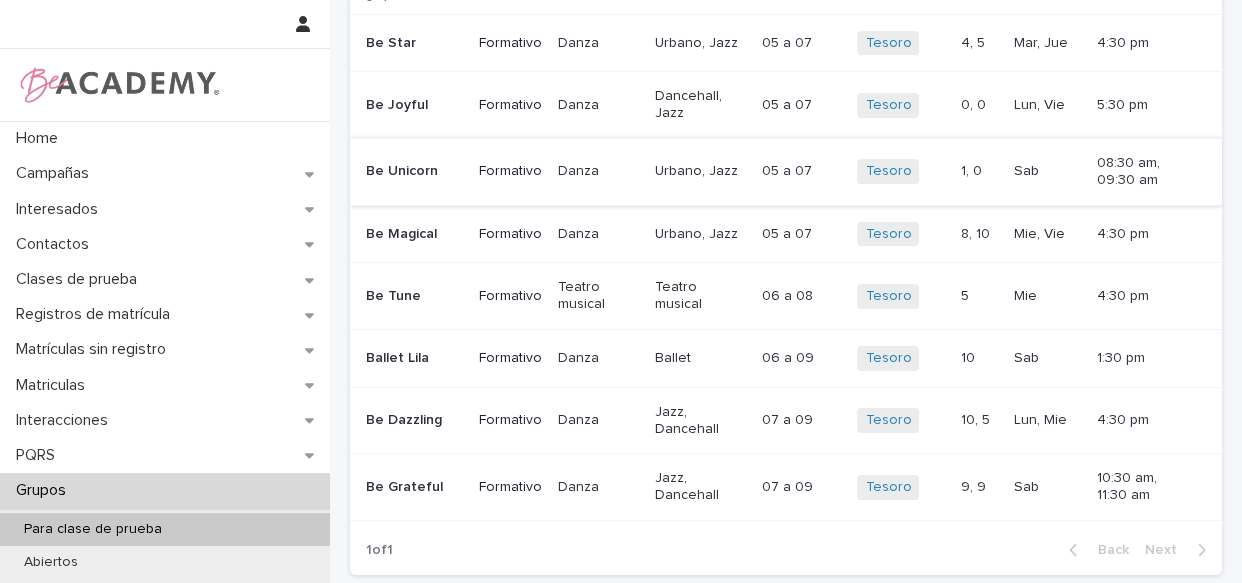 scroll, scrollTop: 187, scrollLeft: 0, axis: vertical 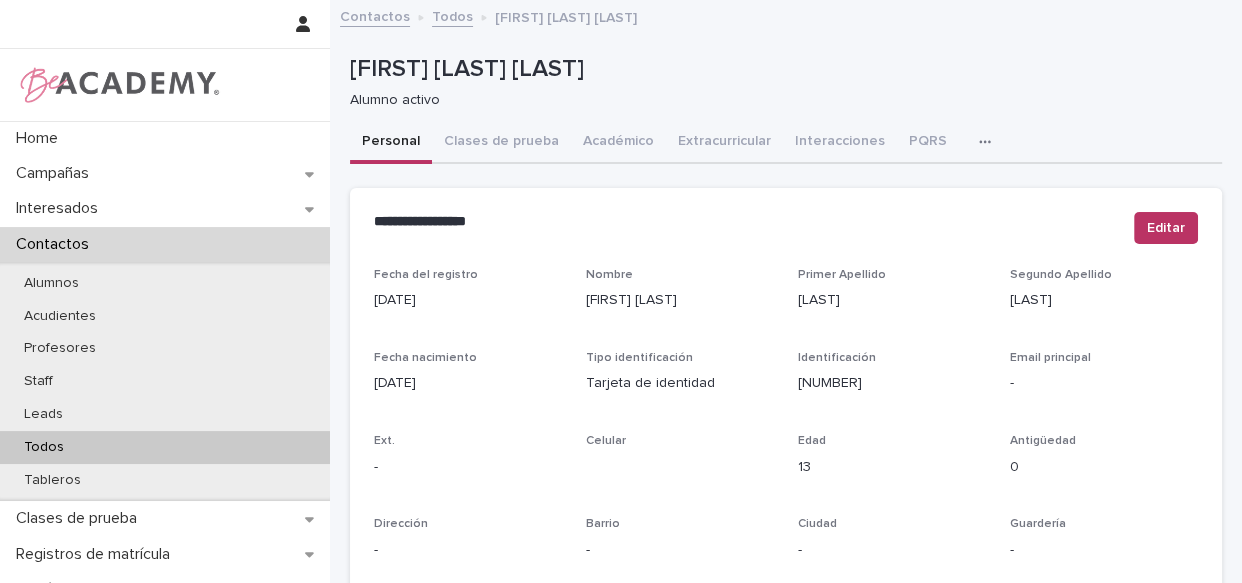 drag, startPoint x: 889, startPoint y: 137, endPoint x: 1102, endPoint y: 163, distance: 214.581 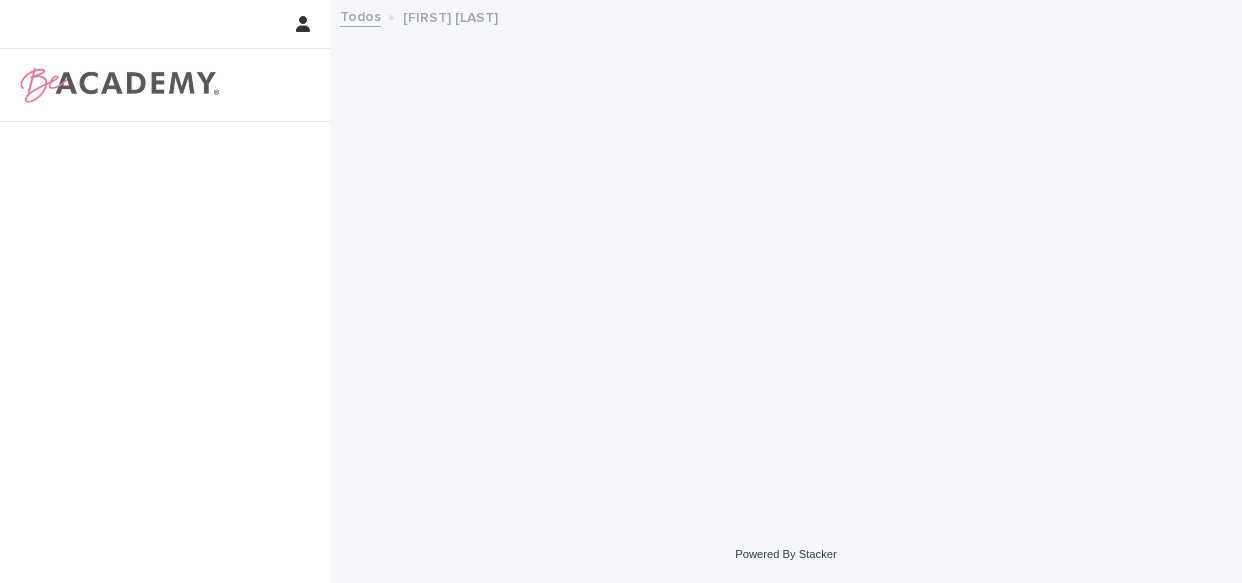 scroll, scrollTop: 0, scrollLeft: 0, axis: both 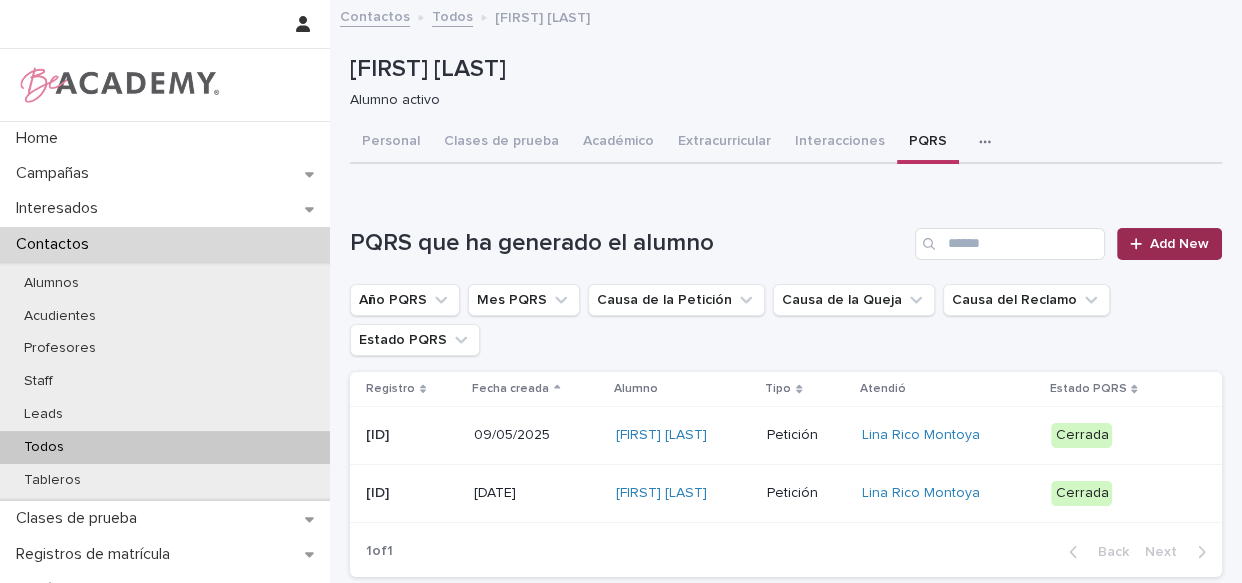 click on "Add New" at bounding box center (1169, 244) 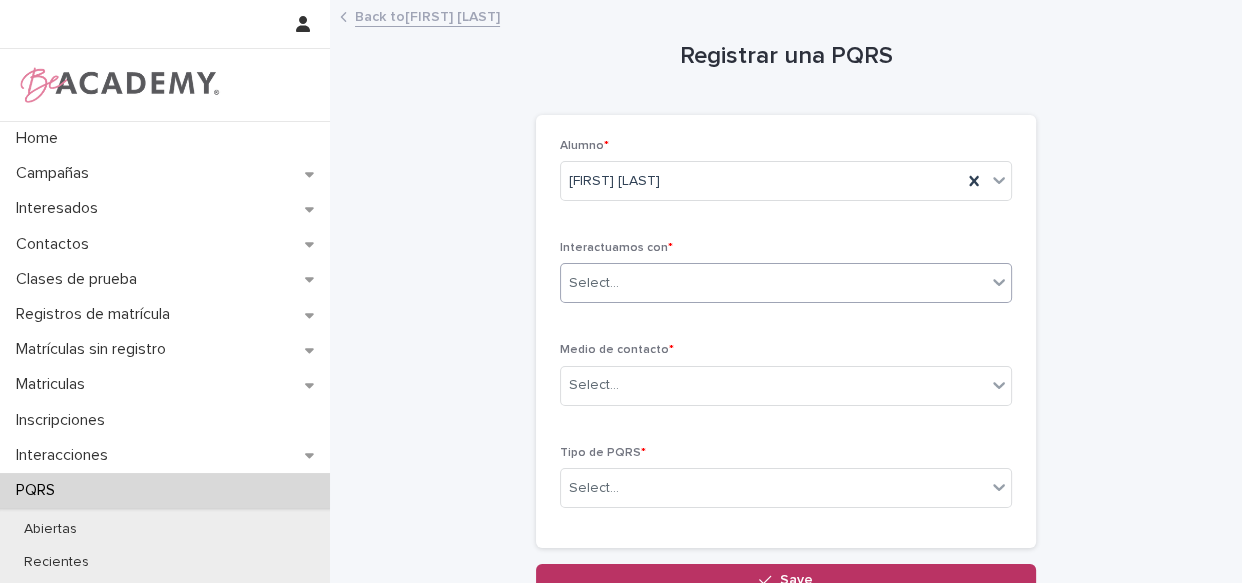 click on "Select..." at bounding box center [773, 283] 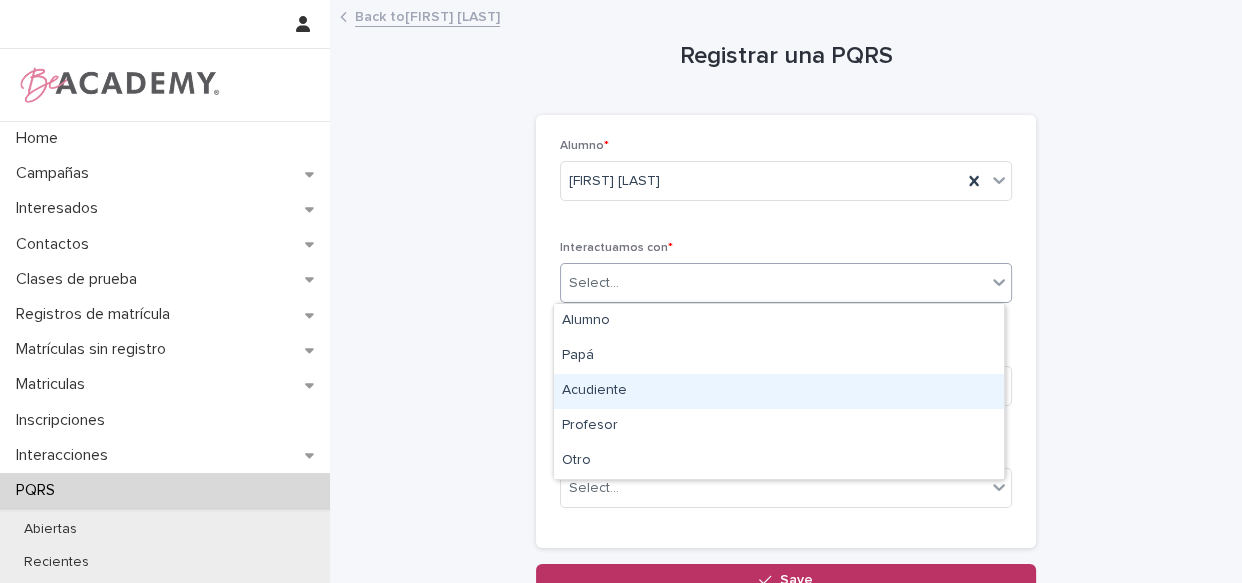 click on "Acudiente" at bounding box center (779, 391) 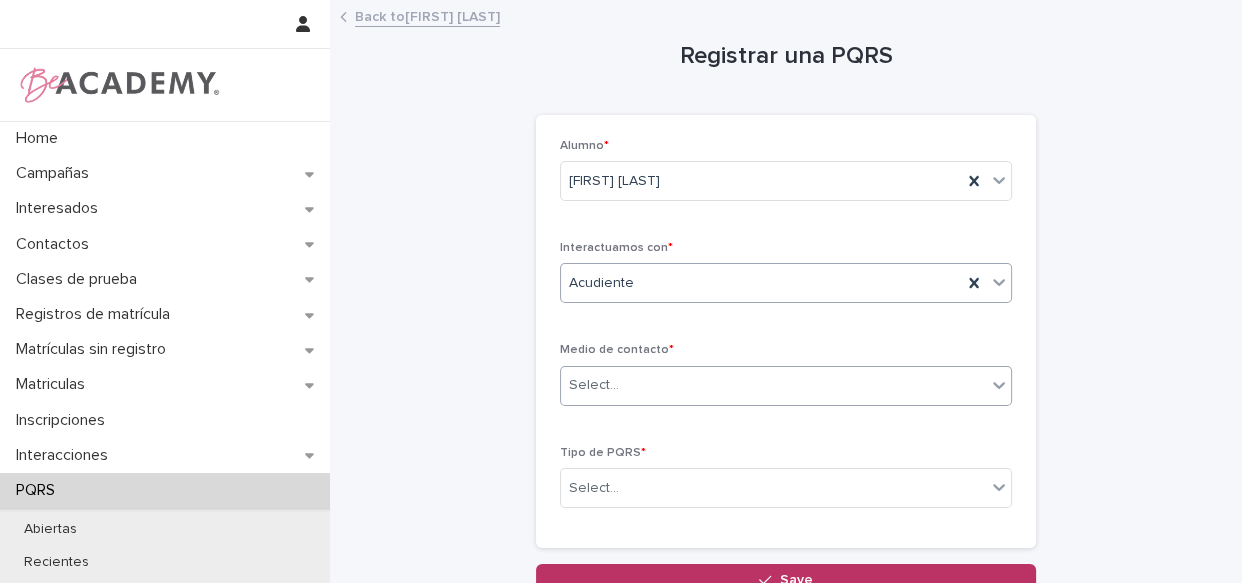 click on "Select..." at bounding box center [773, 385] 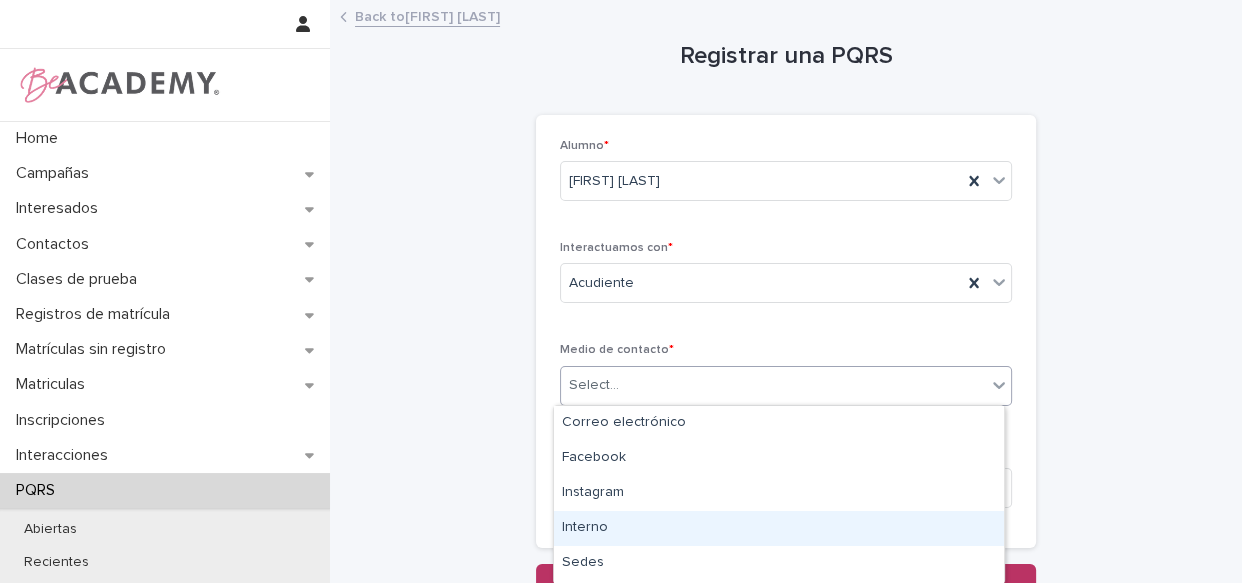 type on "*" 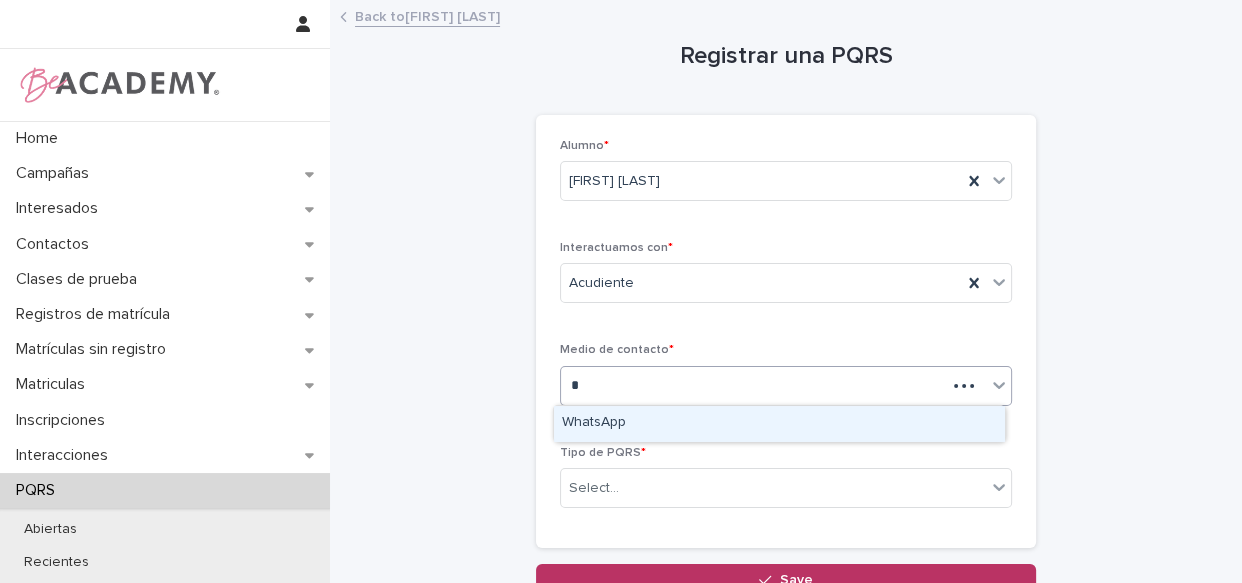 click on "WhatsApp" at bounding box center (779, 423) 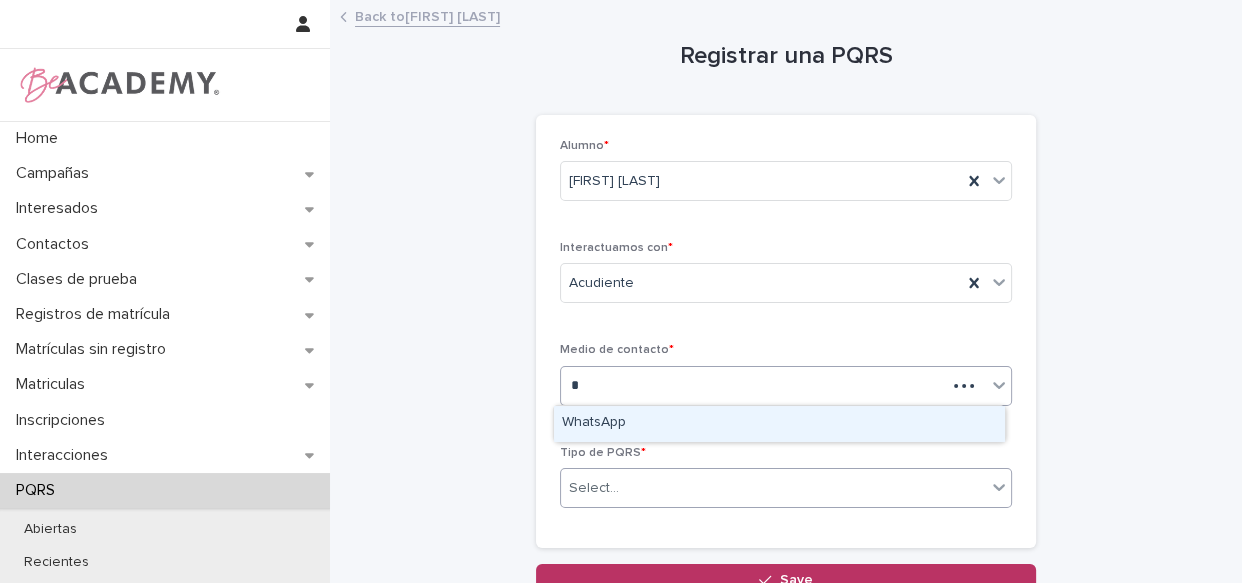 type 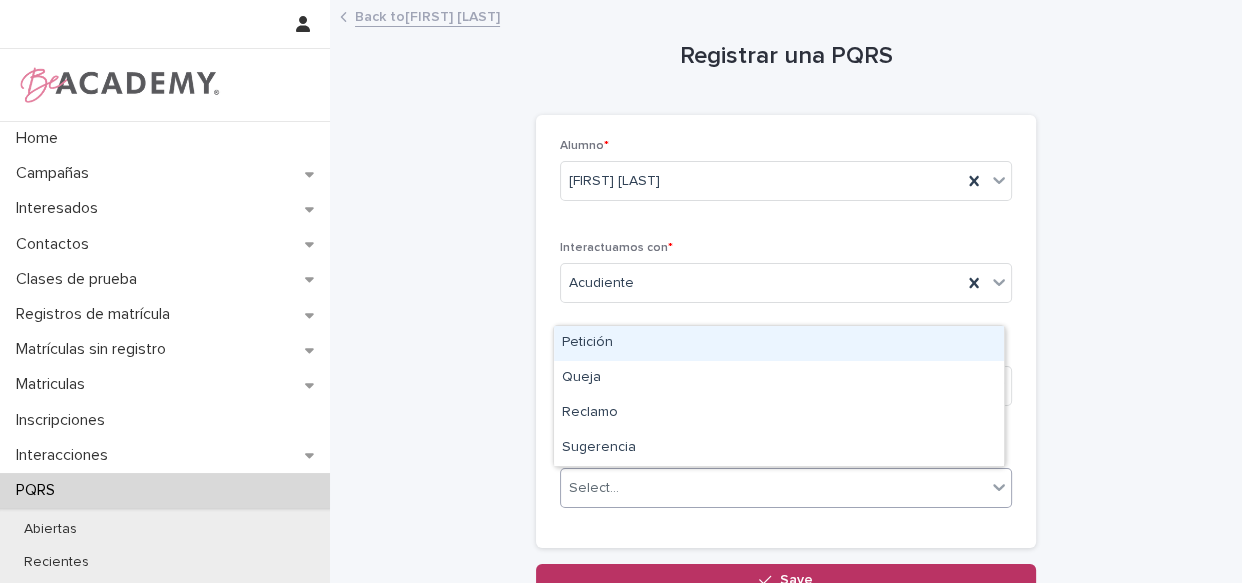 click on "Select..." at bounding box center [773, 488] 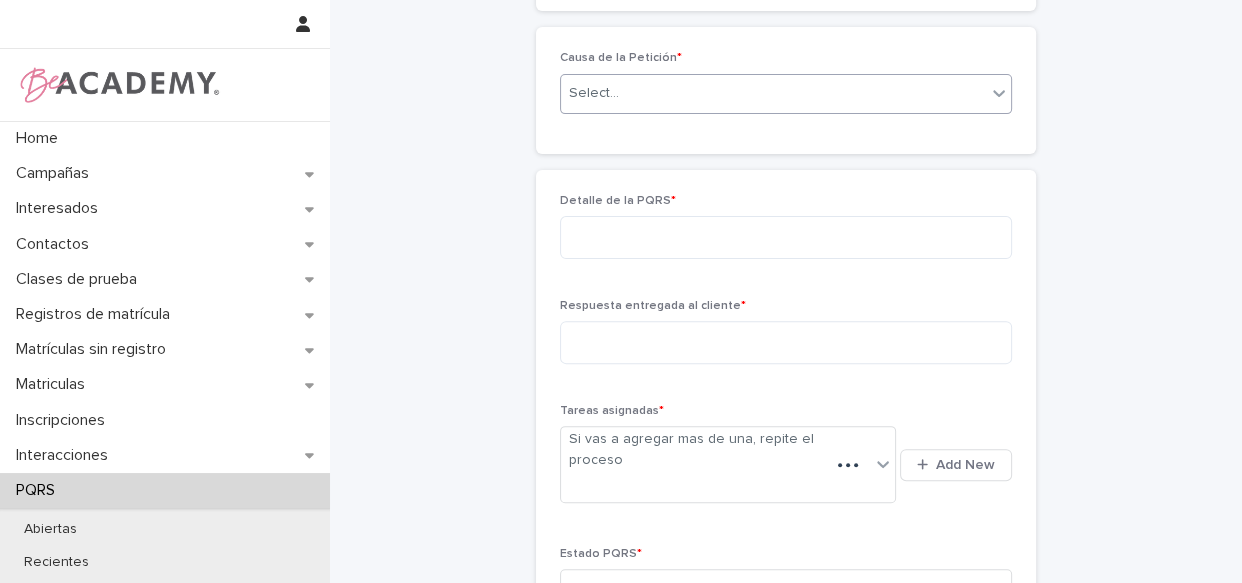 scroll, scrollTop: 519, scrollLeft: 0, axis: vertical 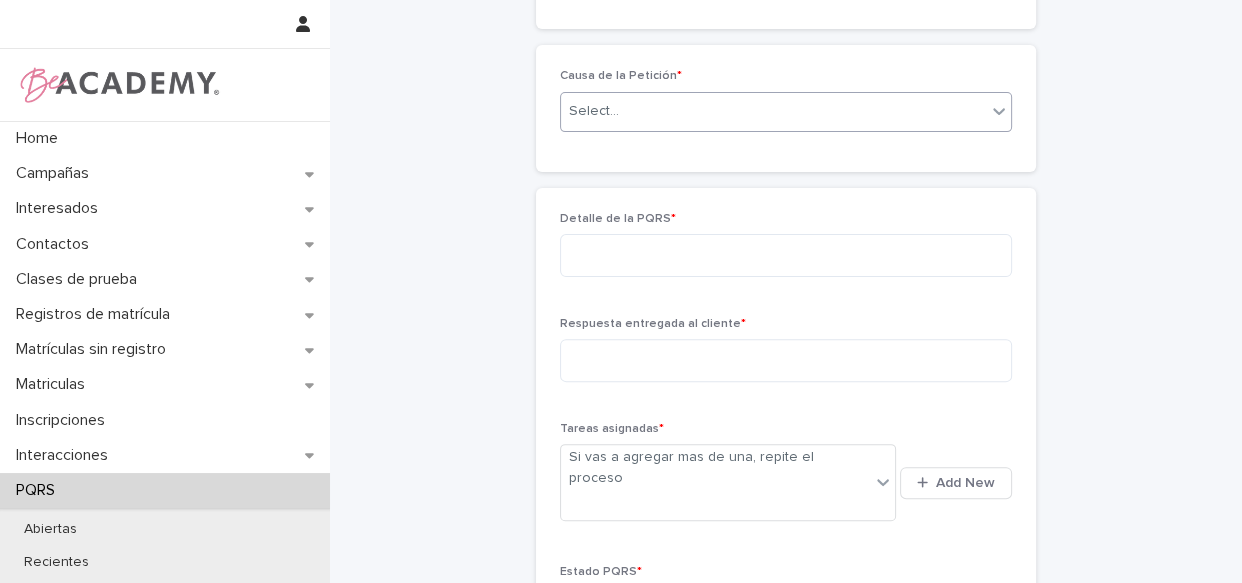 click on "Select..." at bounding box center (773, 111) 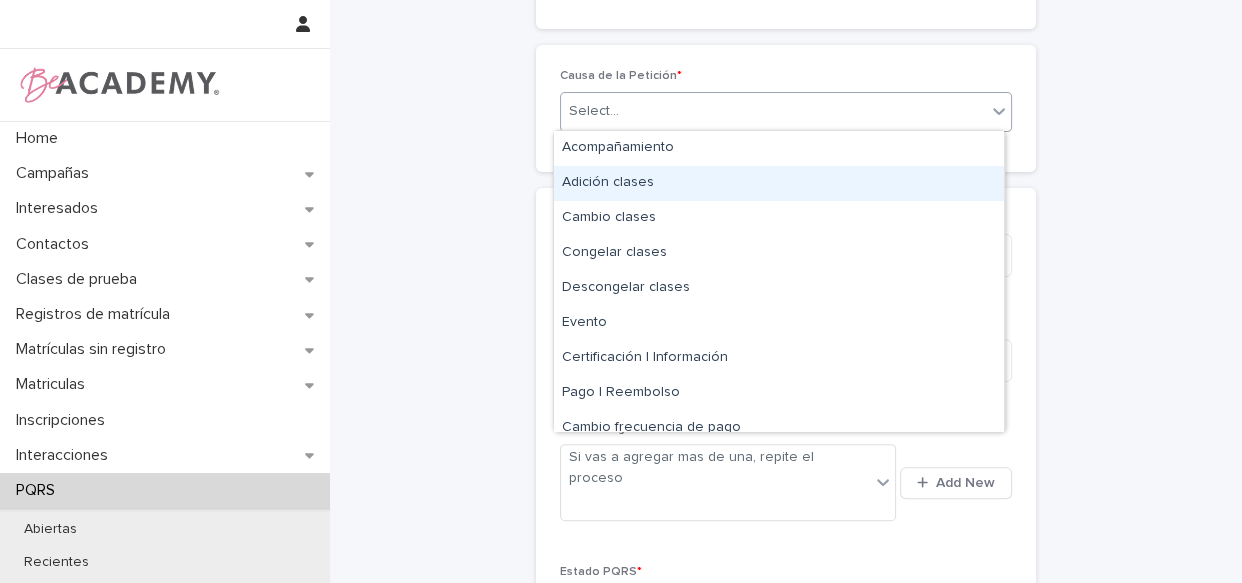 click on "Adición clases" at bounding box center (779, 183) 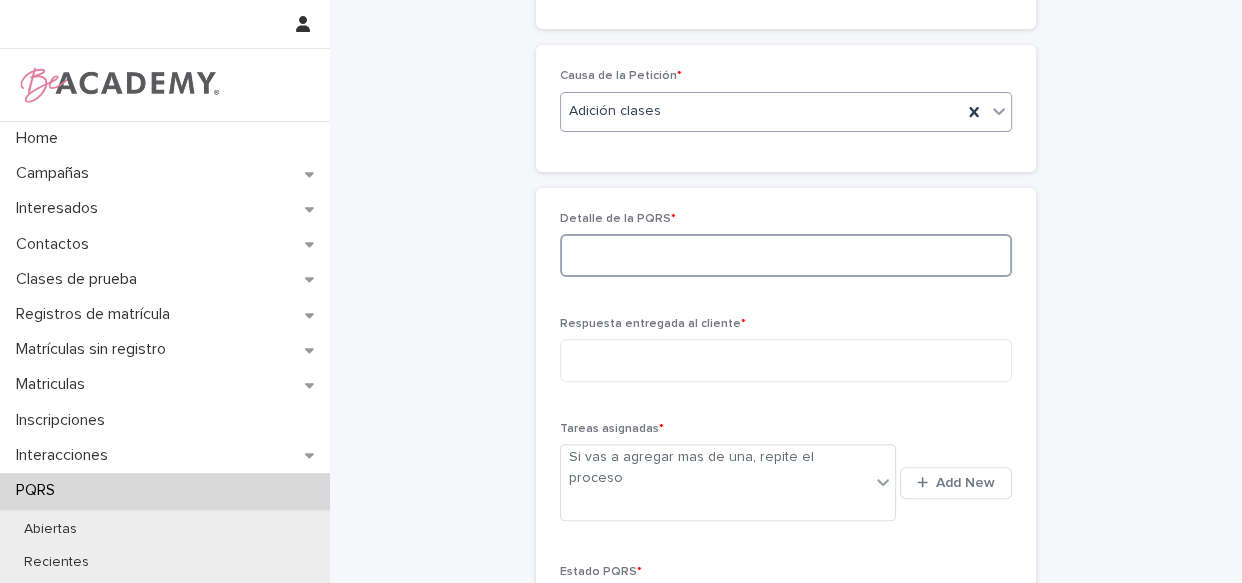 click at bounding box center [786, 255] 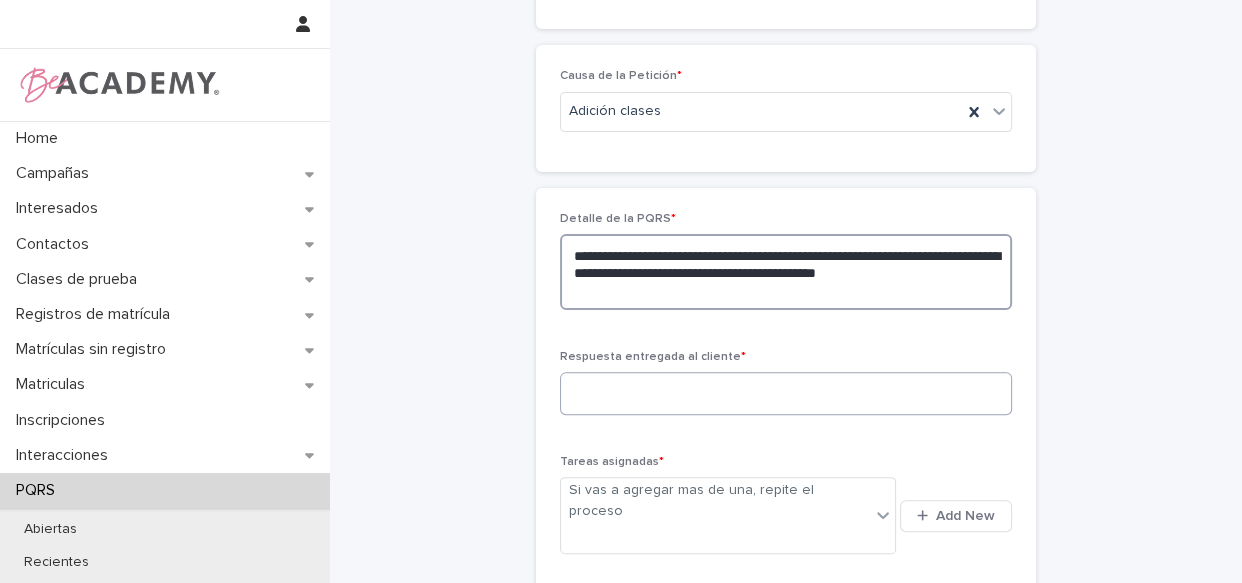 type on "**********" 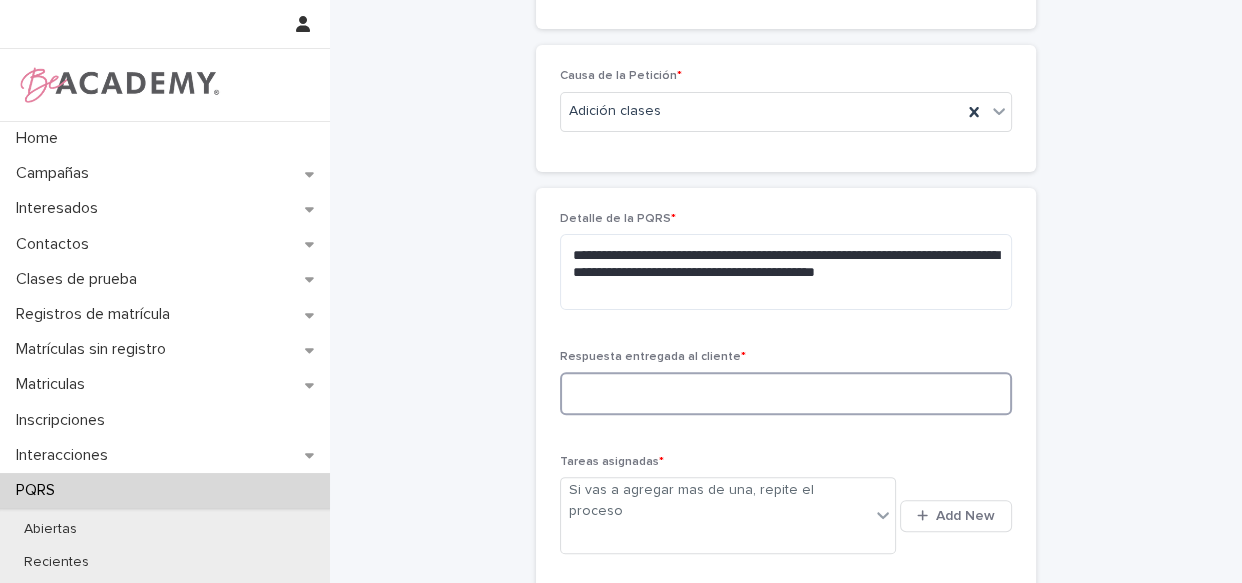 click at bounding box center (786, 393) 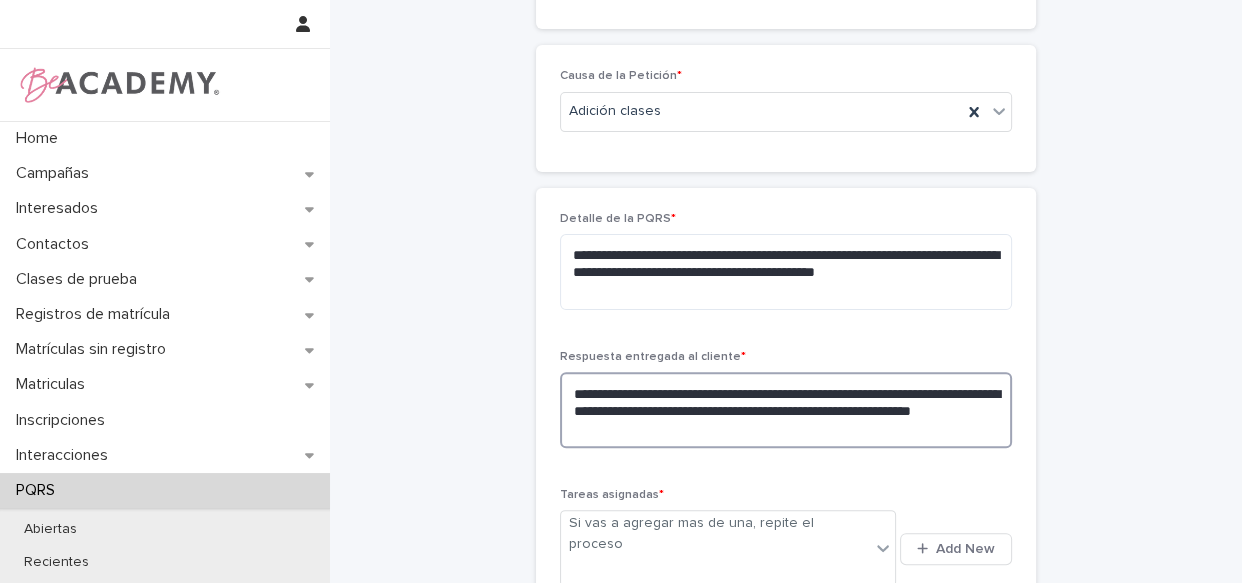click on "**********" at bounding box center (786, 410) 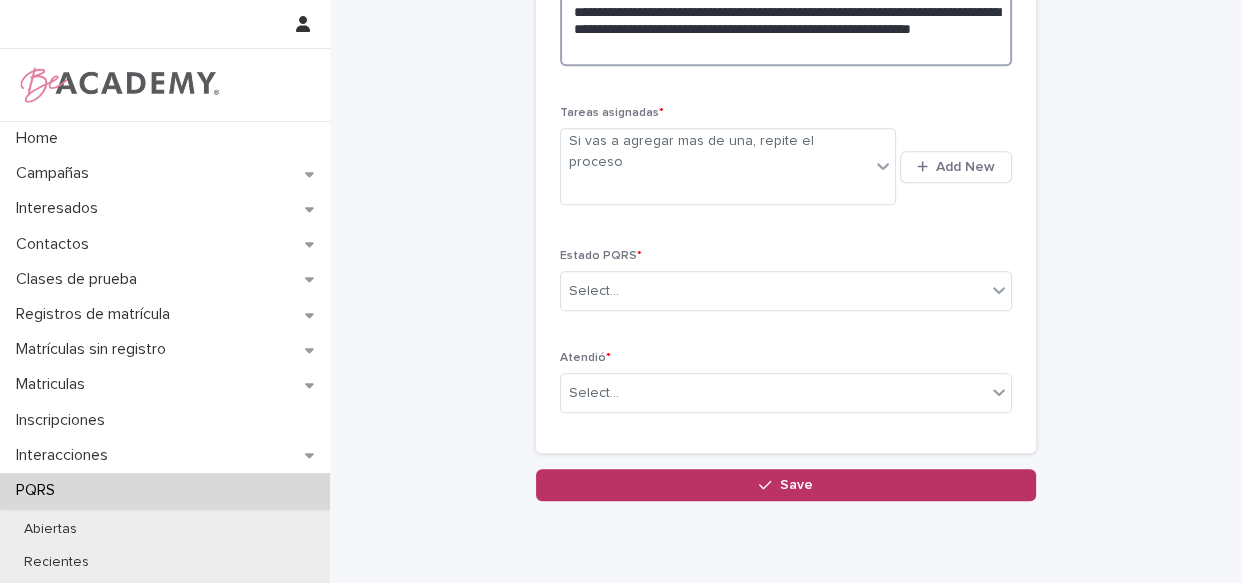 scroll, scrollTop: 903, scrollLeft: 0, axis: vertical 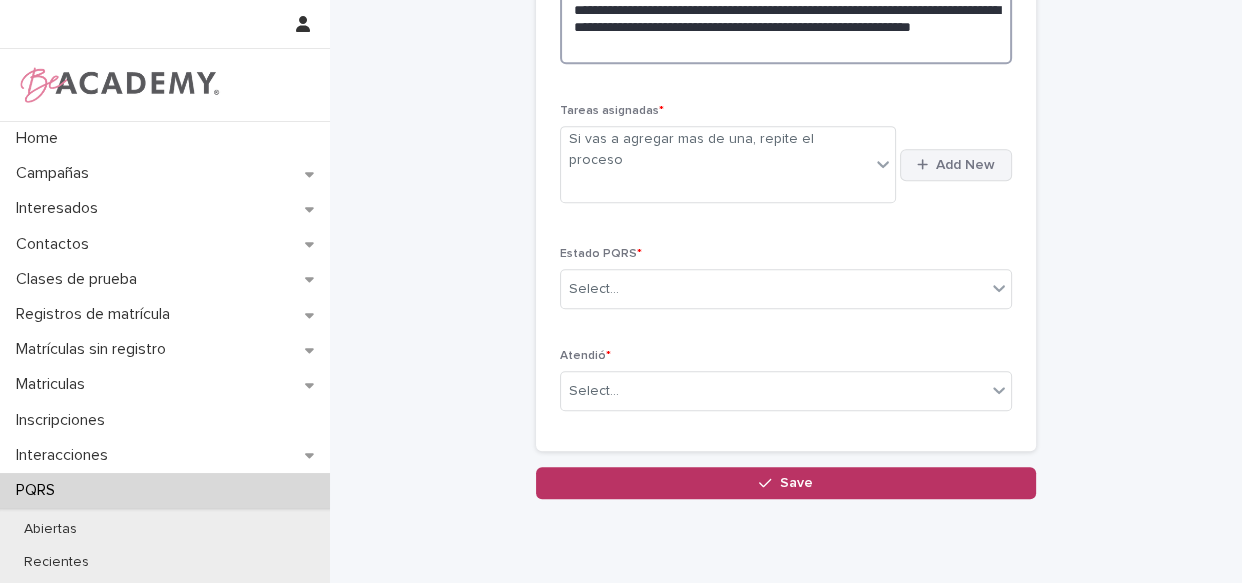 type on "**********" 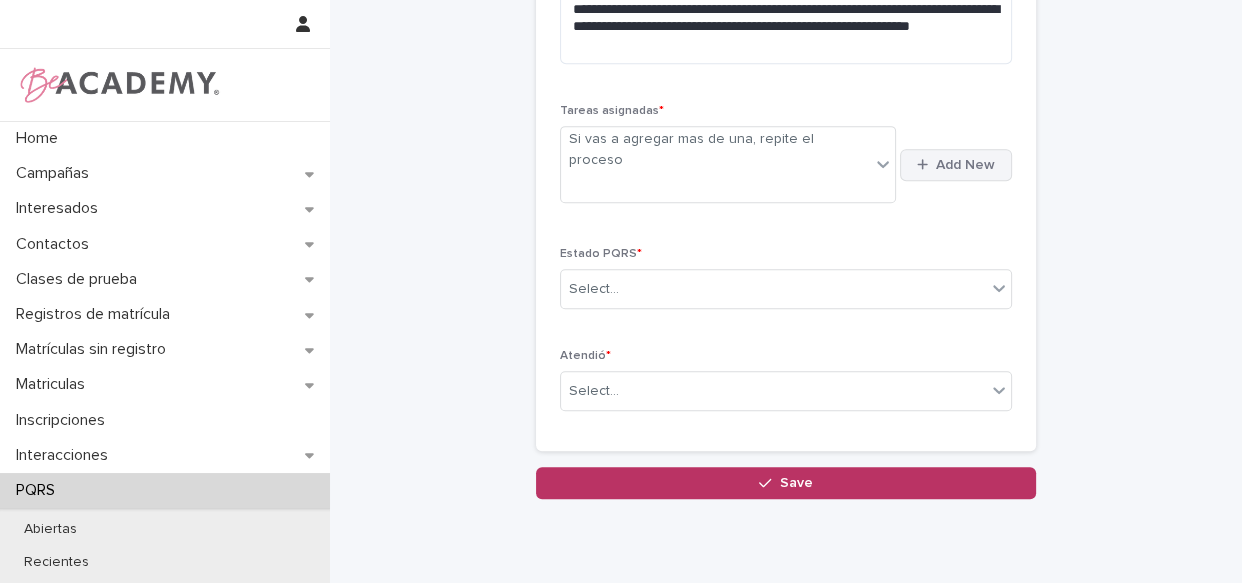 click on "Add New" at bounding box center (956, 165) 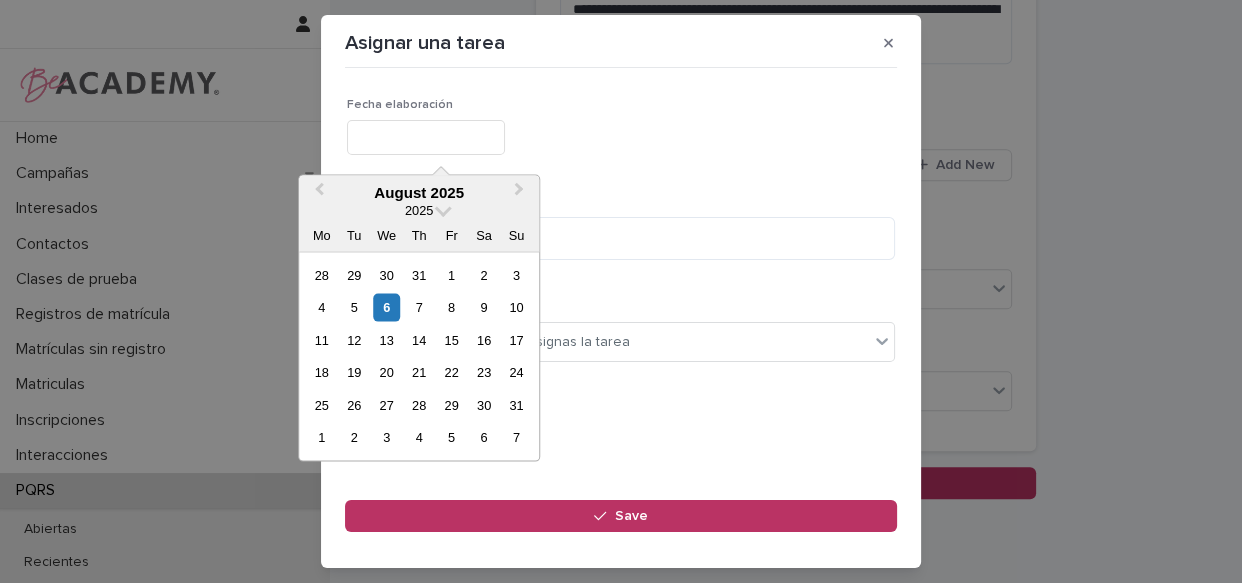 click at bounding box center [426, 137] 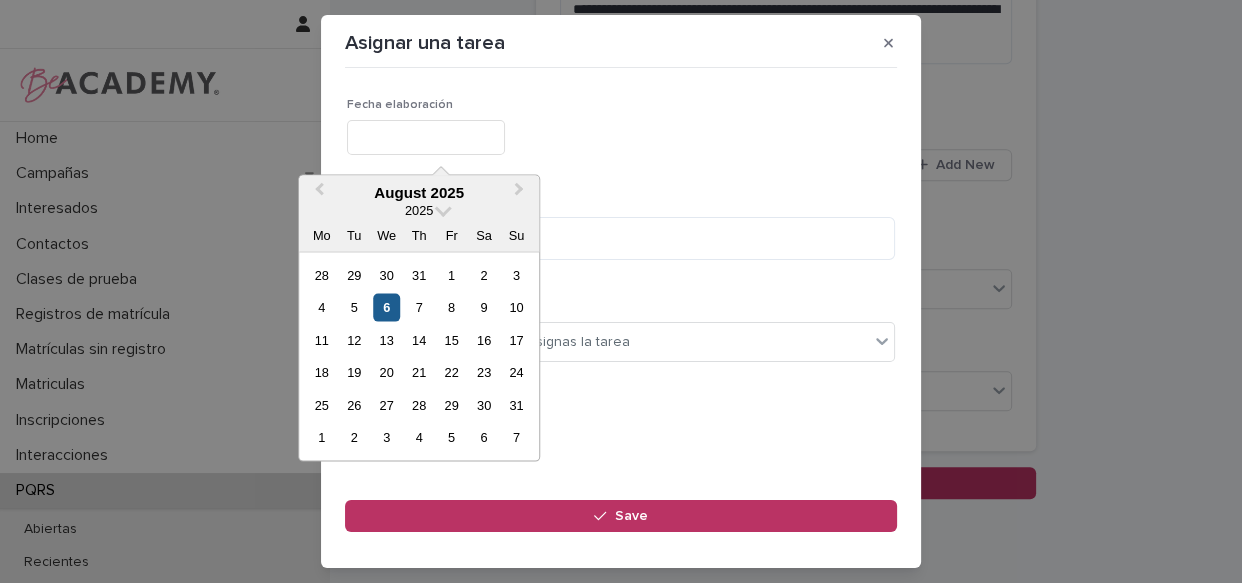 click on "6" at bounding box center [386, 307] 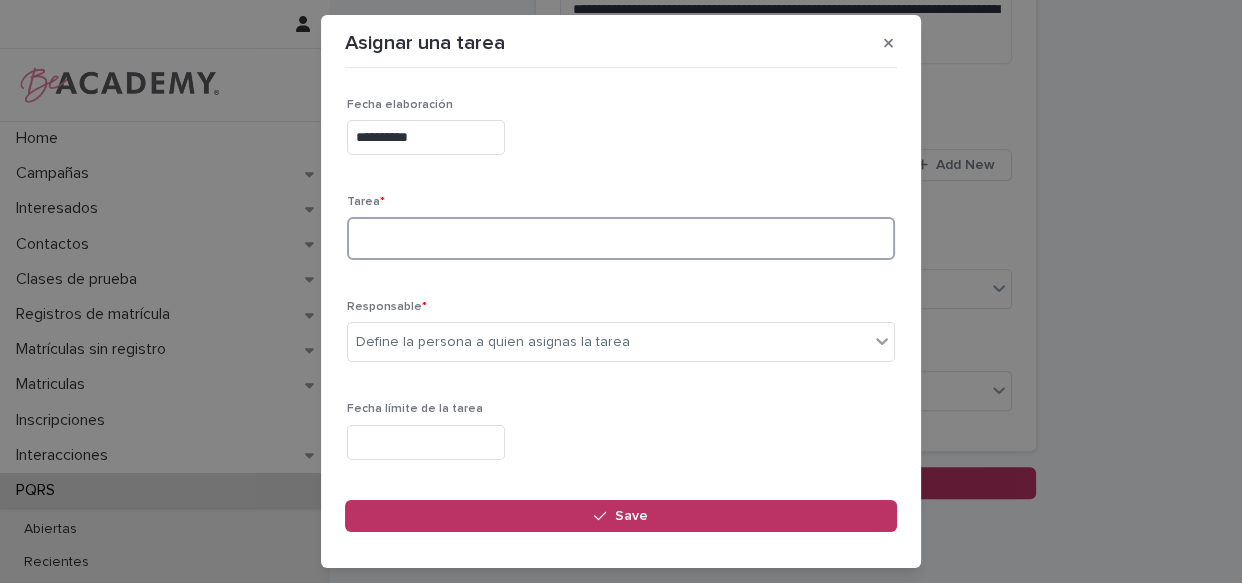 click at bounding box center (621, 238) 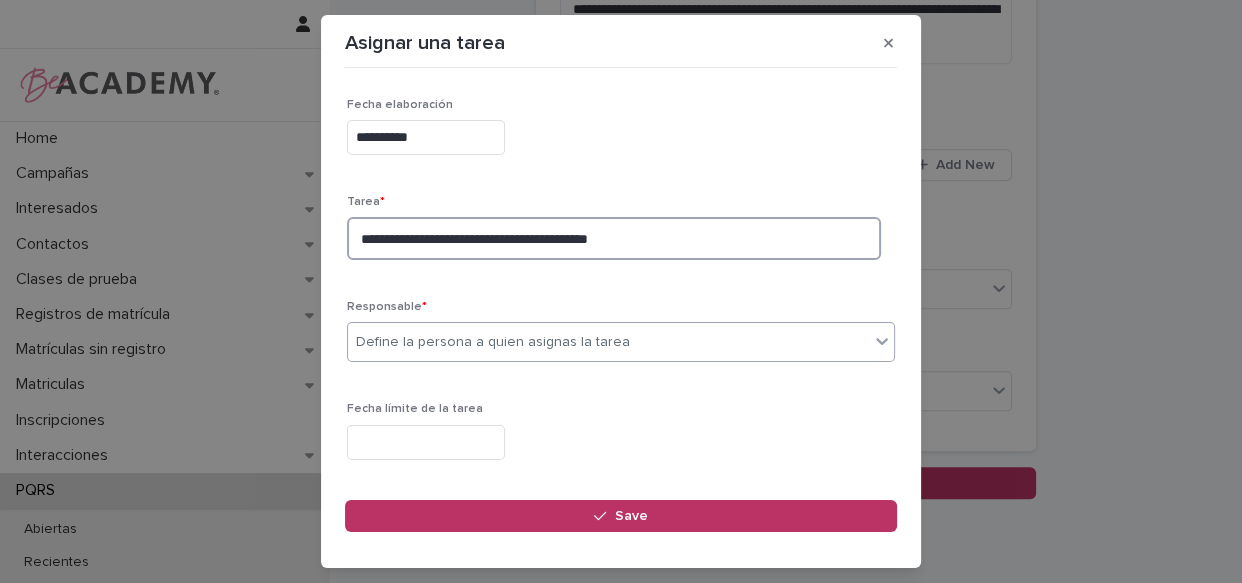 type on "**********" 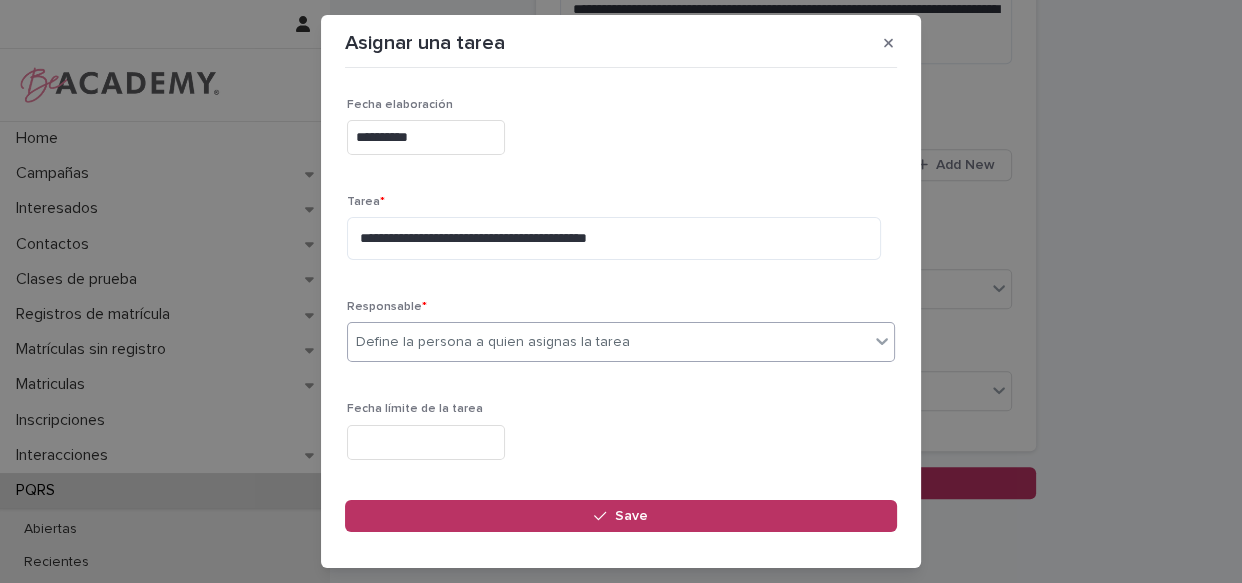 click on "Define la persona a quien asignas la tarea" at bounding box center (493, 342) 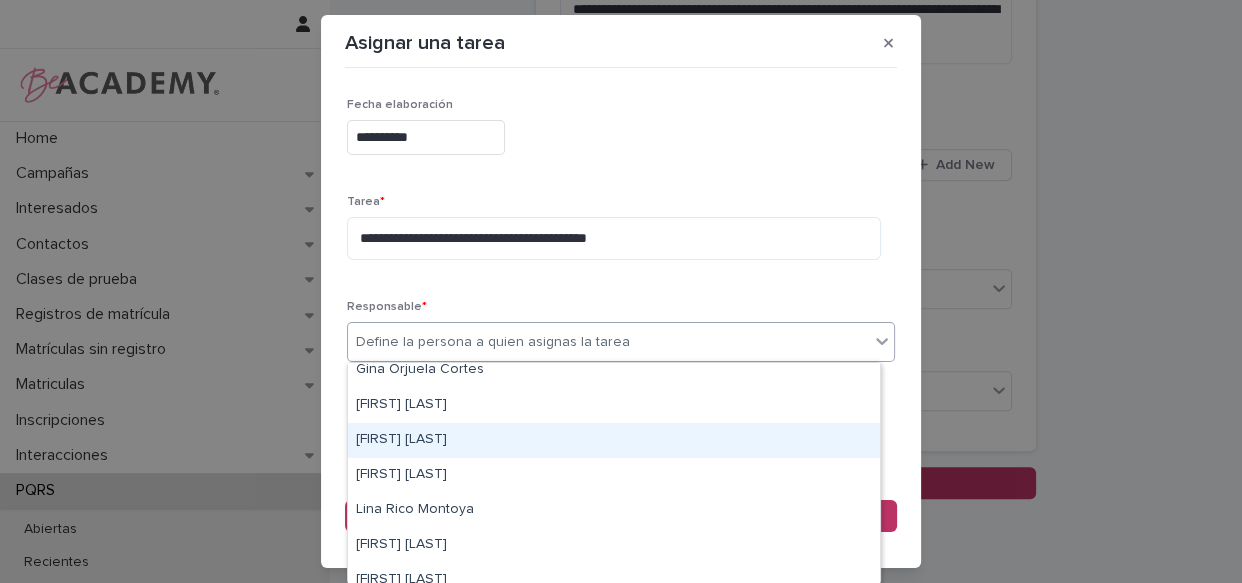 scroll, scrollTop: 90, scrollLeft: 0, axis: vertical 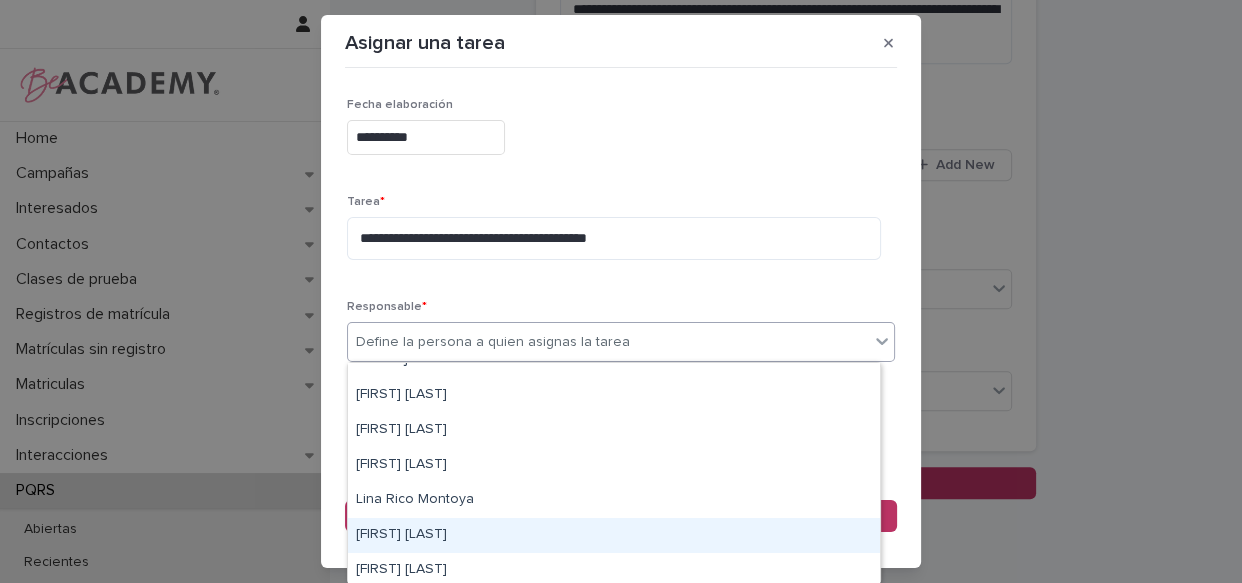 click on "[FIRST] [LAST]" at bounding box center [614, 535] 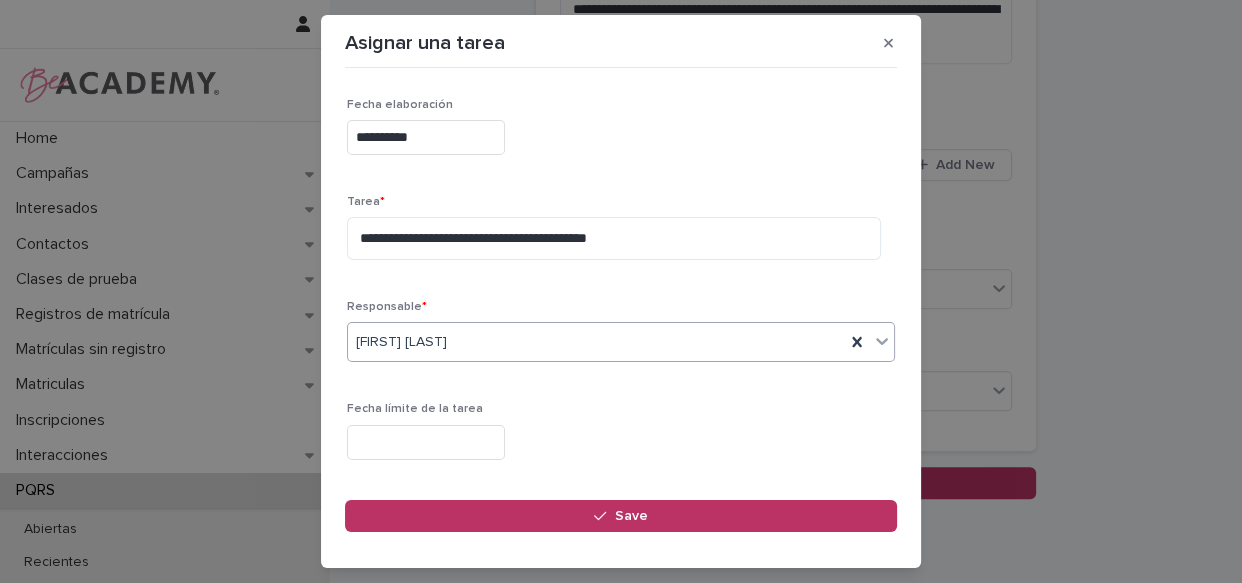 scroll, scrollTop: 249, scrollLeft: 0, axis: vertical 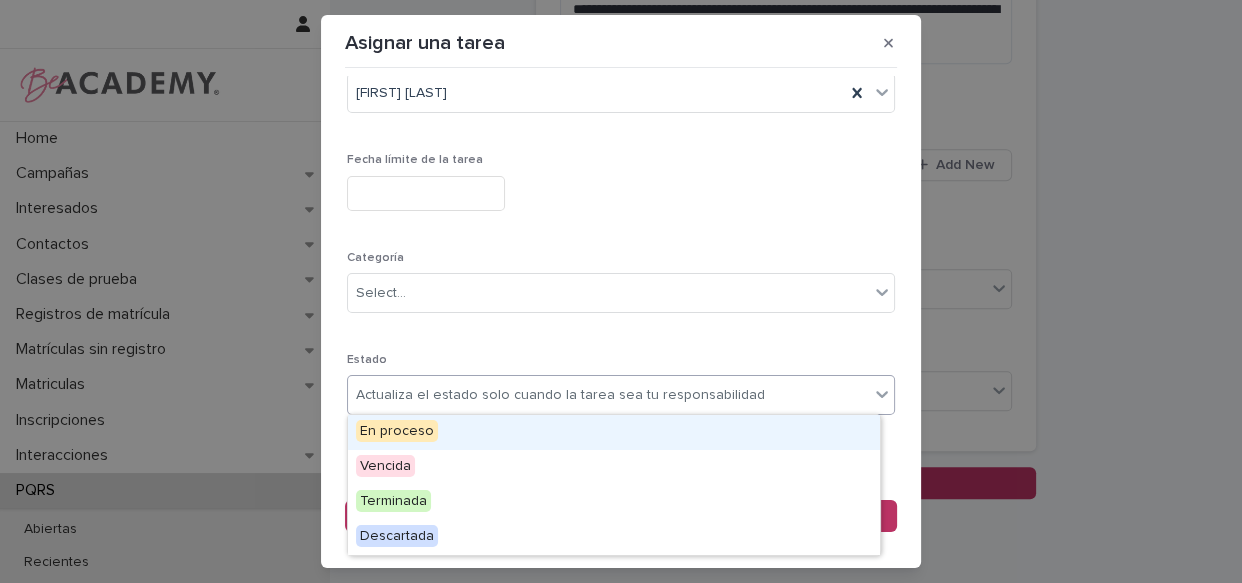 click on "Actualiza el estado solo cuando la tarea sea tu responsabilidad" at bounding box center (560, 395) 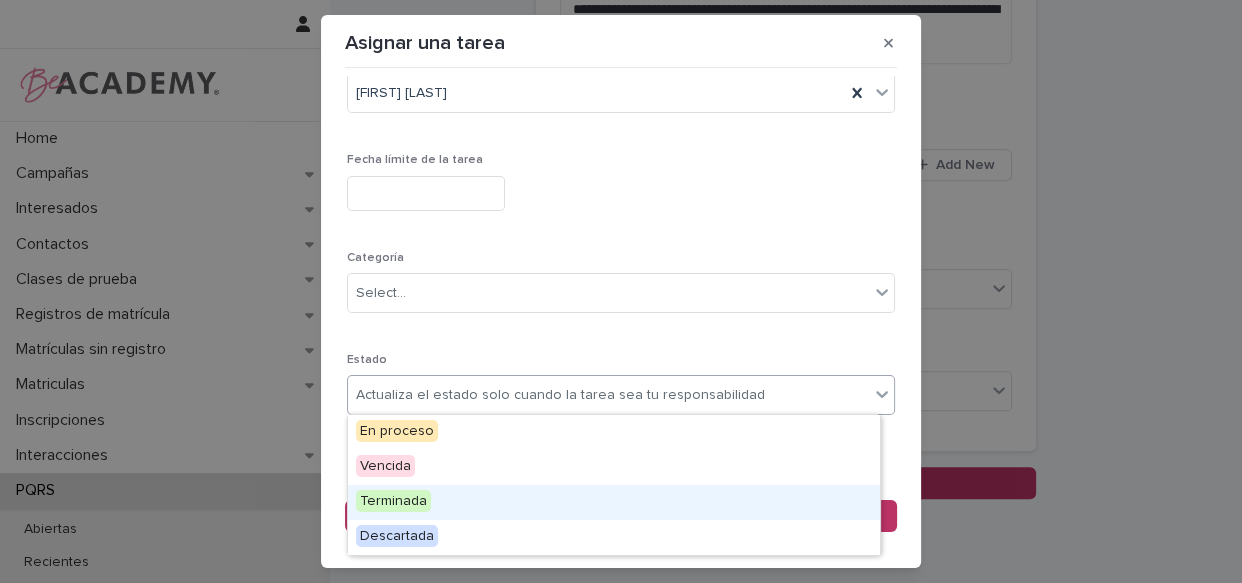 click on "Terminada" at bounding box center (614, 502) 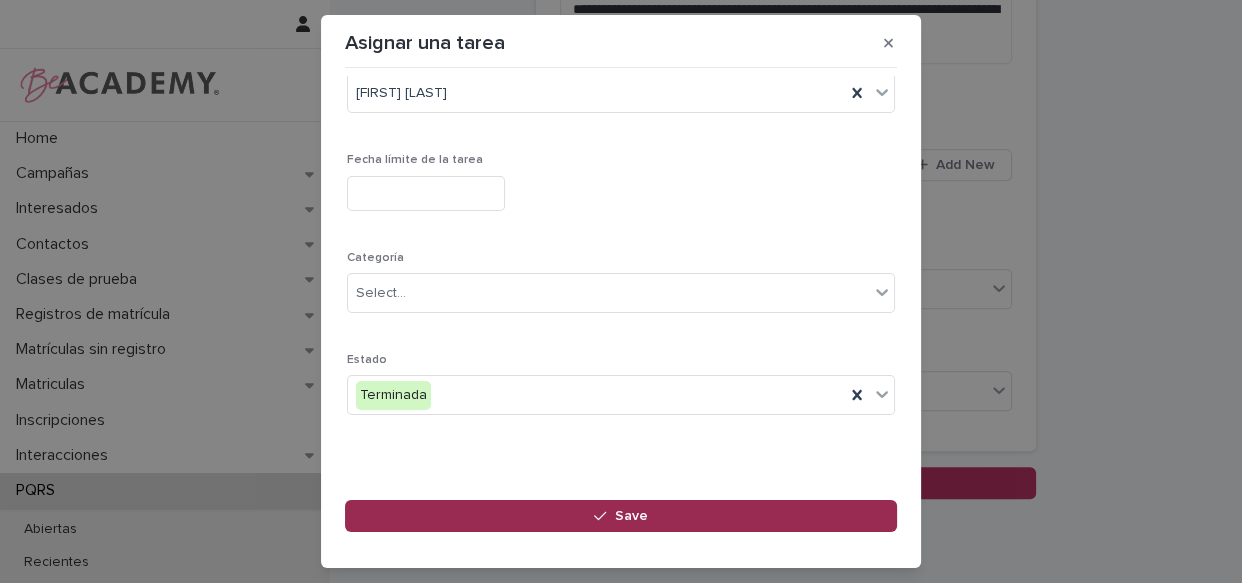 click on "Save" at bounding box center (621, 516) 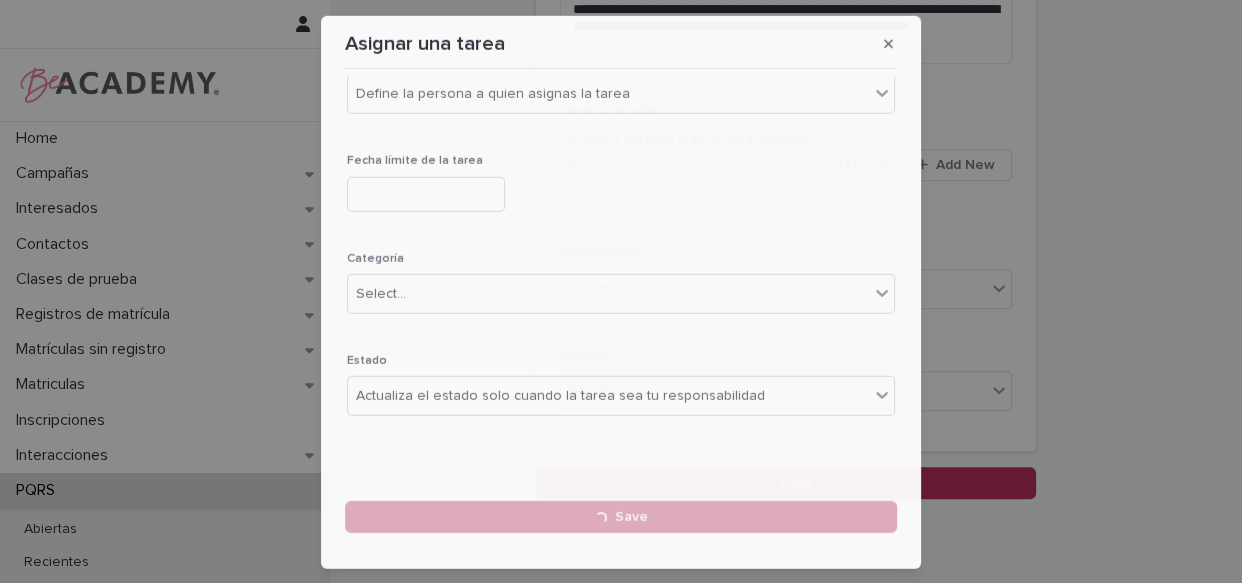 type 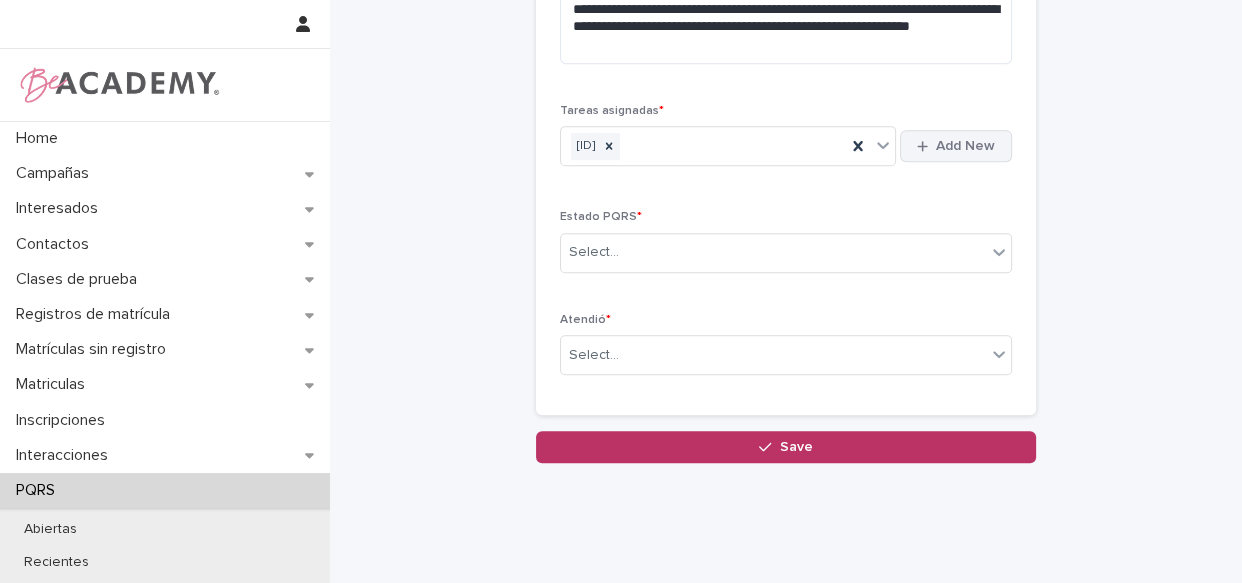 click on "Add New" at bounding box center [965, 146] 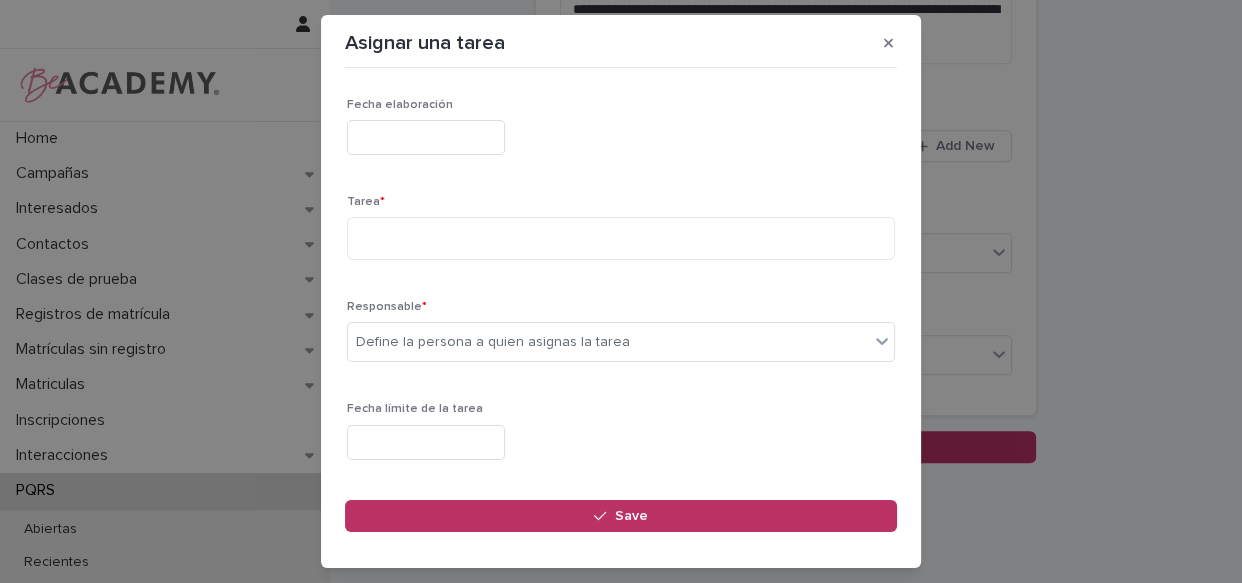 click at bounding box center (426, 137) 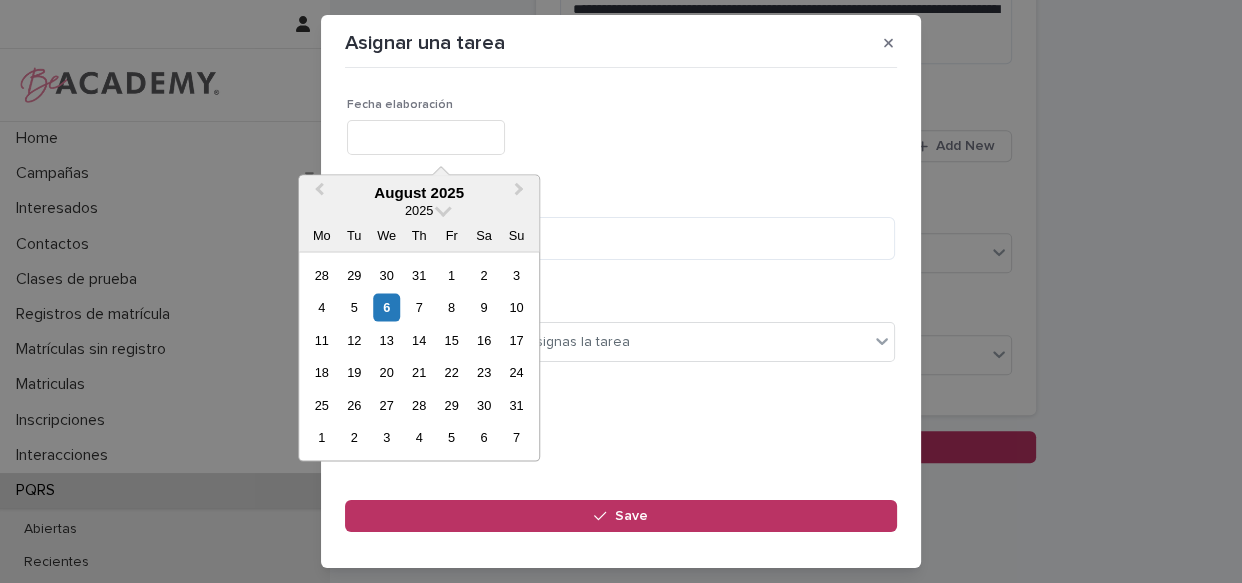 click on "6" at bounding box center (386, 307) 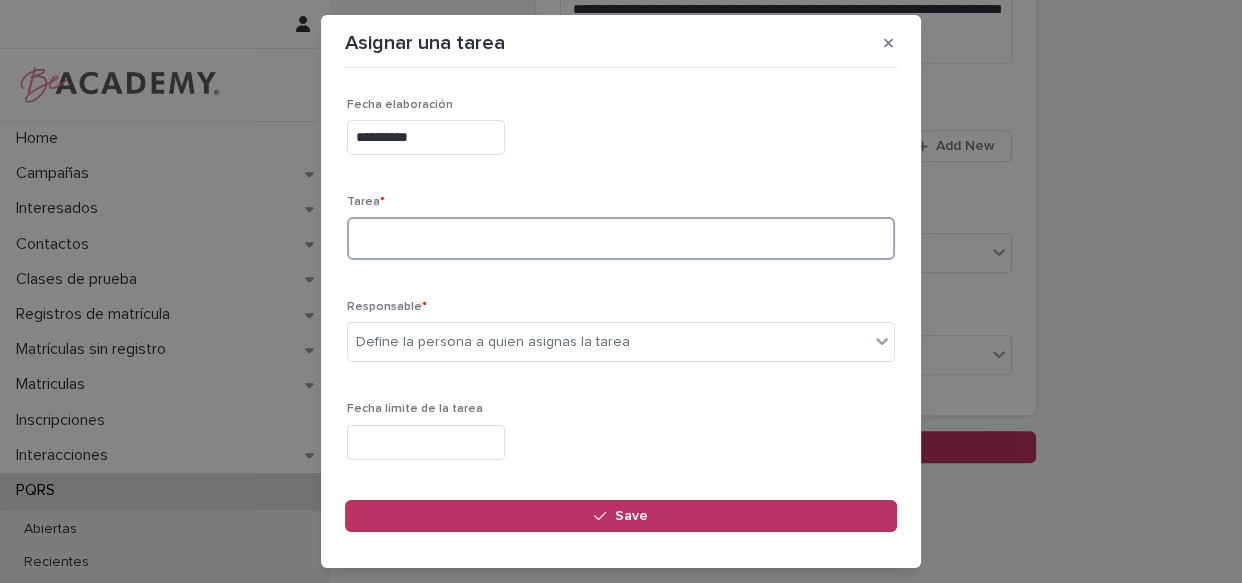 click at bounding box center (621, 238) 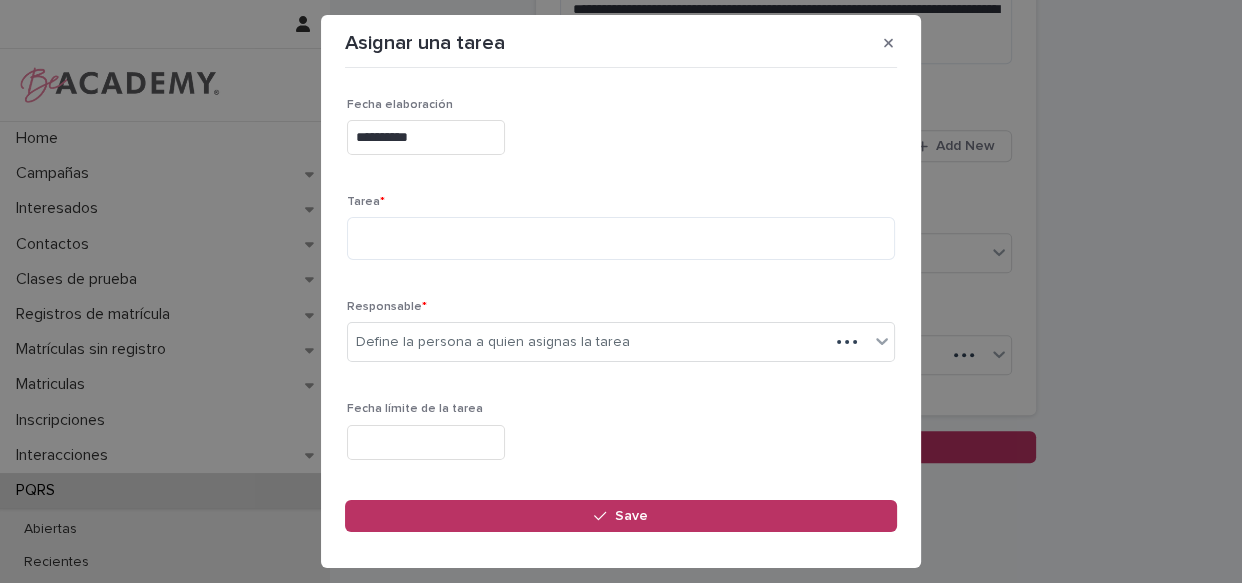click on "**********" at bounding box center (621, 389) 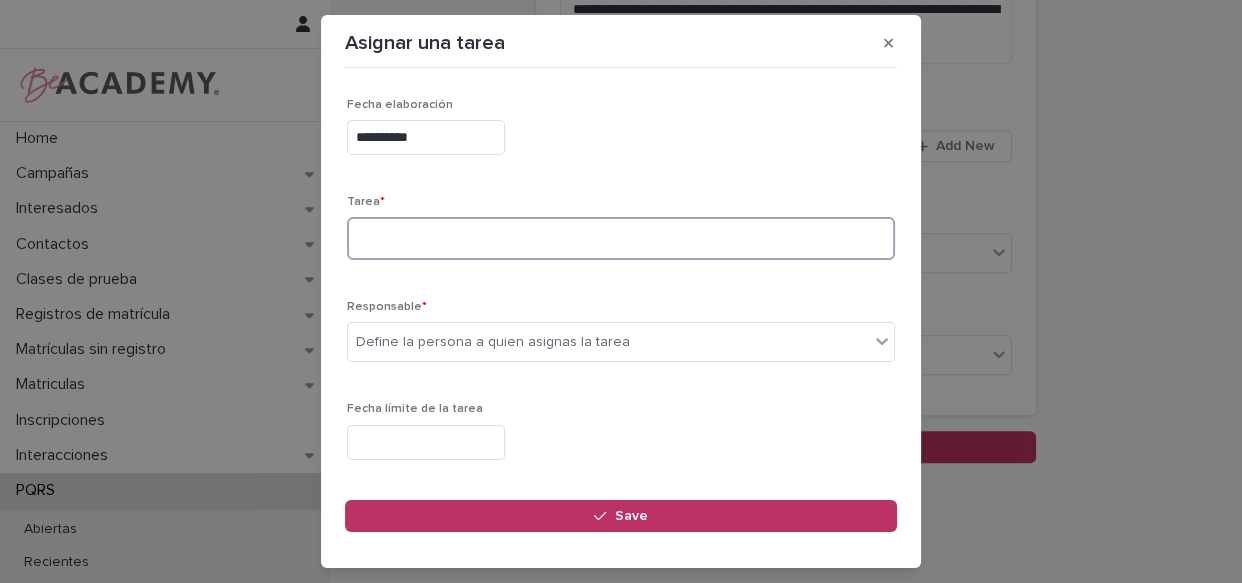 click at bounding box center (621, 238) 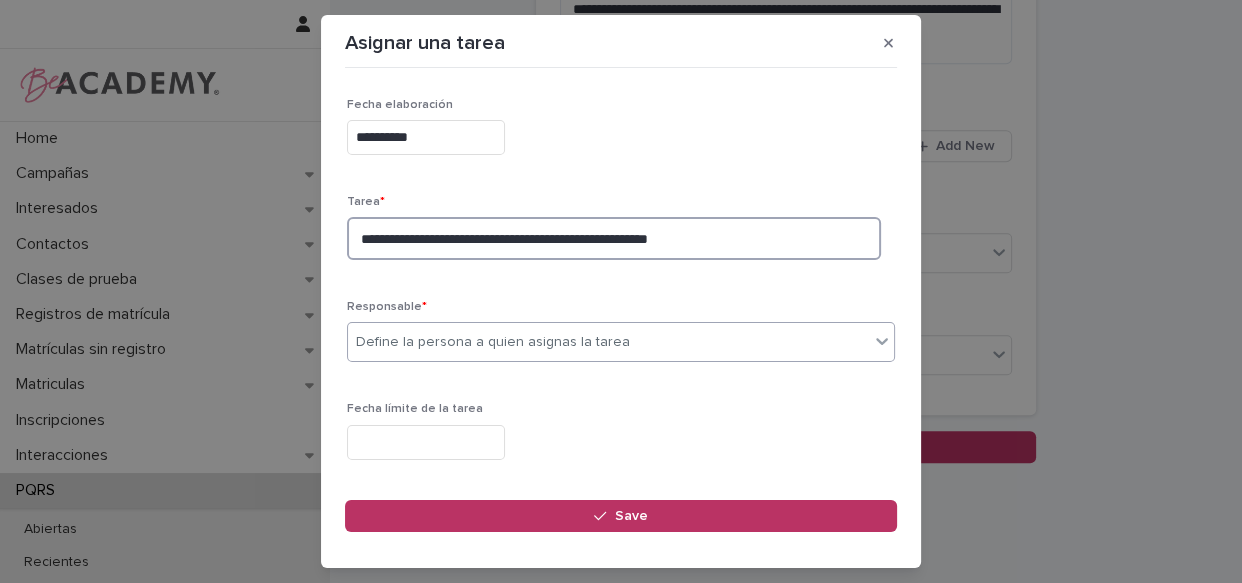type on "**********" 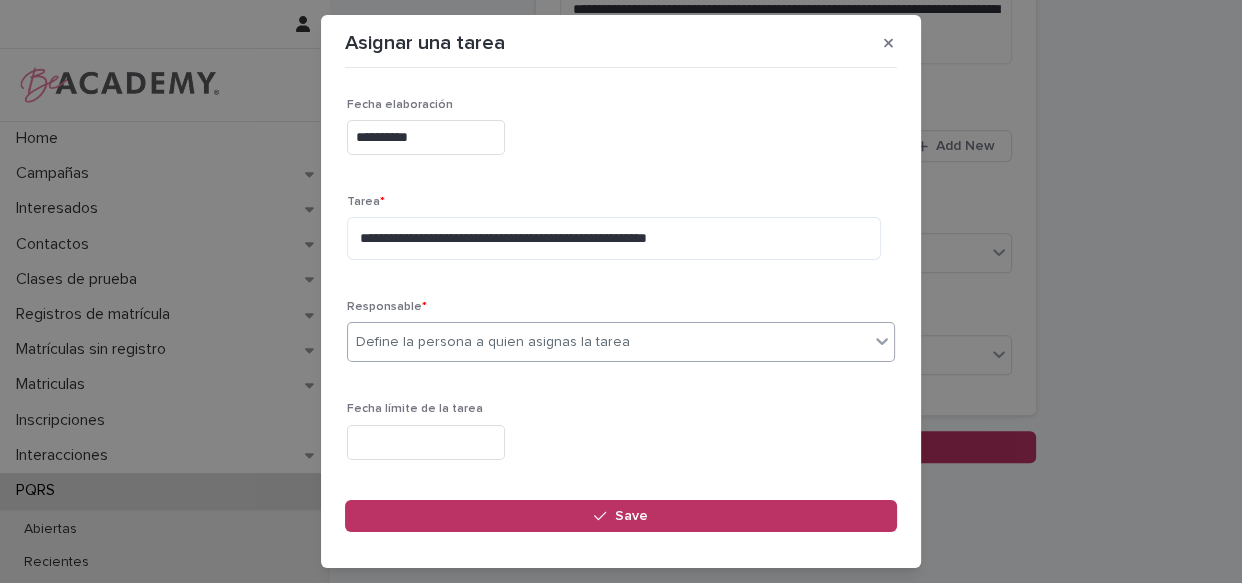click on "Define la persona a quien asignas la tarea" at bounding box center [608, 342] 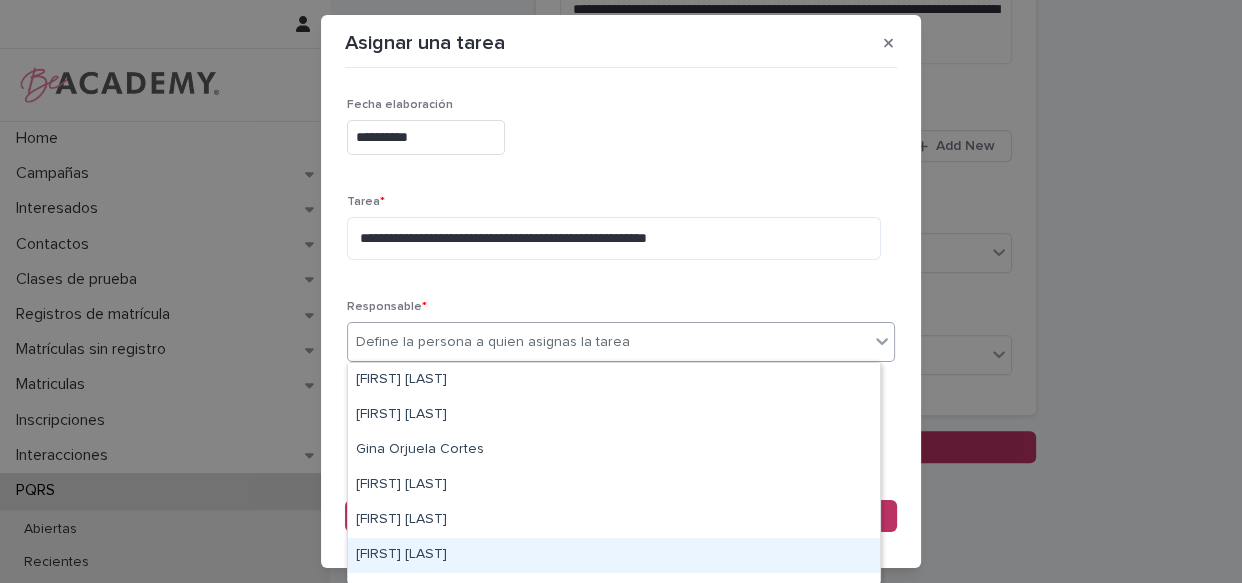 click on "[FIRST] [LAST]" at bounding box center [614, 555] 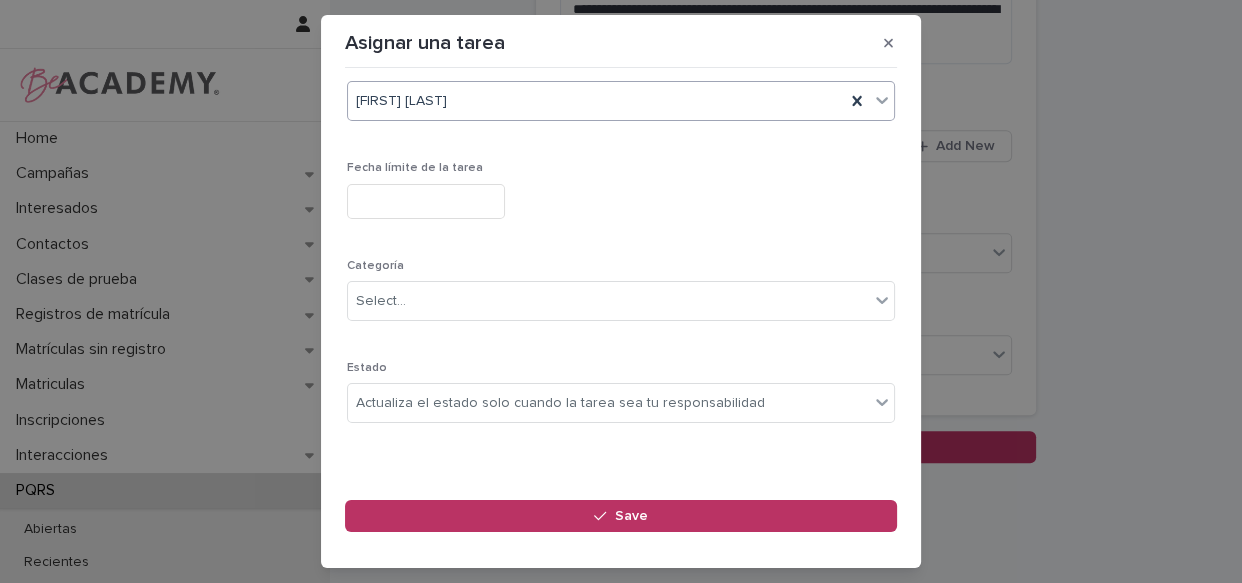 scroll, scrollTop: 249, scrollLeft: 0, axis: vertical 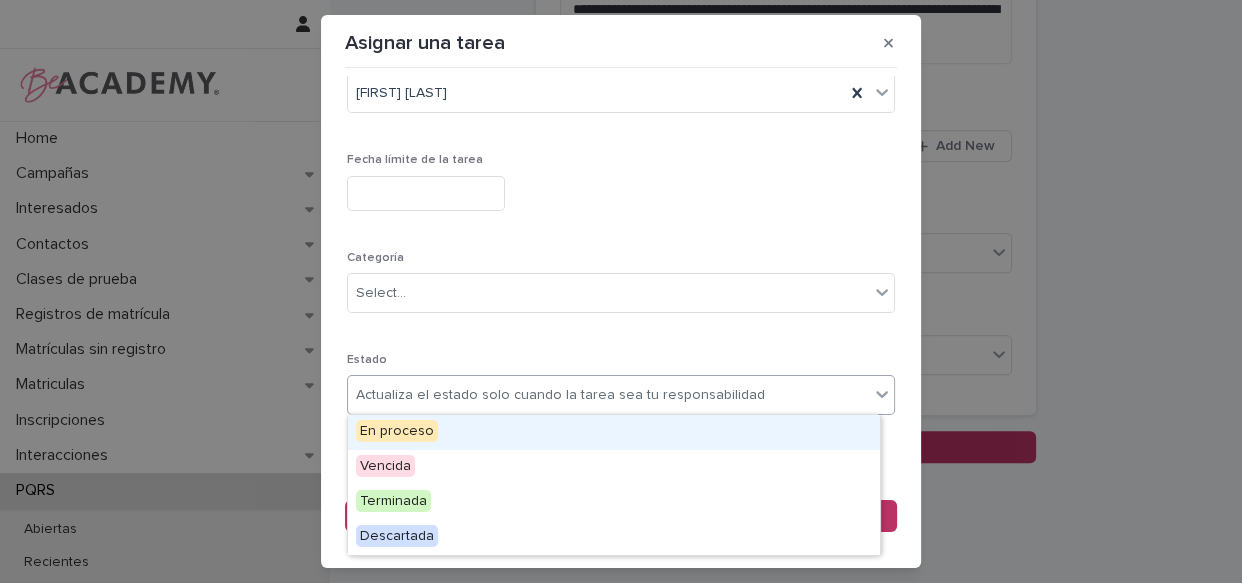 click on "Actualiza el estado solo cuando la tarea sea tu responsabilidad" at bounding box center [560, 395] 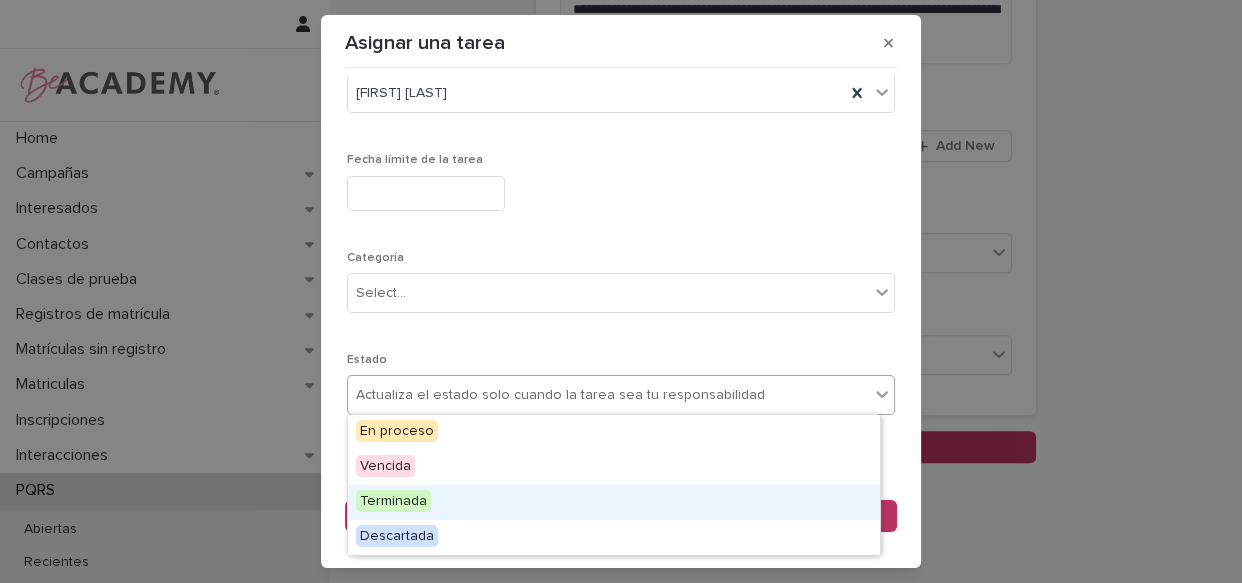 click on "Terminada" at bounding box center (614, 502) 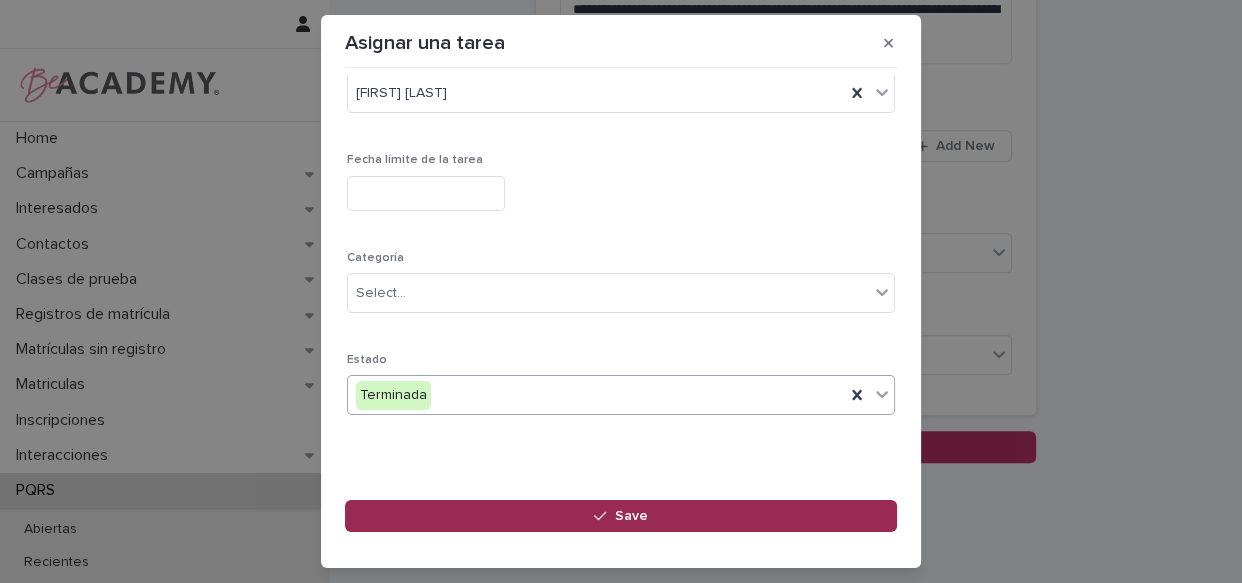 click on "Save" at bounding box center (621, 516) 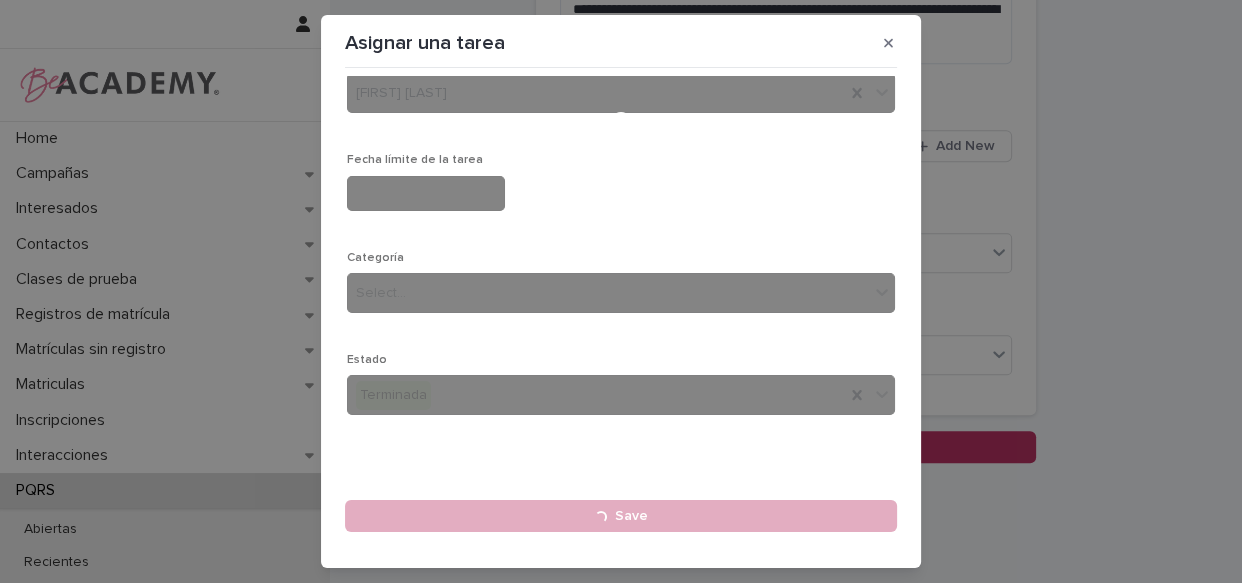 type 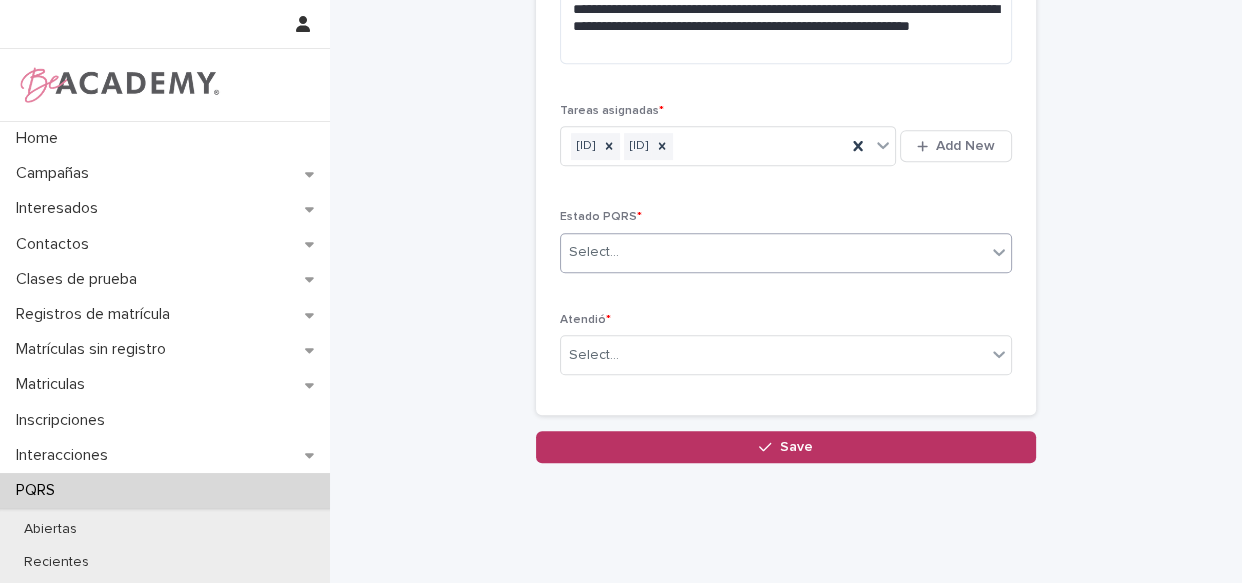 click on "Select..." at bounding box center (773, 252) 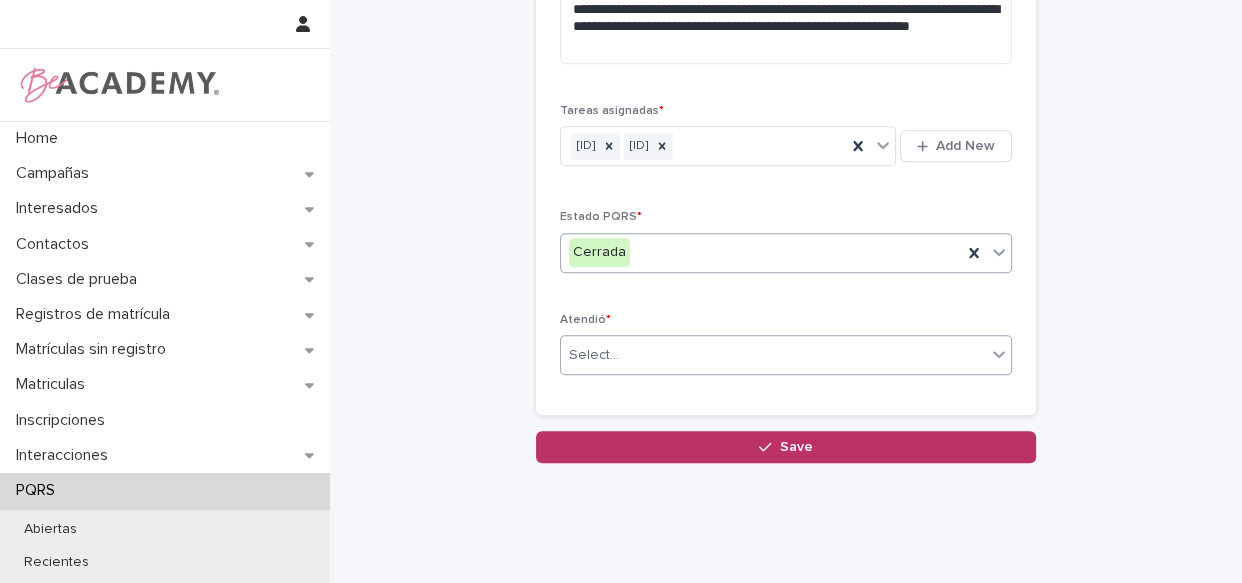click on "Select..." at bounding box center (773, 355) 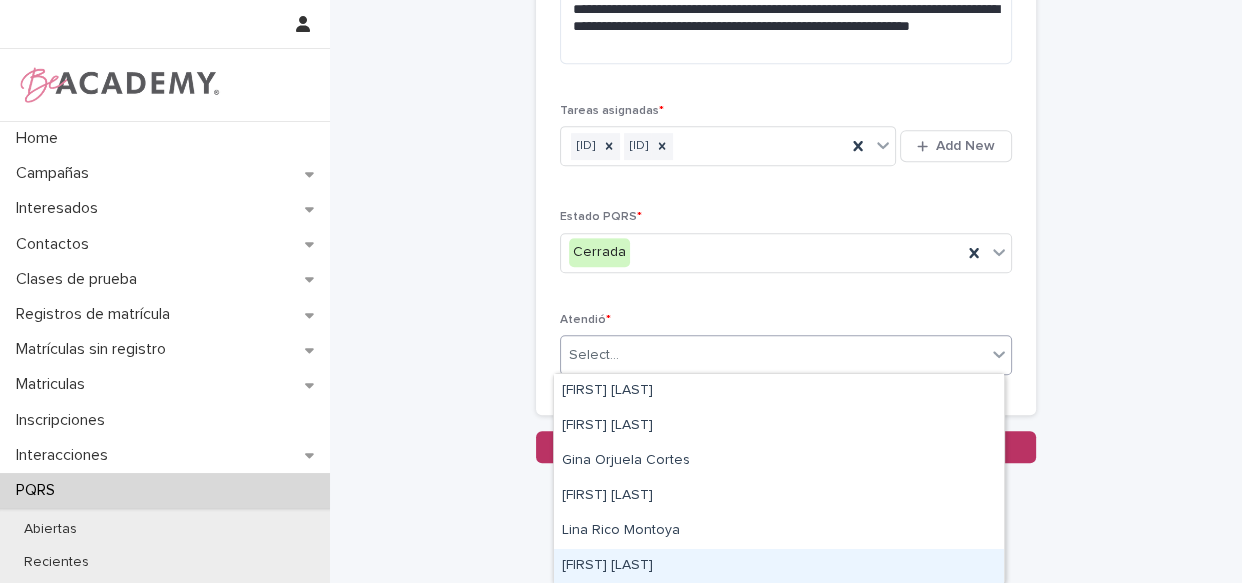 click on "[FIRST] [LAST]" at bounding box center [779, 566] 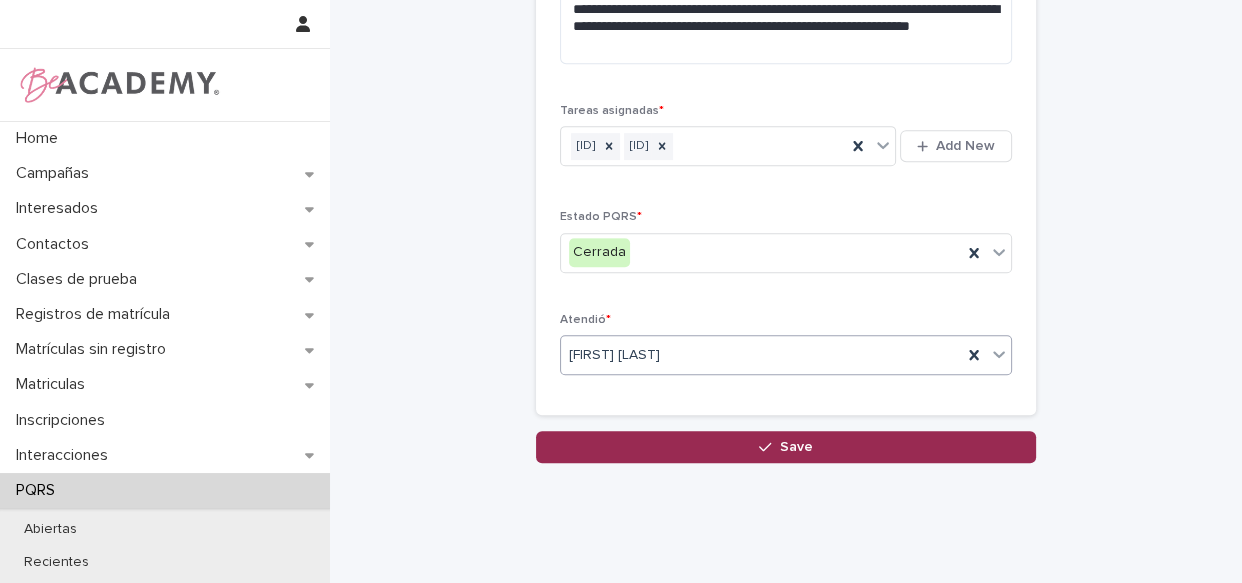 click on "Save" at bounding box center (786, 447) 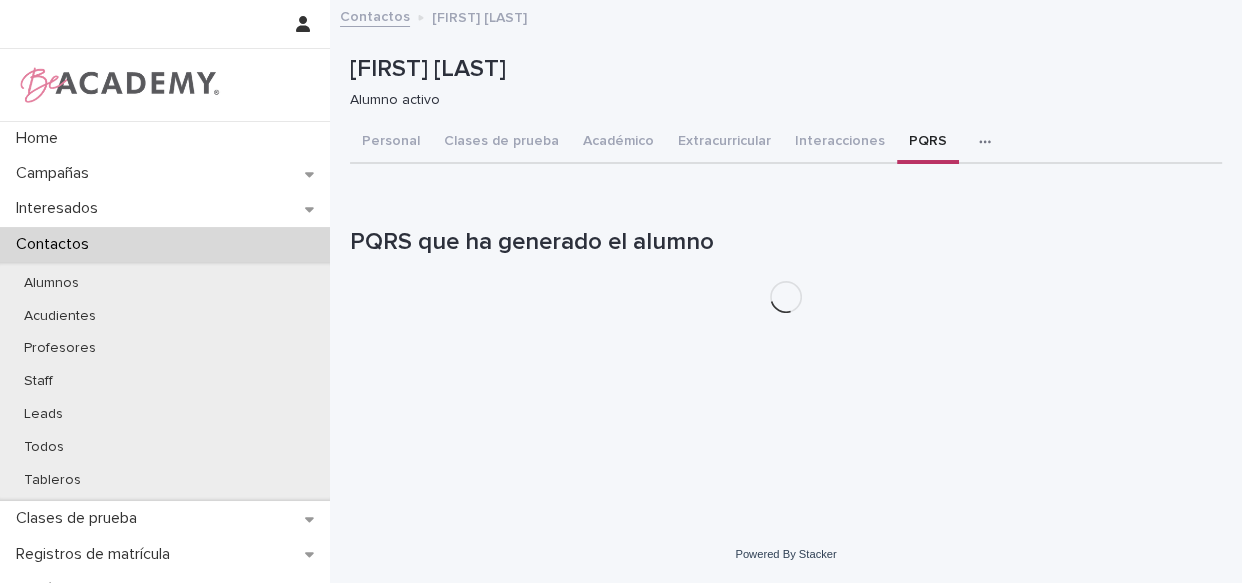 scroll, scrollTop: 0, scrollLeft: 0, axis: both 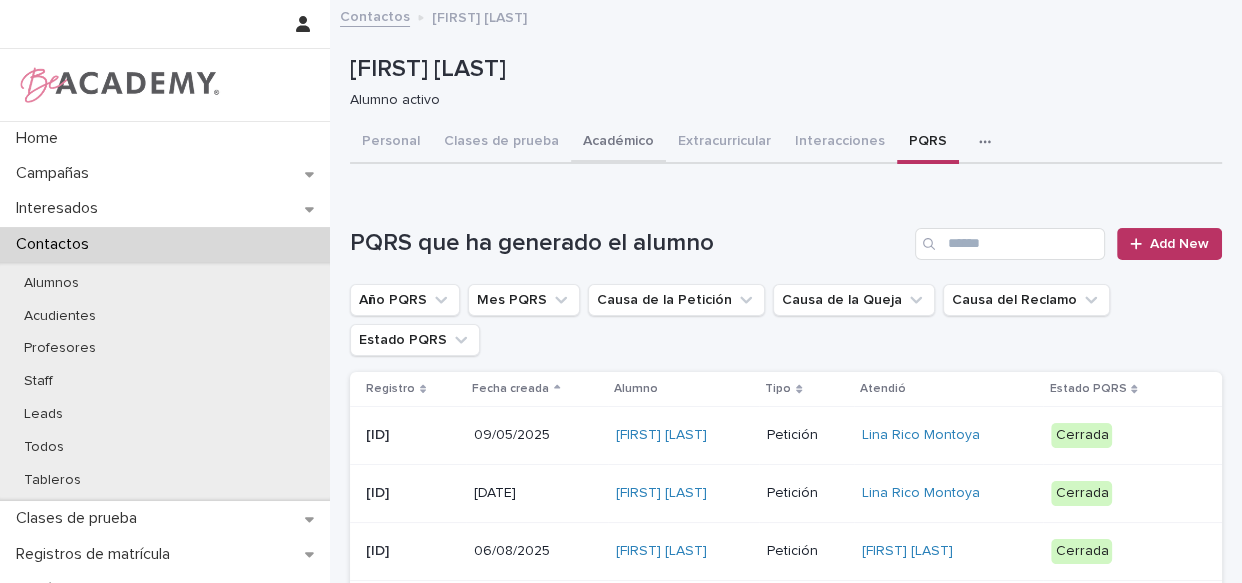 click on "Académico" at bounding box center [618, 143] 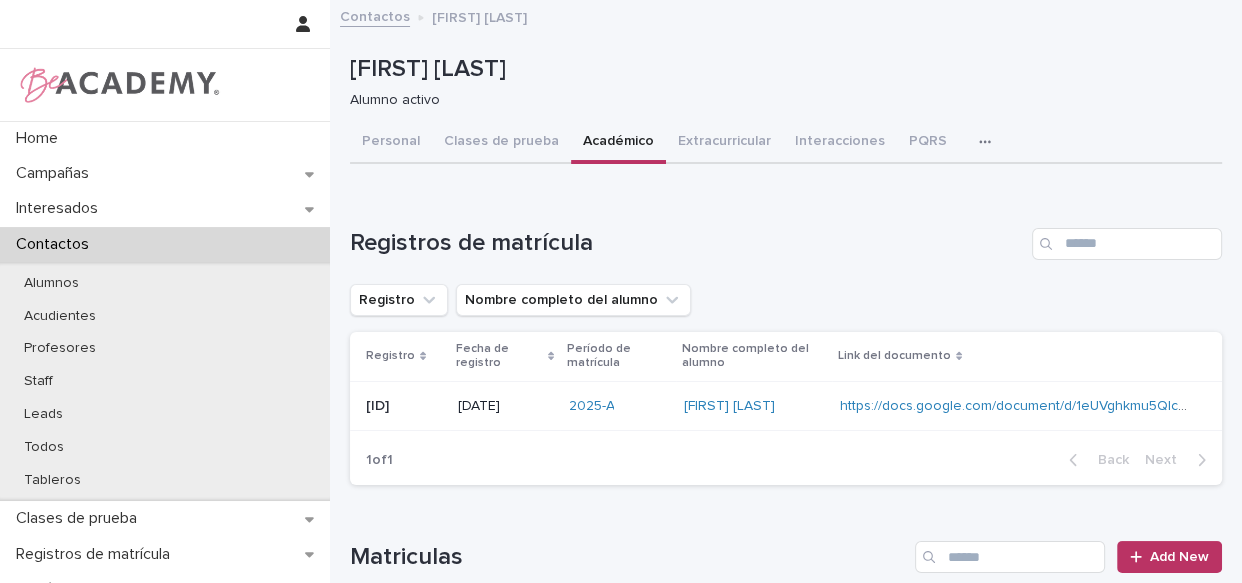 scroll, scrollTop: 593, scrollLeft: 0, axis: vertical 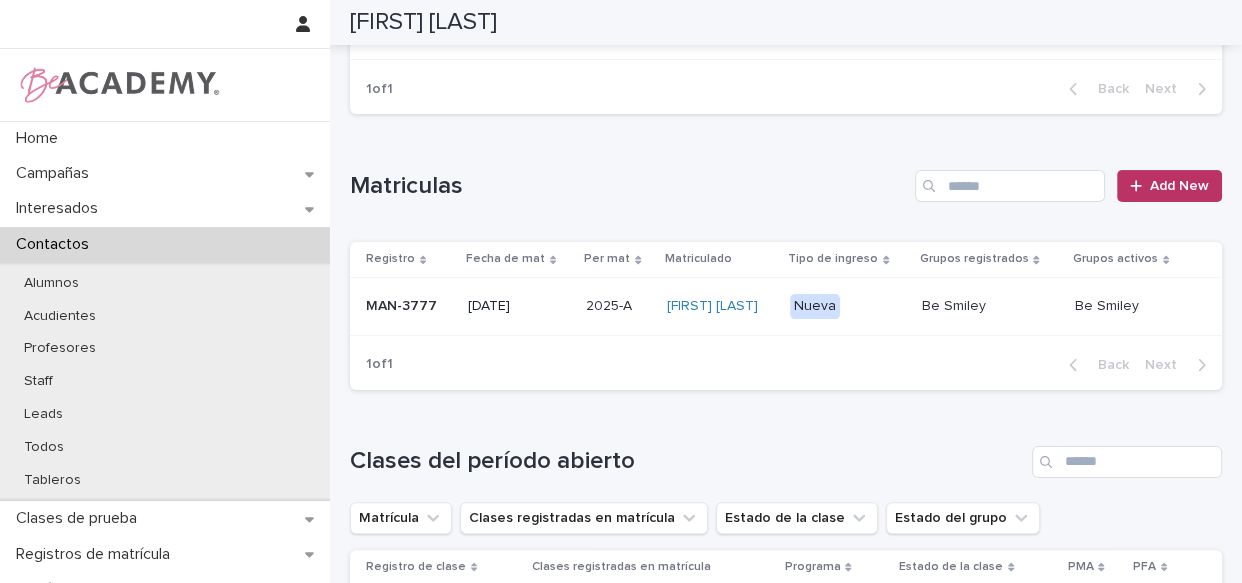 click on "Maria Paula Duran Bayona" at bounding box center [720, 306] 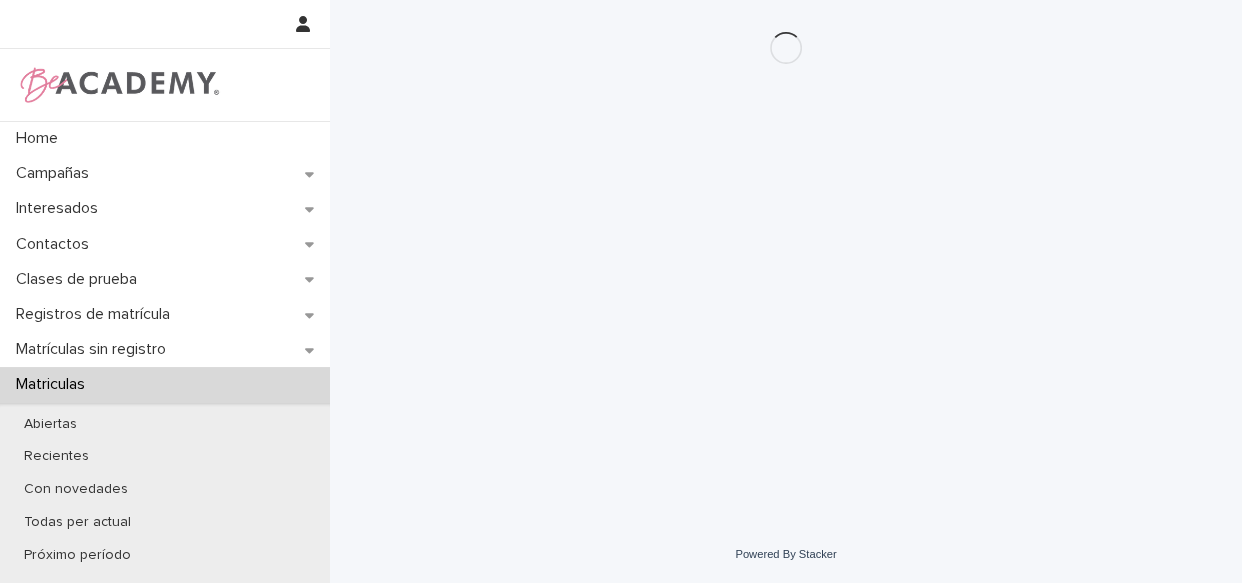 scroll, scrollTop: 0, scrollLeft: 0, axis: both 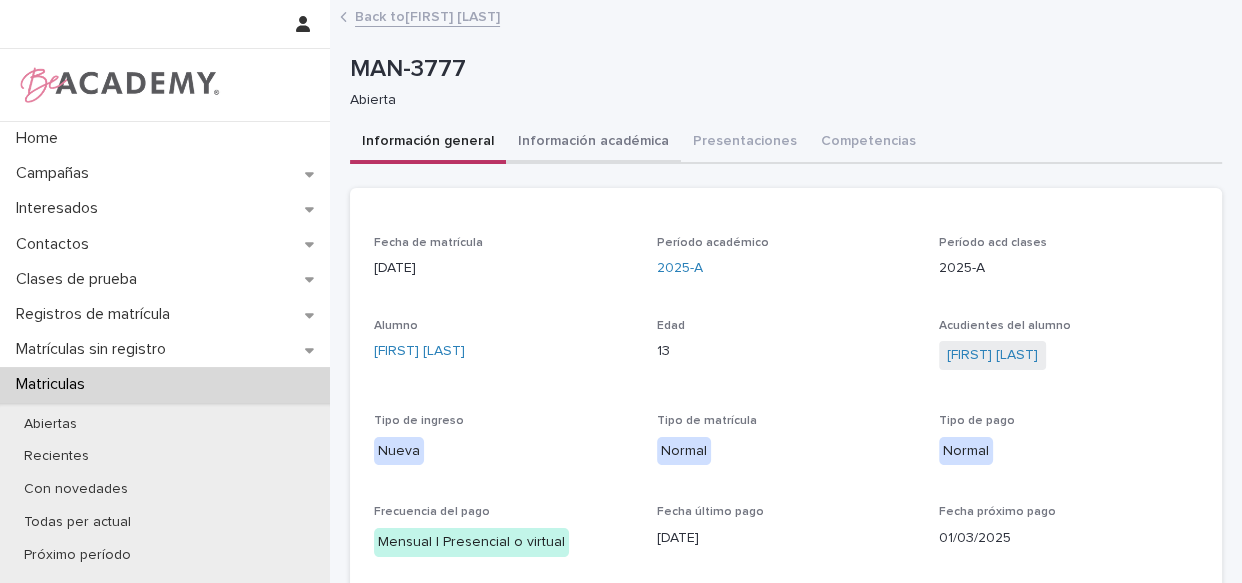click on "Información académica" at bounding box center [593, 143] 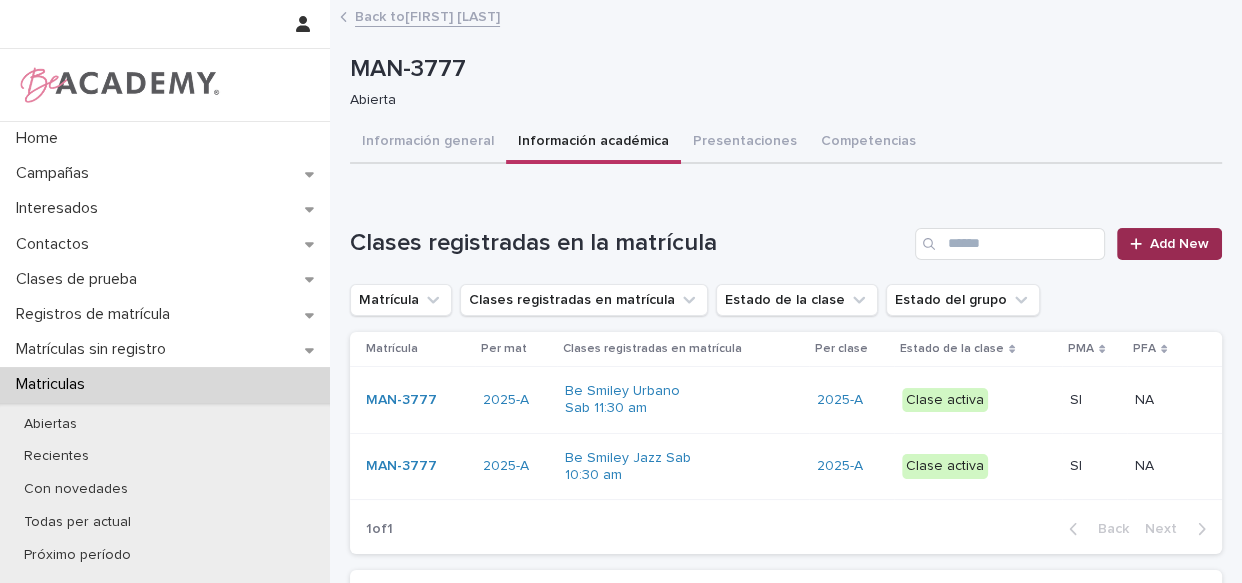 click 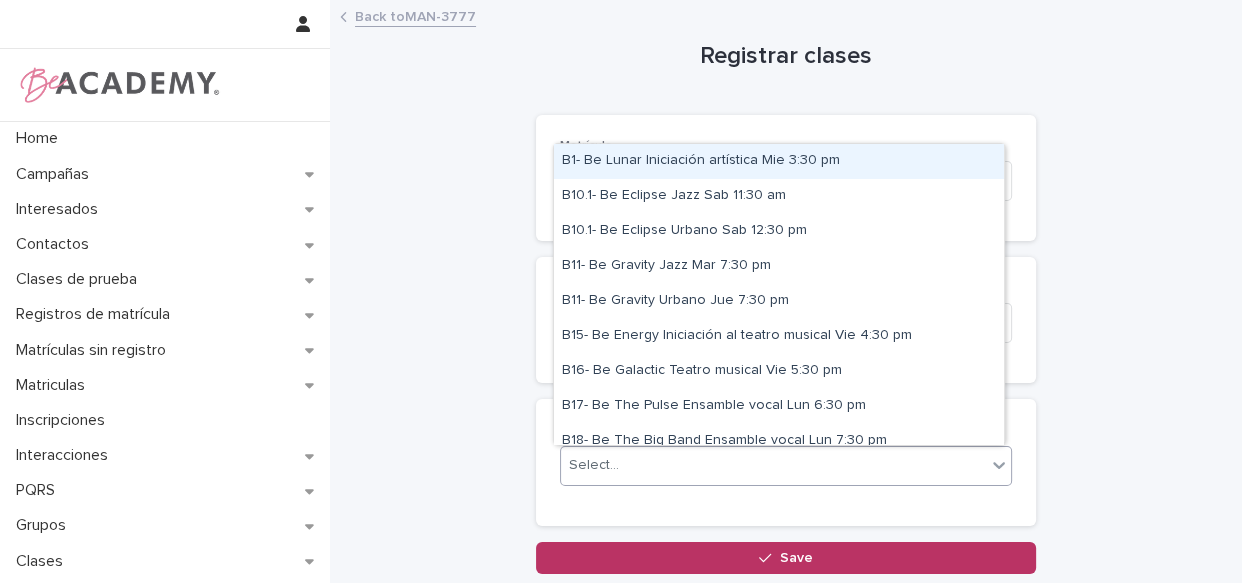 click on "Select..." at bounding box center [773, 465] 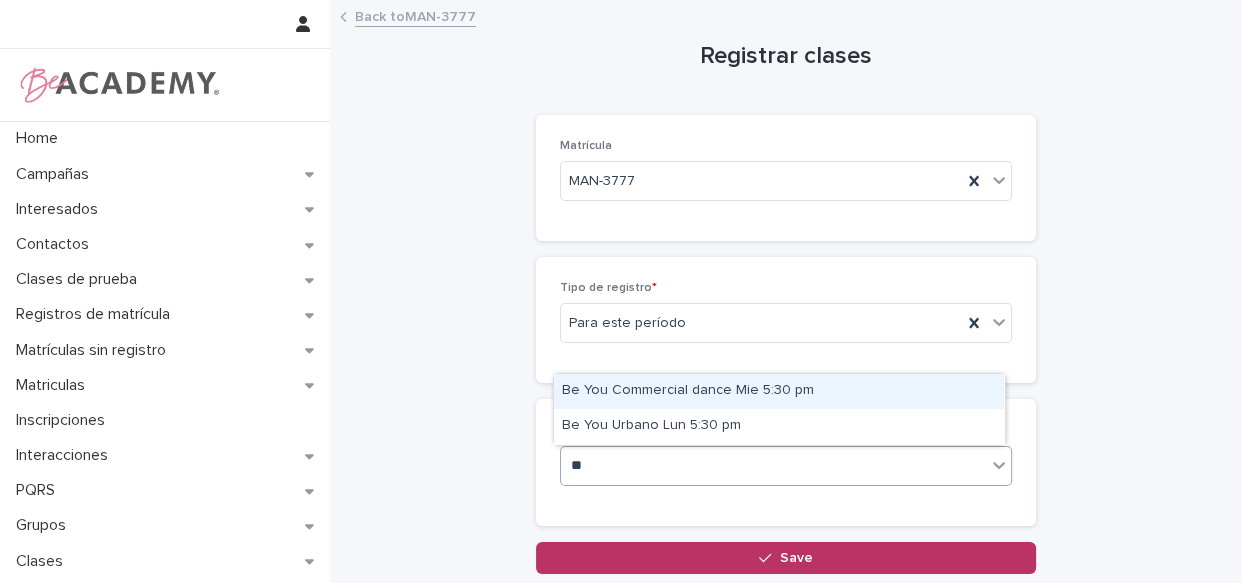type on "***" 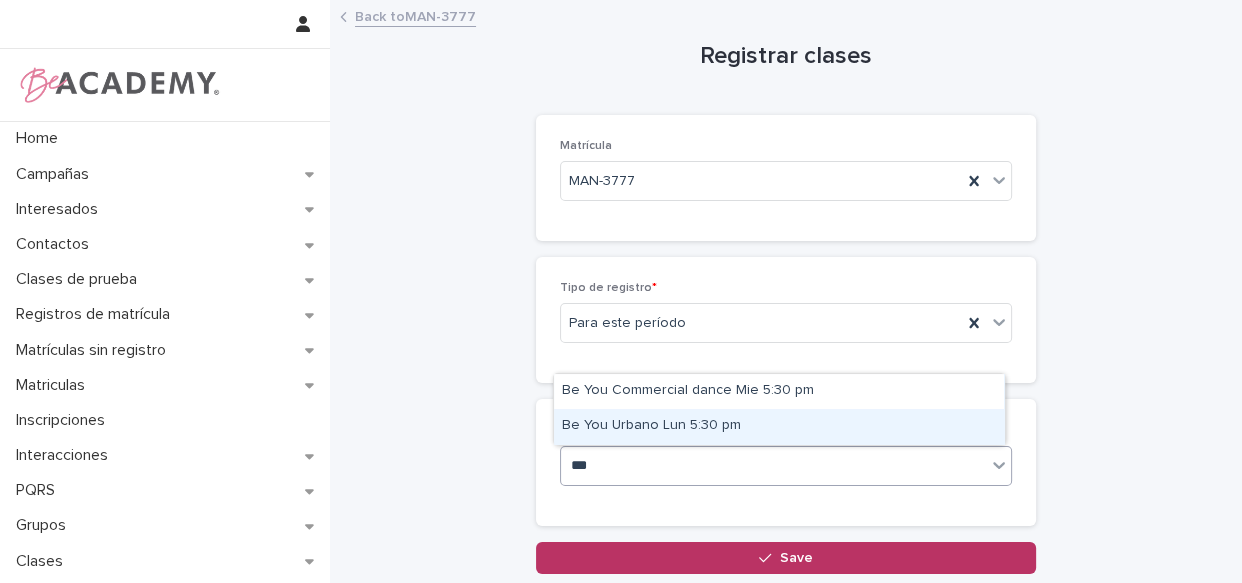 click on "Be You Urbano Lun 5:30 pm" at bounding box center (779, 426) 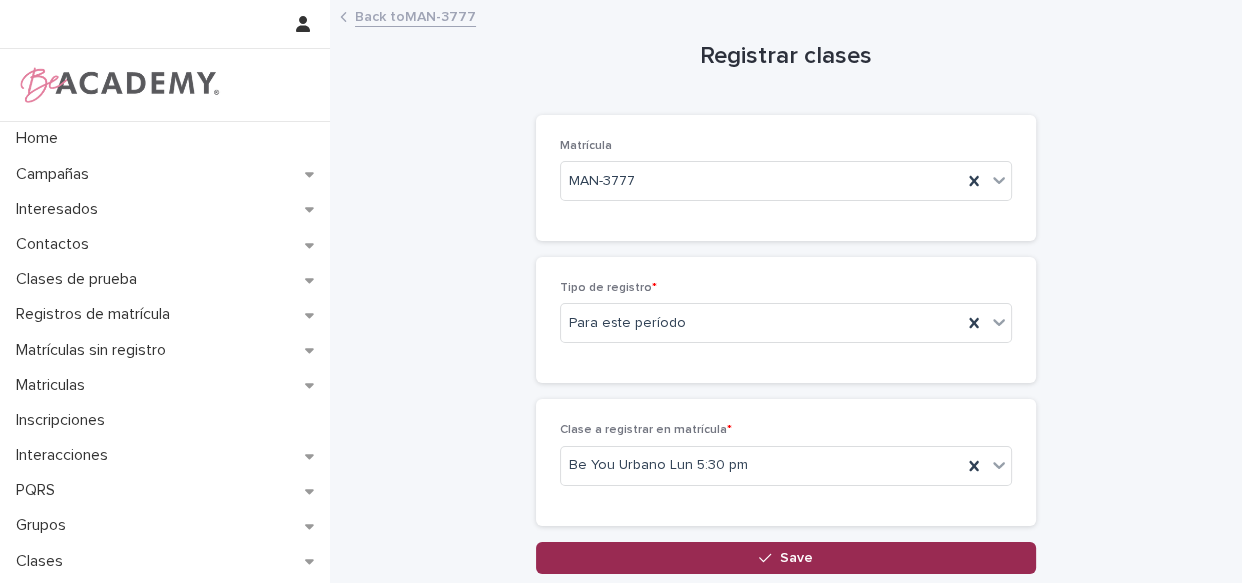 click on "Save" at bounding box center (796, 558) 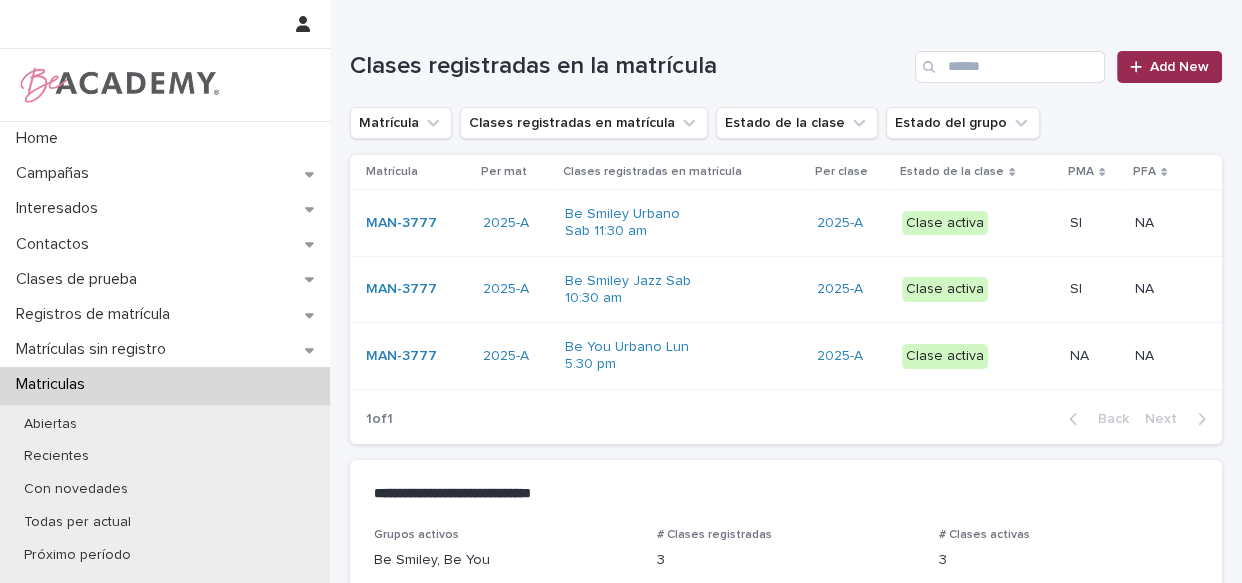 scroll, scrollTop: 181, scrollLeft: 0, axis: vertical 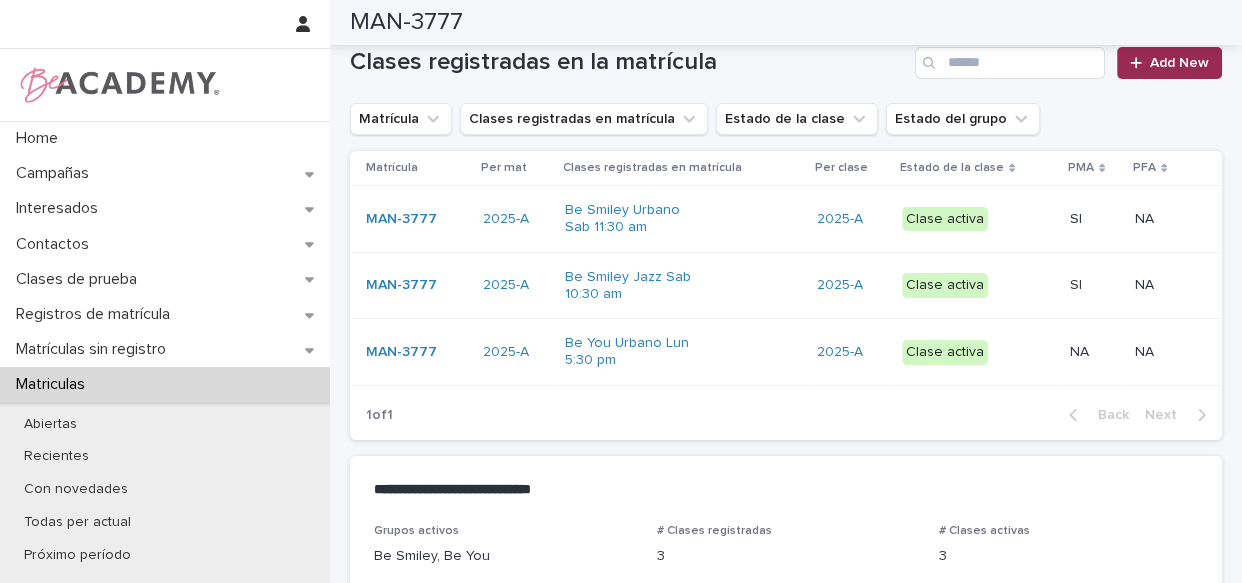 click on "Add New" at bounding box center (1169, 63) 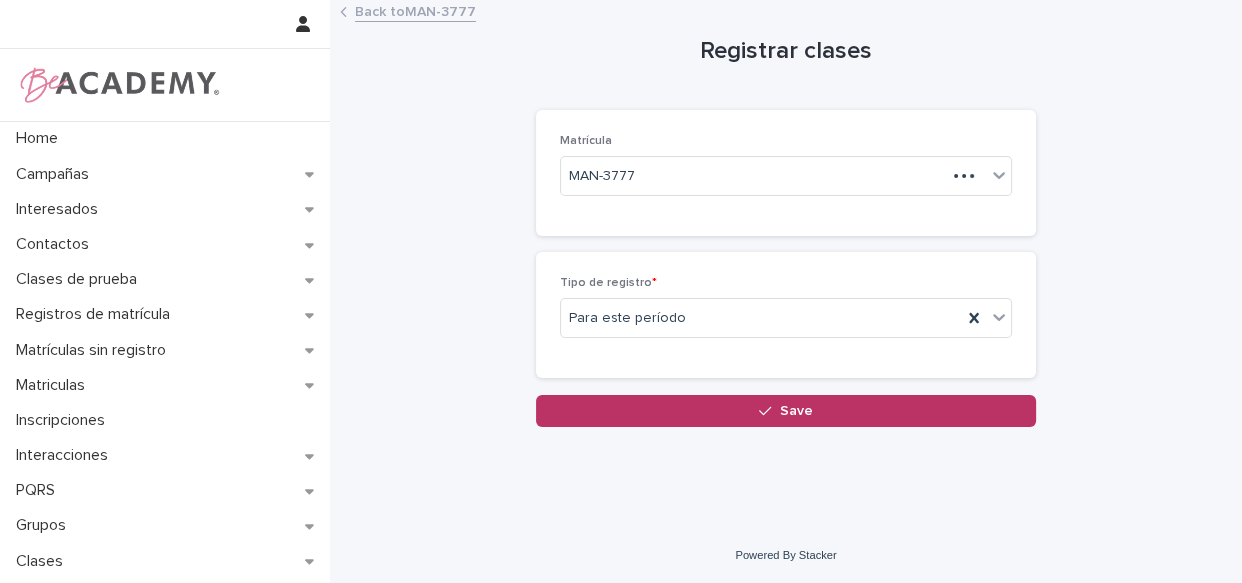scroll, scrollTop: 5, scrollLeft: 0, axis: vertical 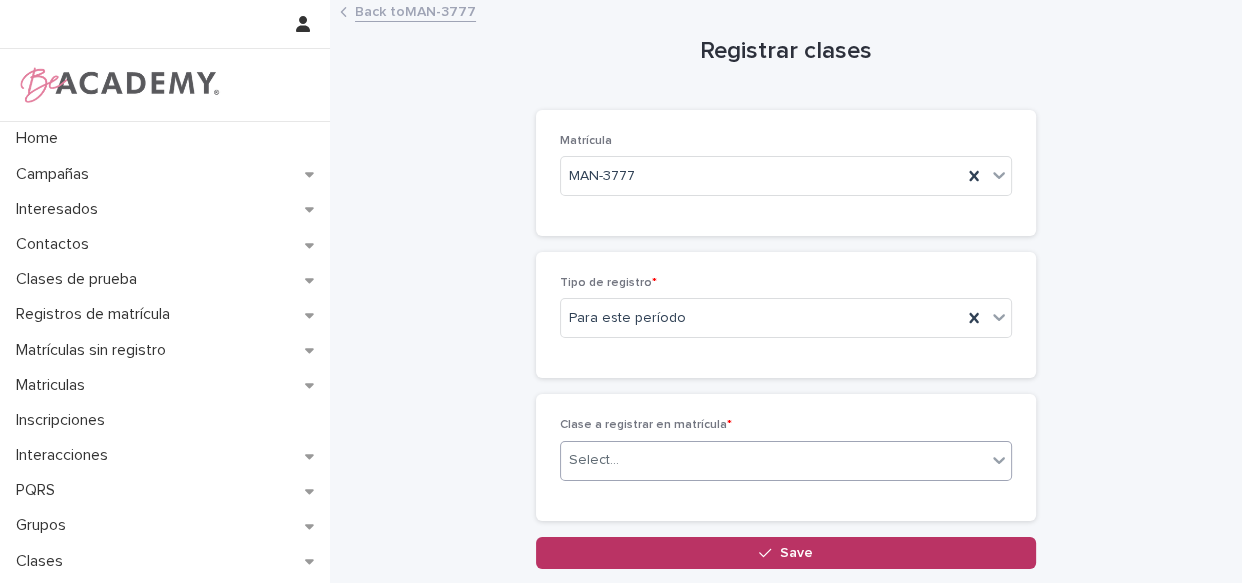 click on "Select..." at bounding box center [773, 460] 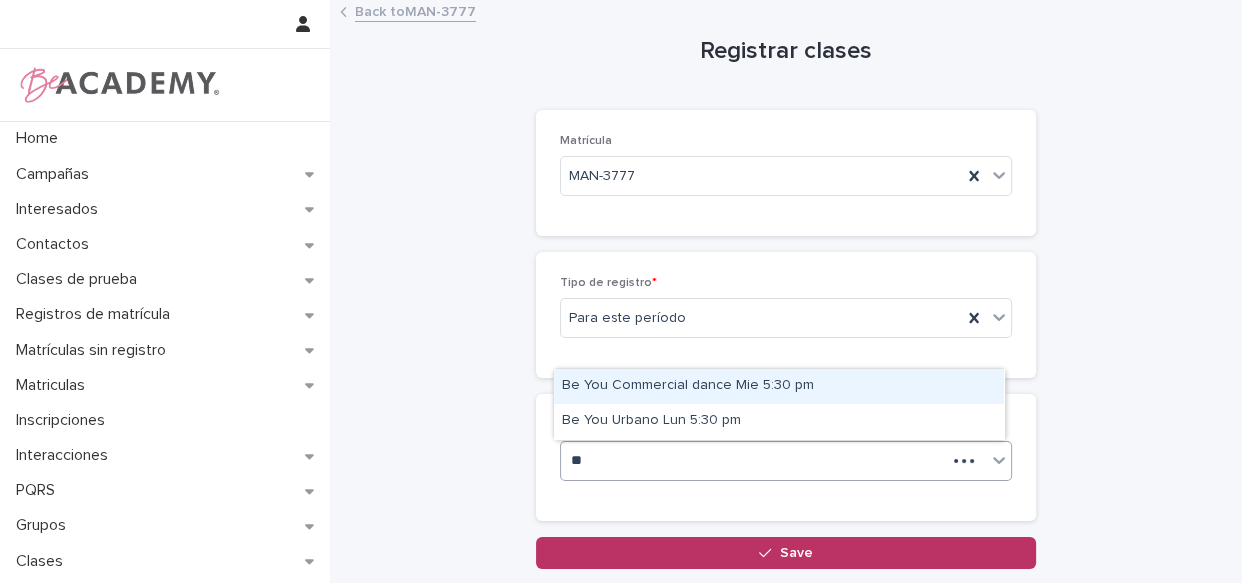 type on "***" 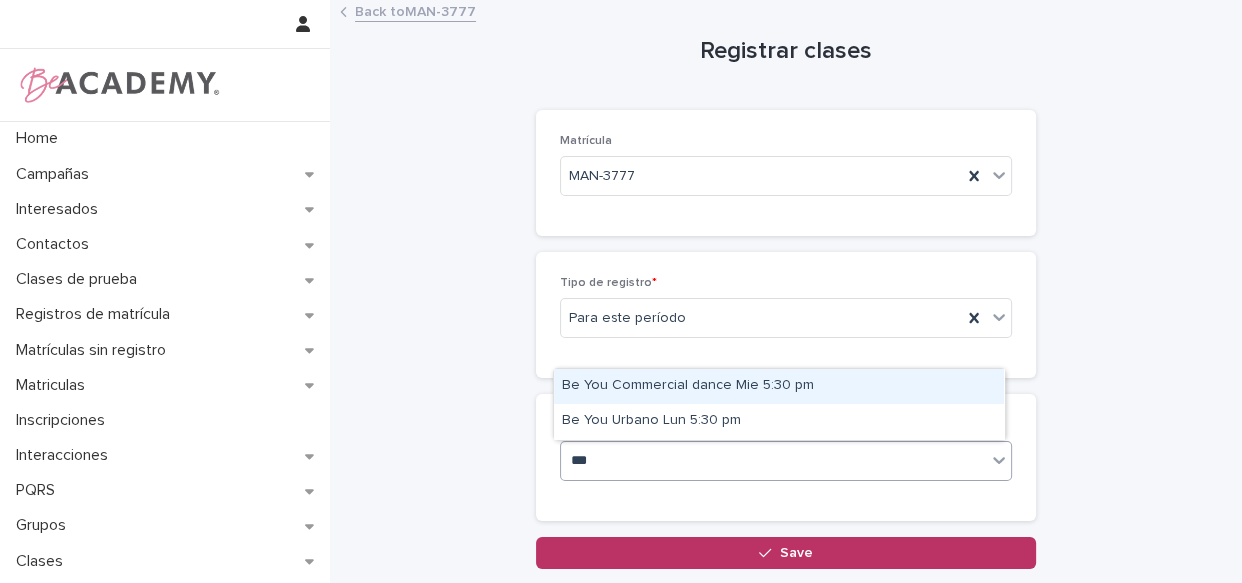 click on "Be You Commercial dance Mie 5:30 pm" at bounding box center (779, 386) 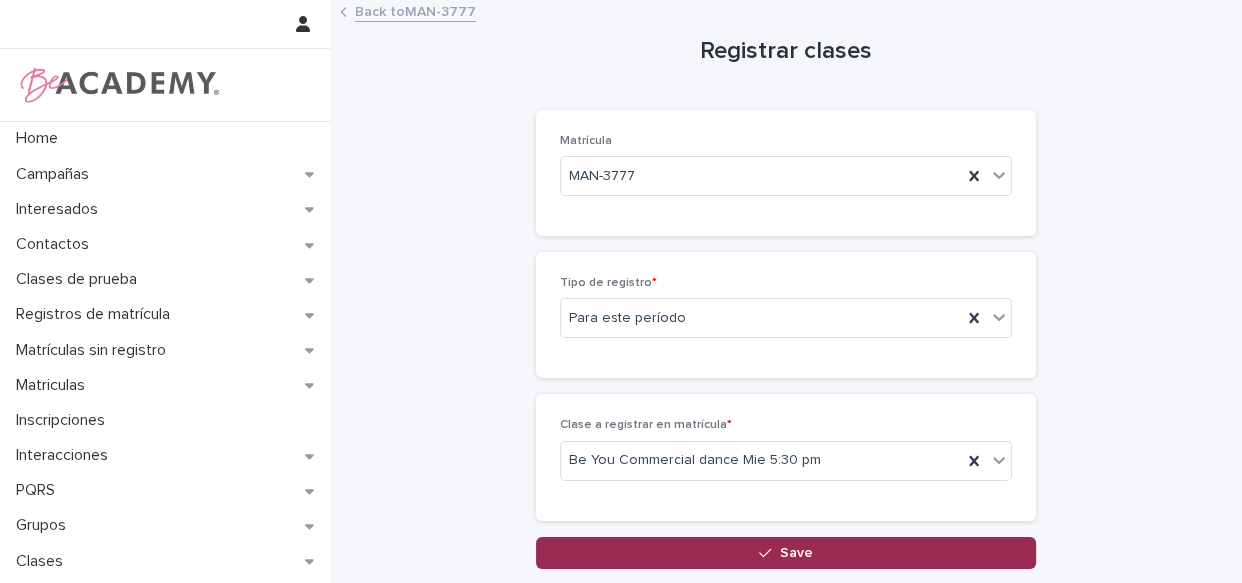 click 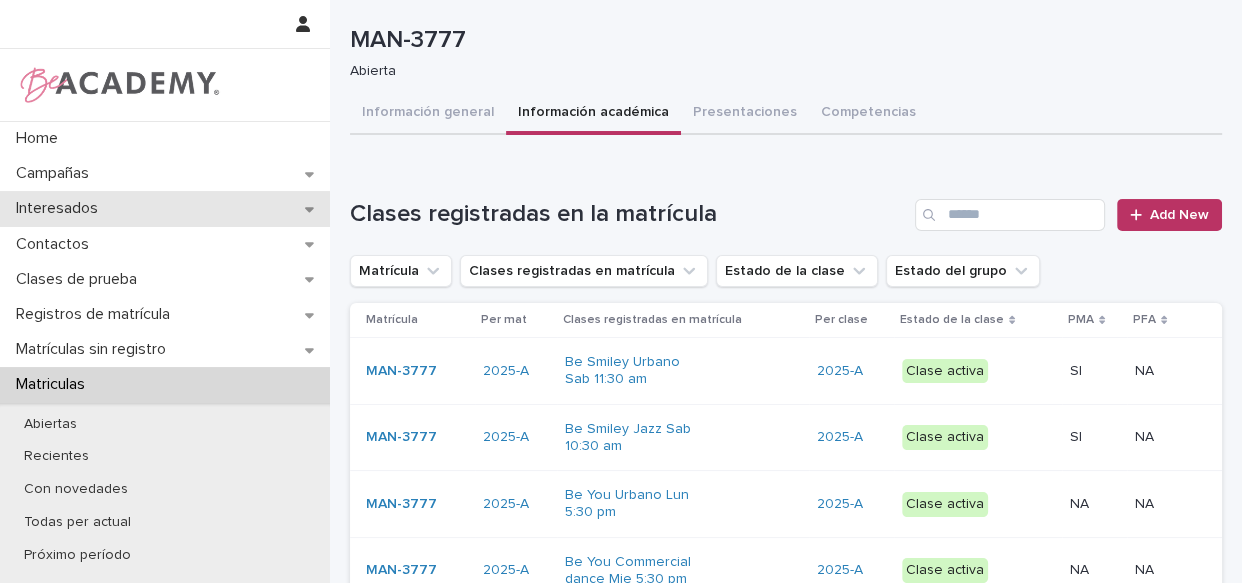 scroll, scrollTop: 0, scrollLeft: 0, axis: both 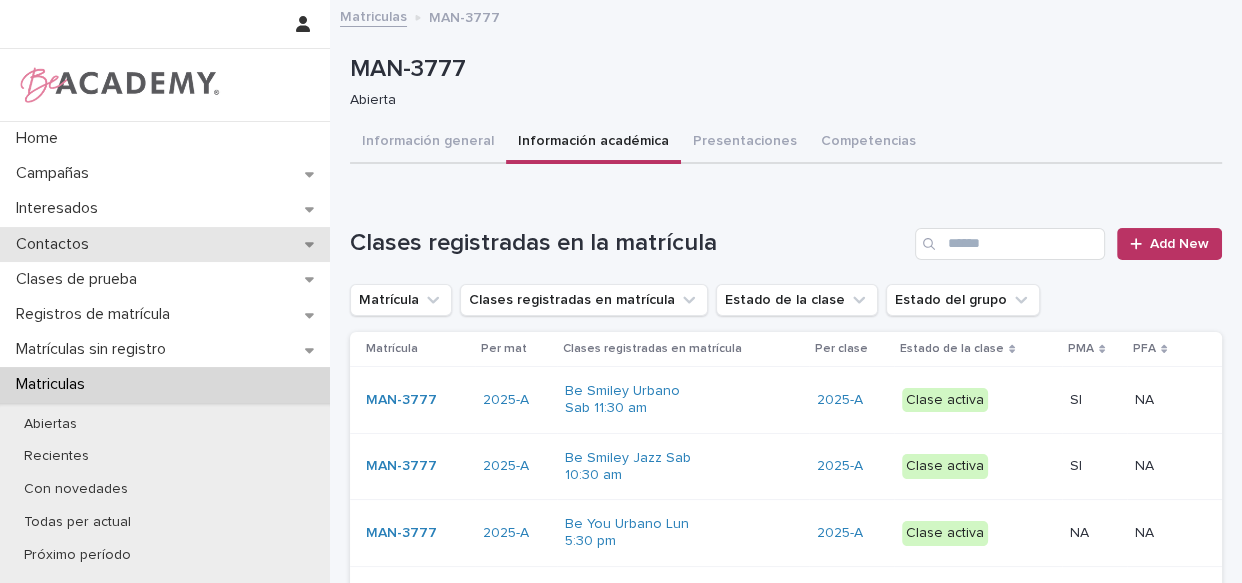click on "Contactos" at bounding box center [56, 244] 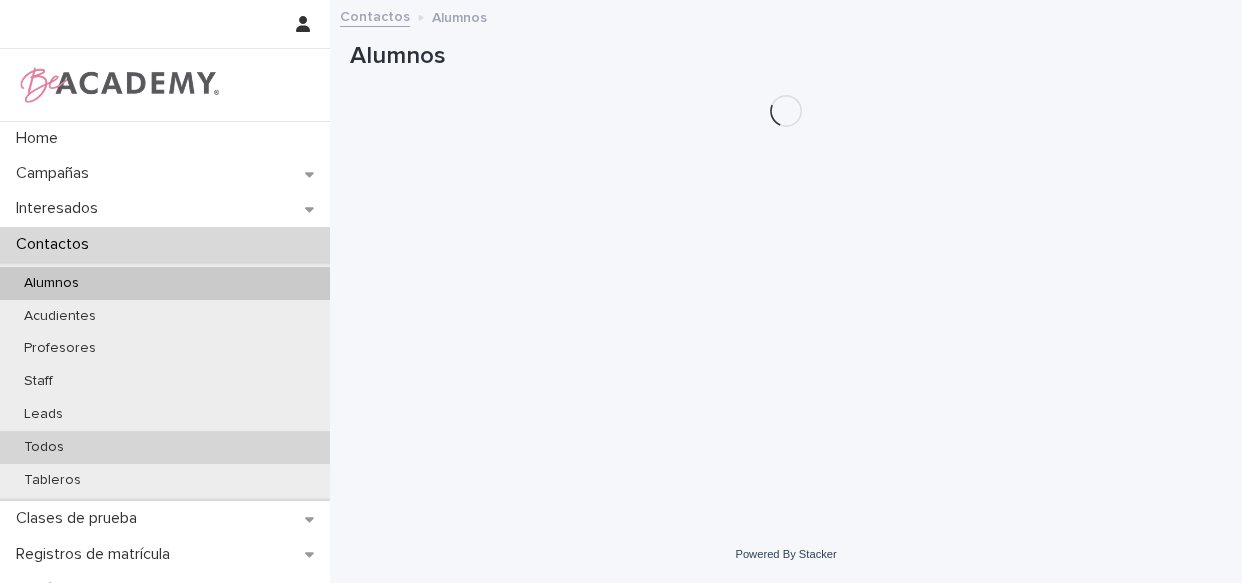 click on "Todos" at bounding box center (44, 447) 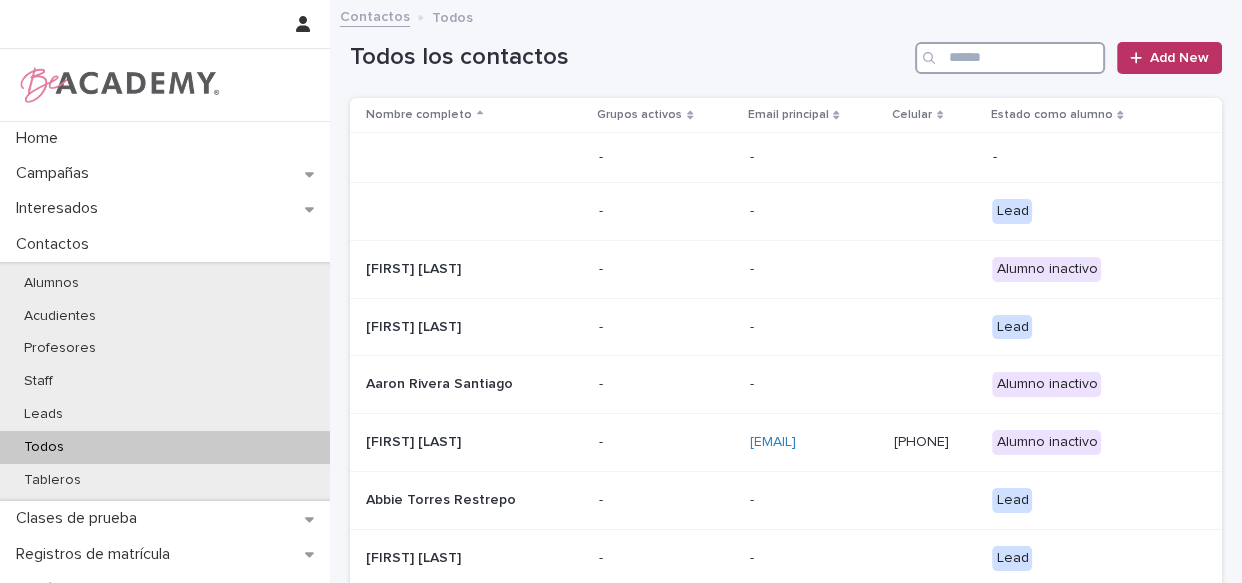 click at bounding box center [1010, 58] 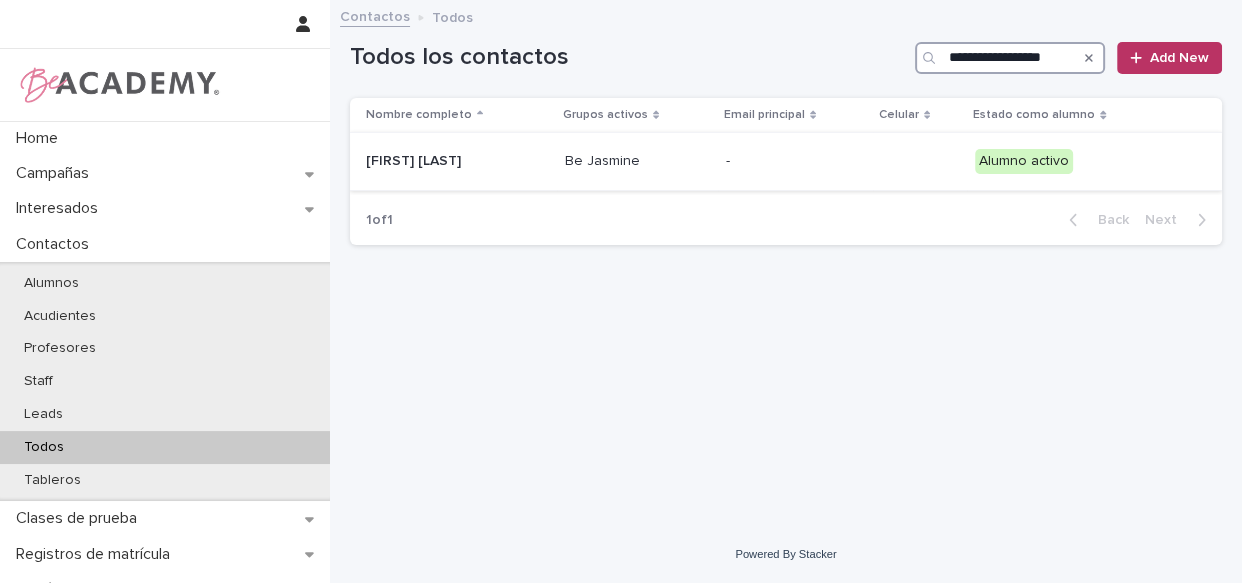 type on "**********" 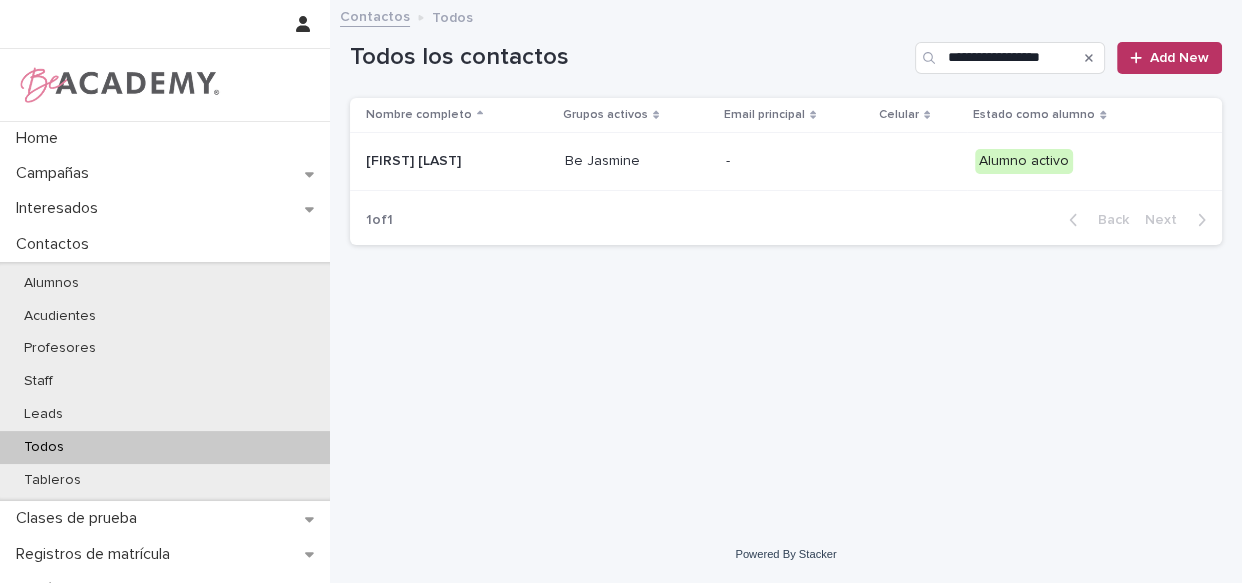 click on "Be Jasmine" at bounding box center [637, 162] 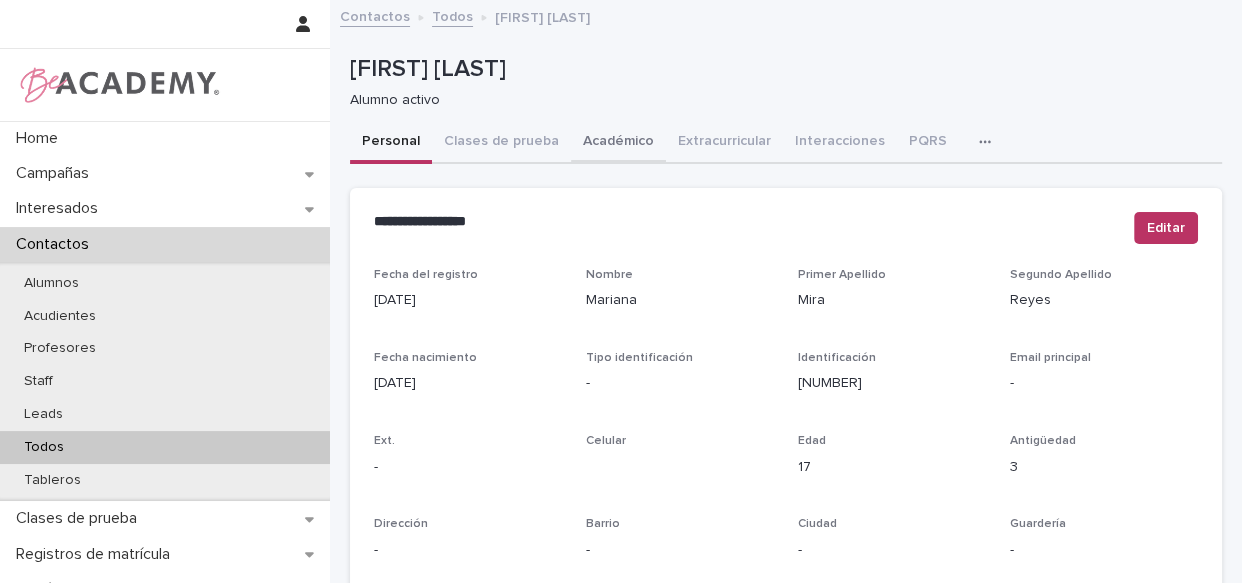 click on "Académico" at bounding box center [618, 143] 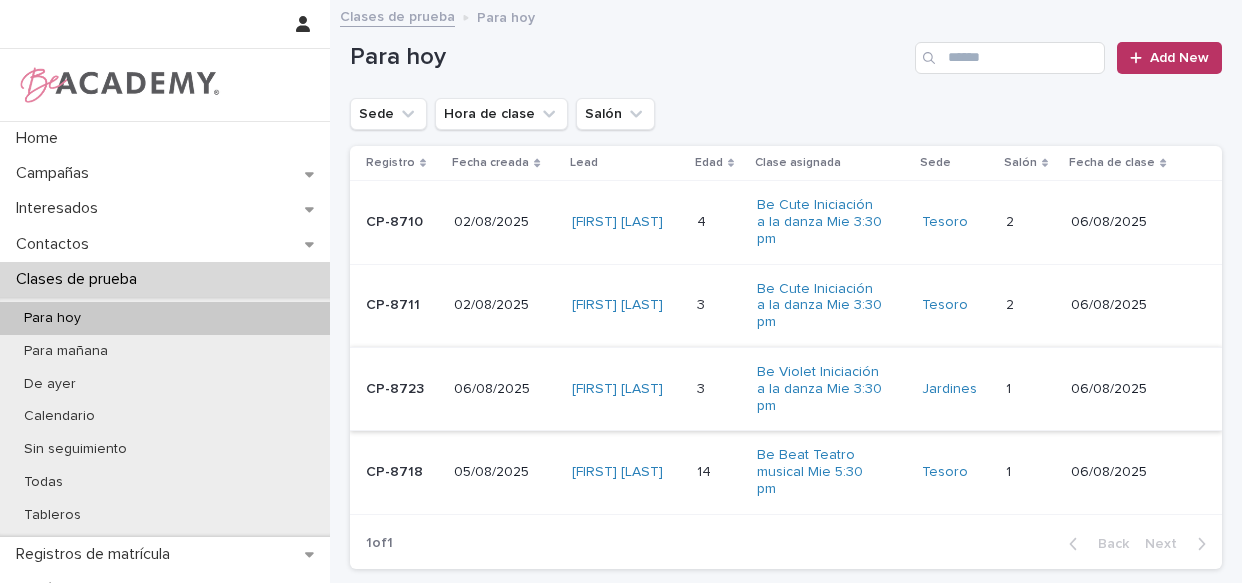 scroll, scrollTop: 0, scrollLeft: 0, axis: both 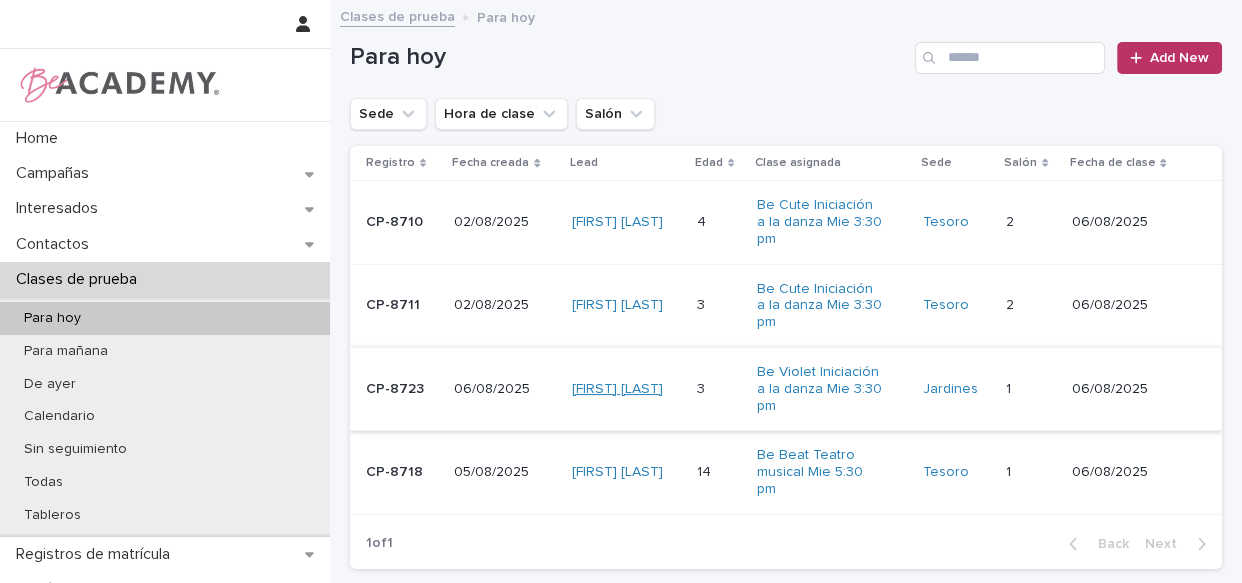 click on "[FIRST] [LAST]" at bounding box center (617, 389) 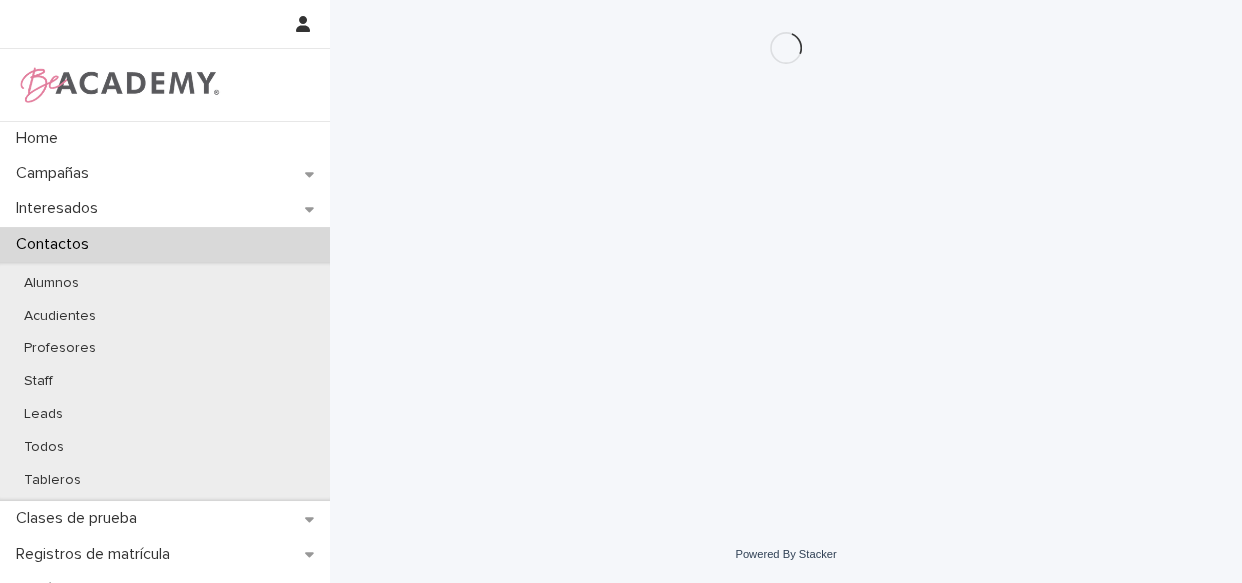 click on "Loading... Saving… Loading... Saving…" at bounding box center [786, 238] 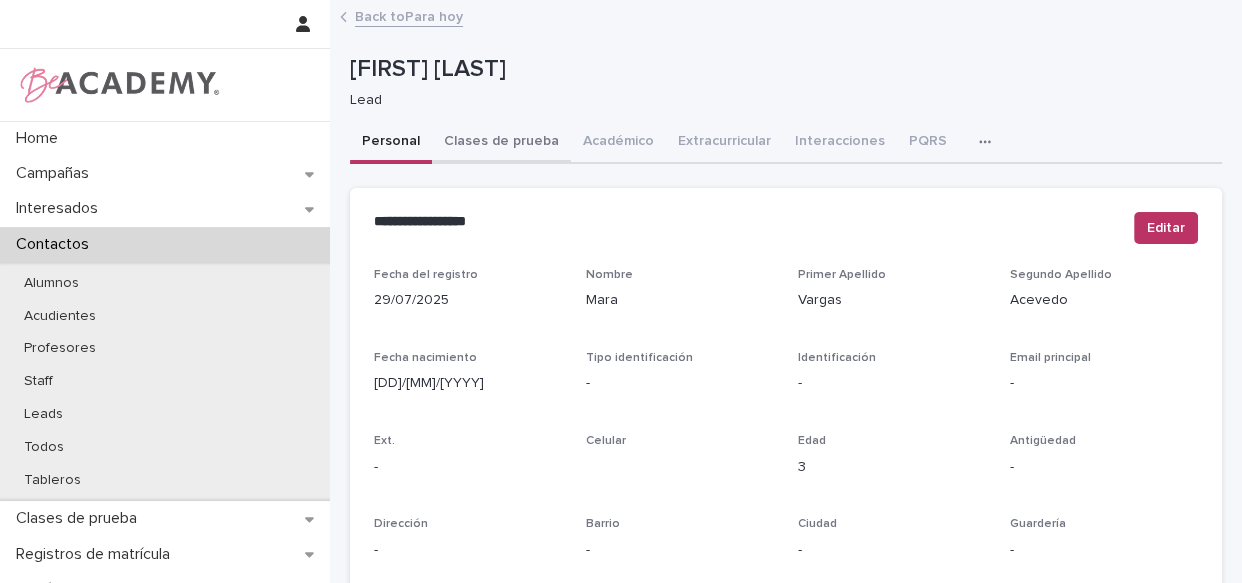 click on "Clases de prueba" at bounding box center (501, 143) 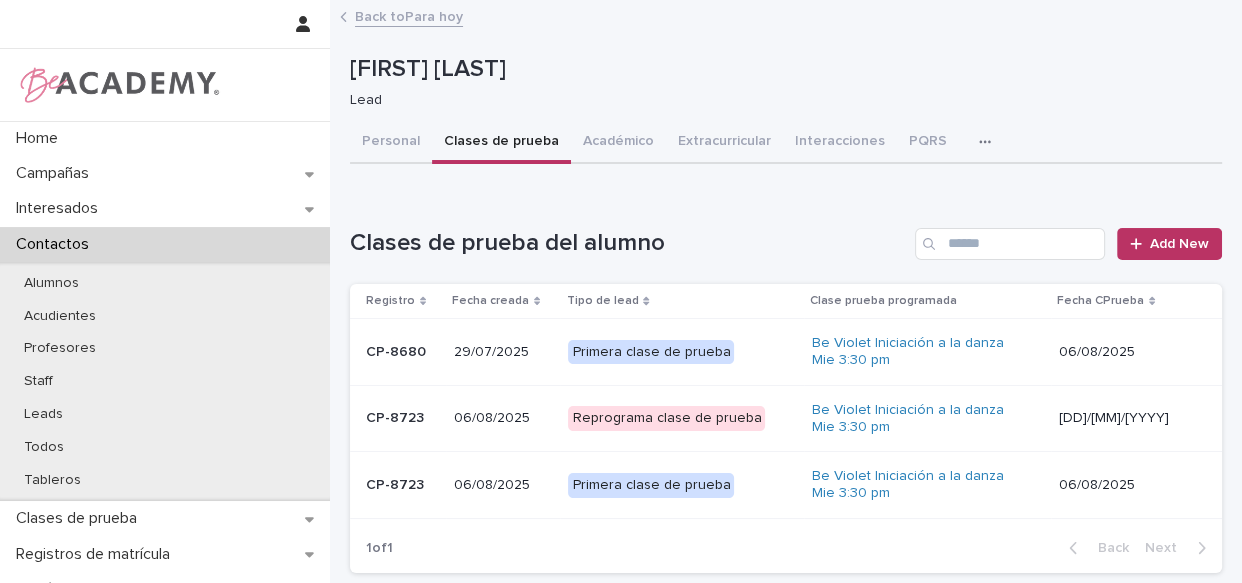 click on "Primera clase de prueba" at bounding box center [681, 485] 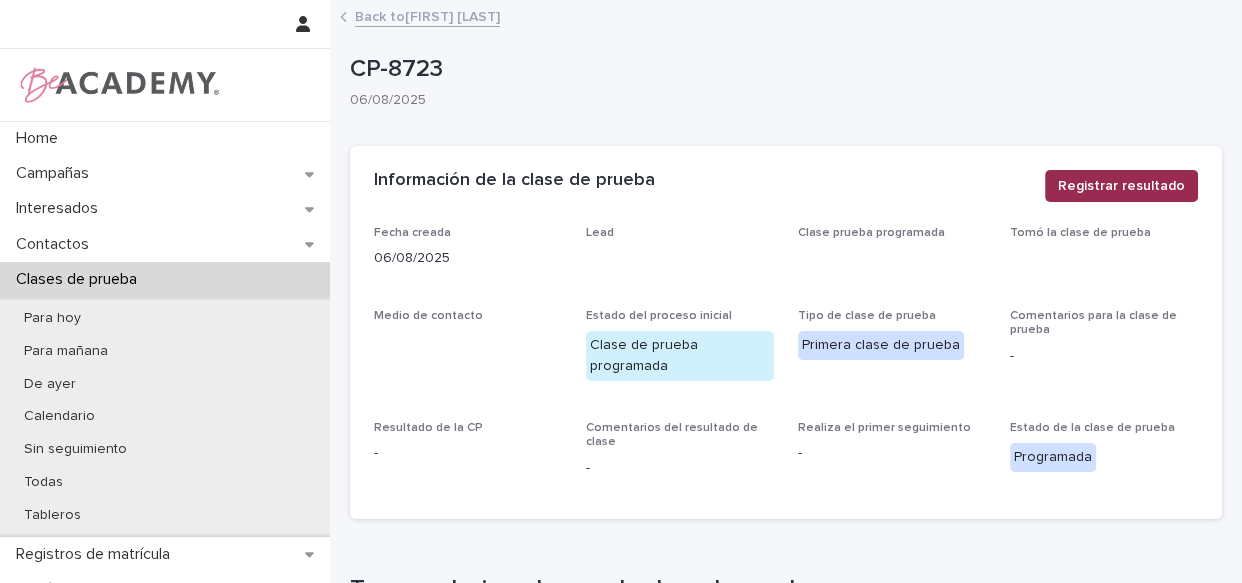 click on "Registrar resultado" at bounding box center [1121, 186] 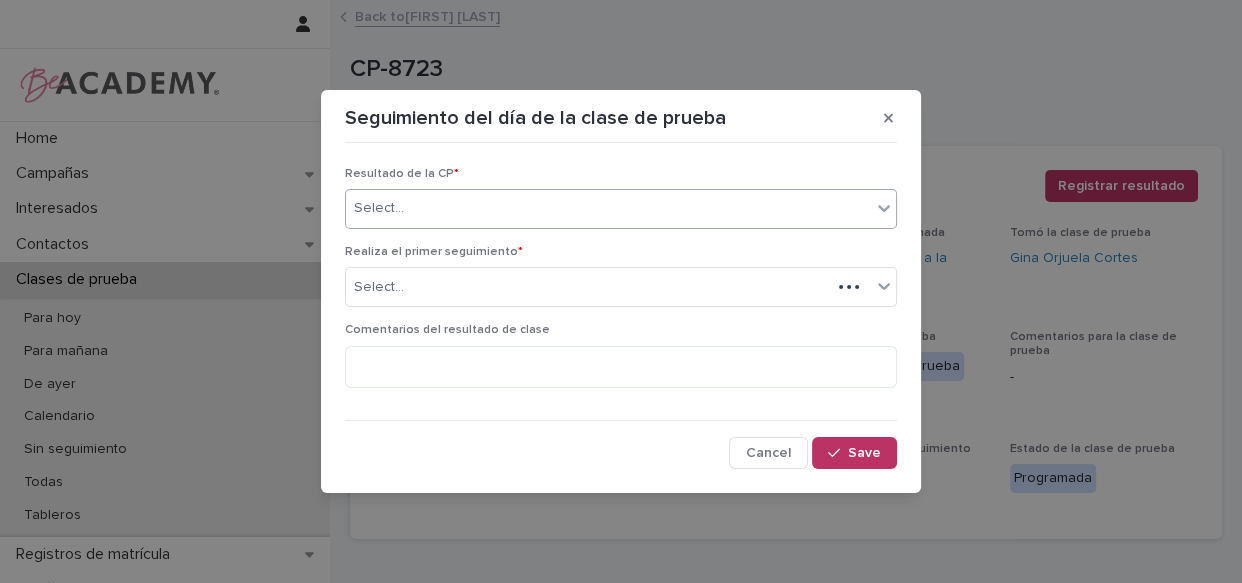 click on "Select..." at bounding box center (608, 208) 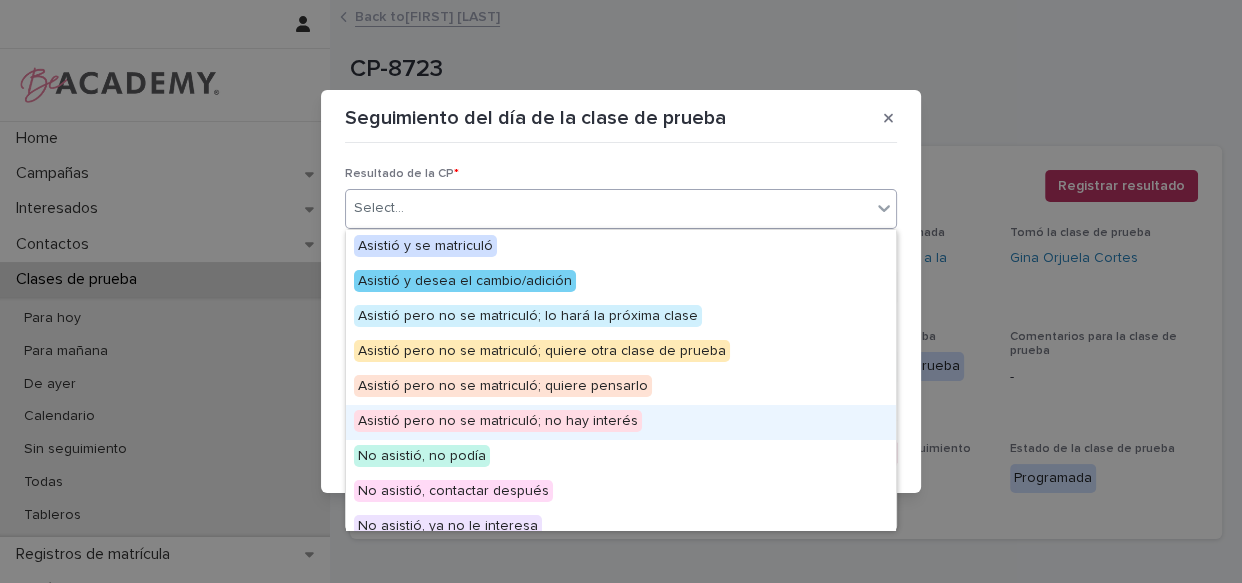 drag, startPoint x: 657, startPoint y: 228, endPoint x: 515, endPoint y: 411, distance: 231.63118 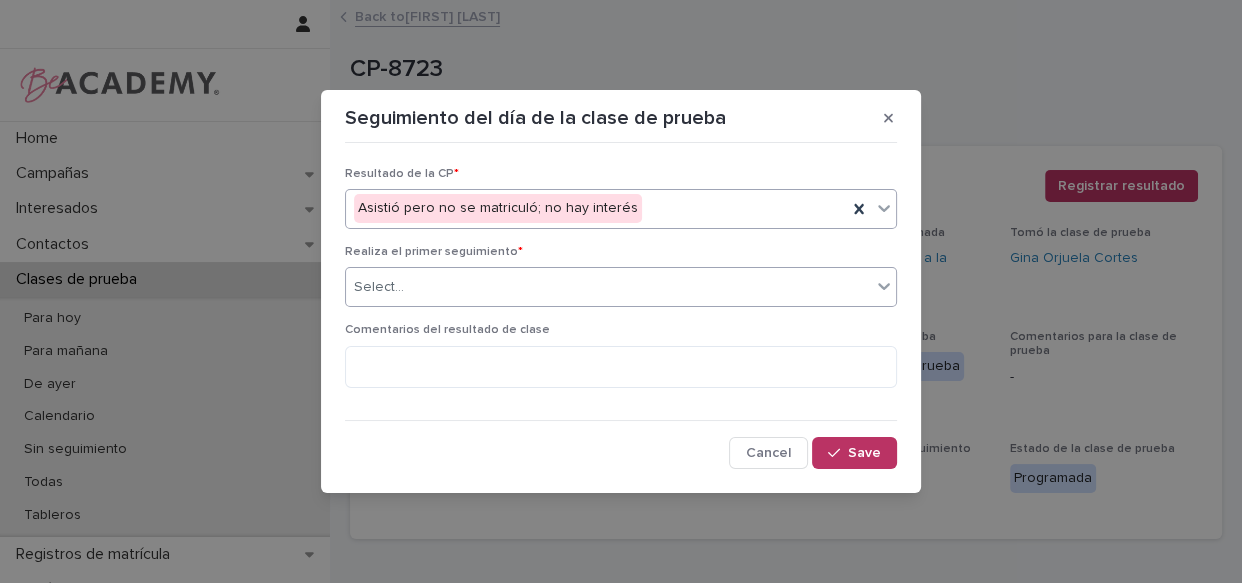 click on "Select..." at bounding box center (608, 287) 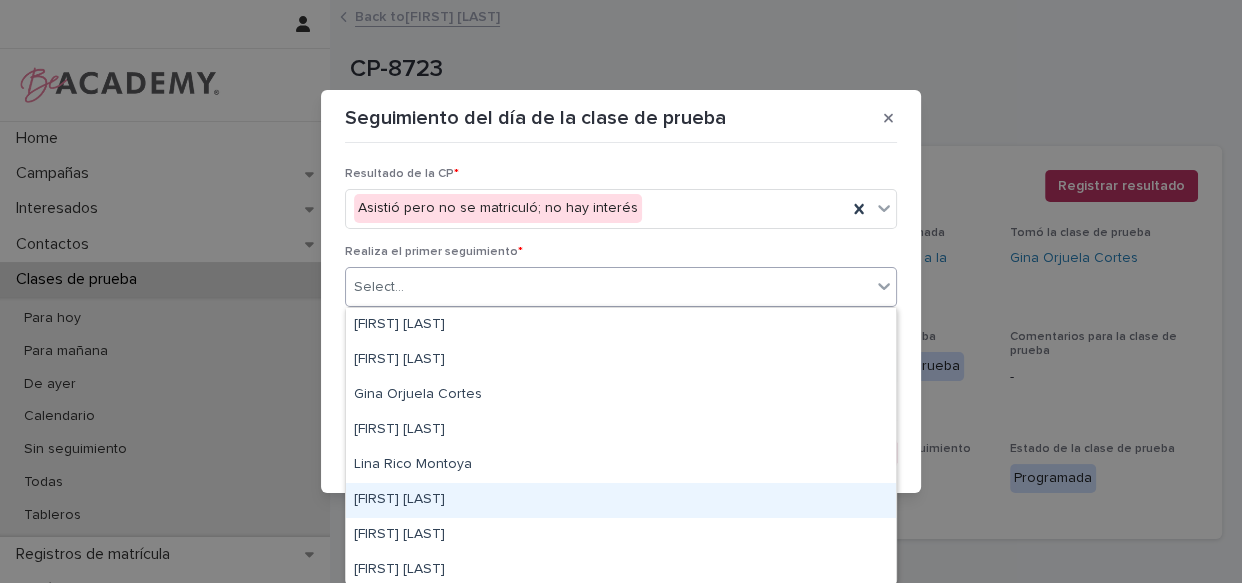 click on "[FIRST] [LAST]" at bounding box center (621, 500) 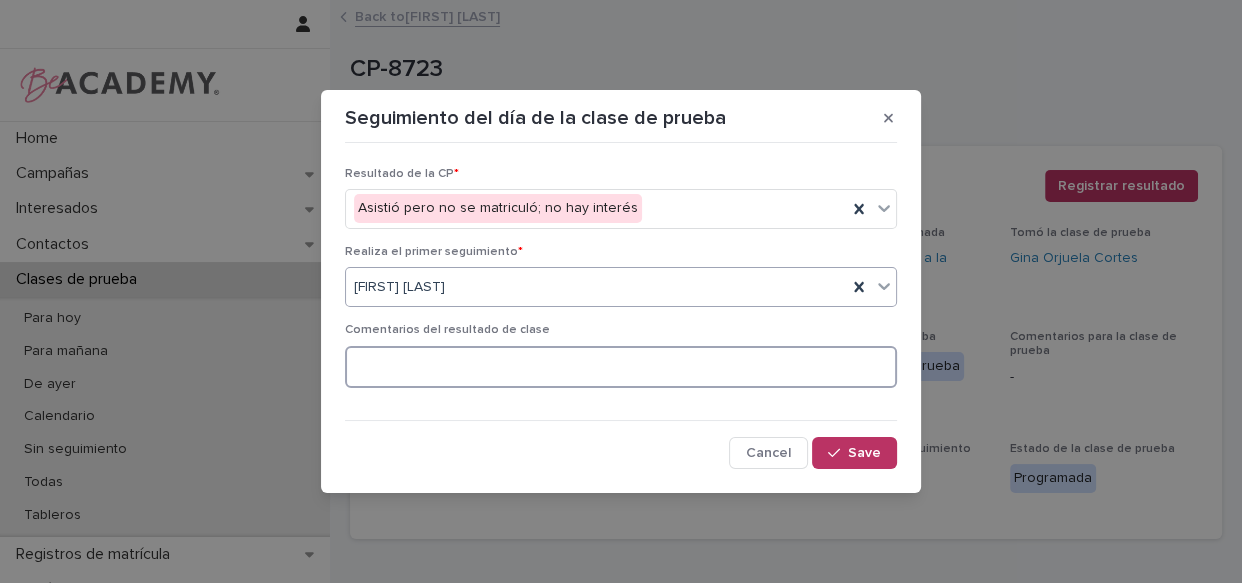 click at bounding box center [621, 367] 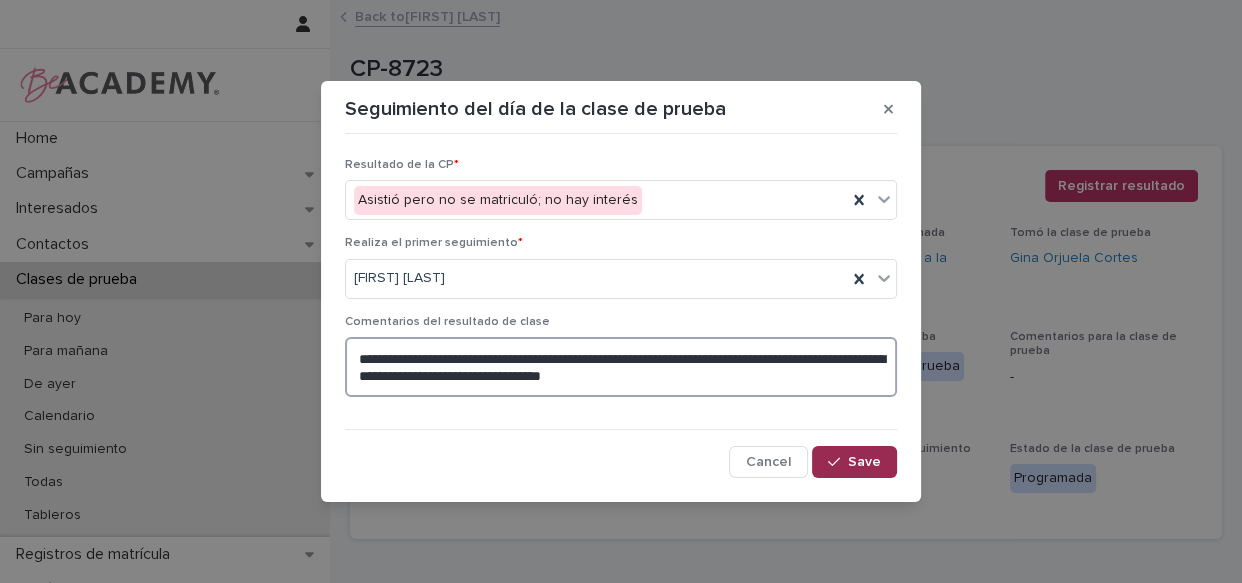 type on "**********" 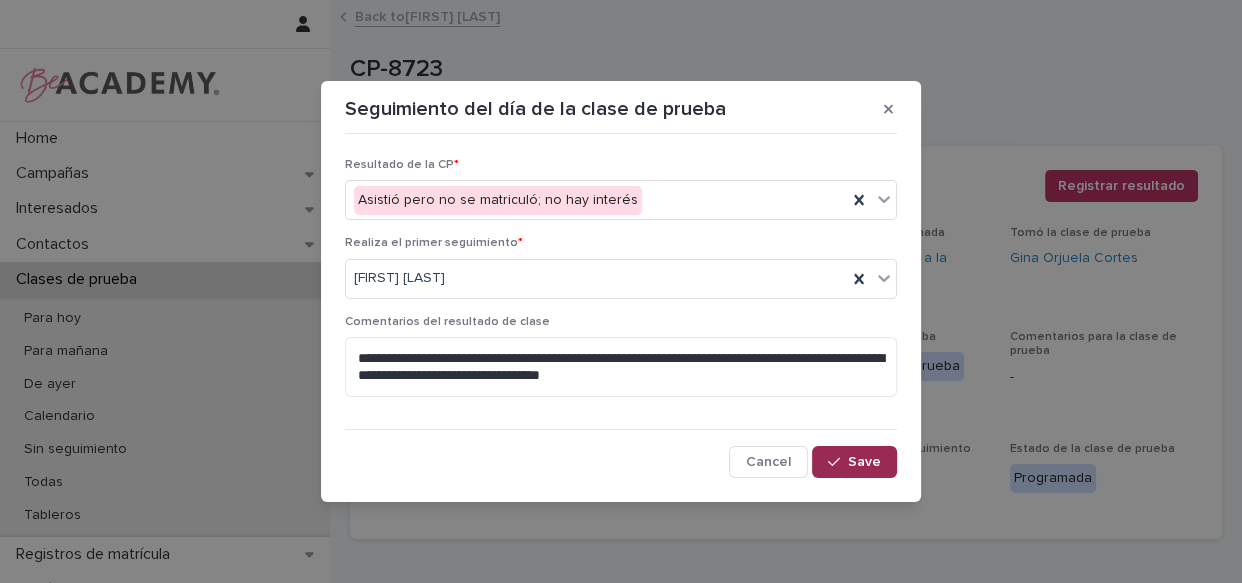 click at bounding box center [838, 462] 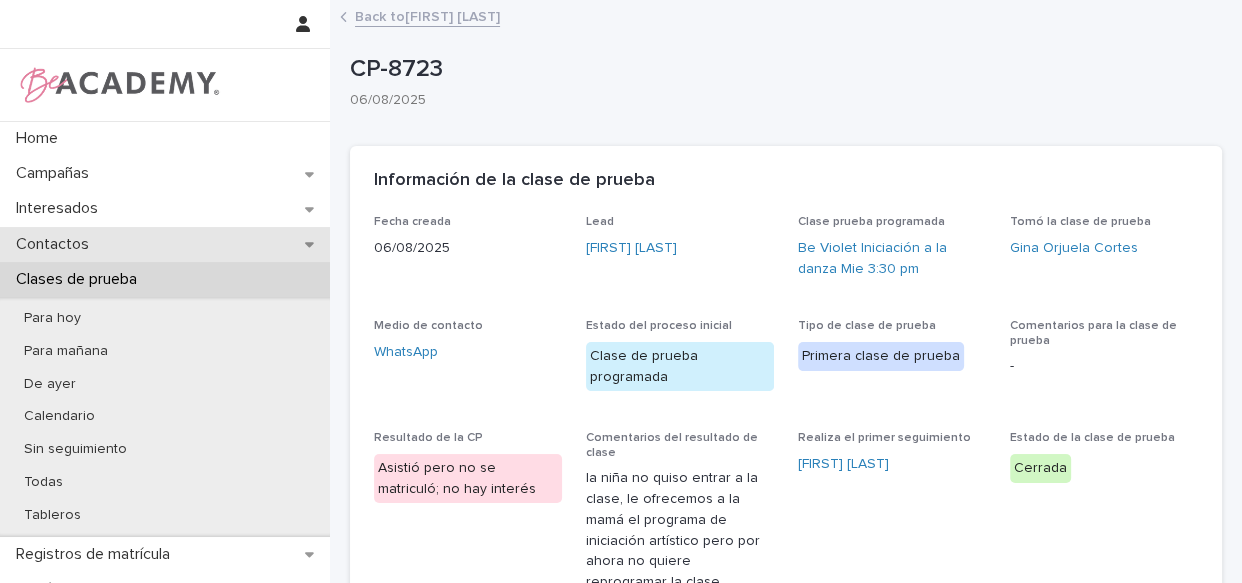 click on "Contactos" at bounding box center (56, 244) 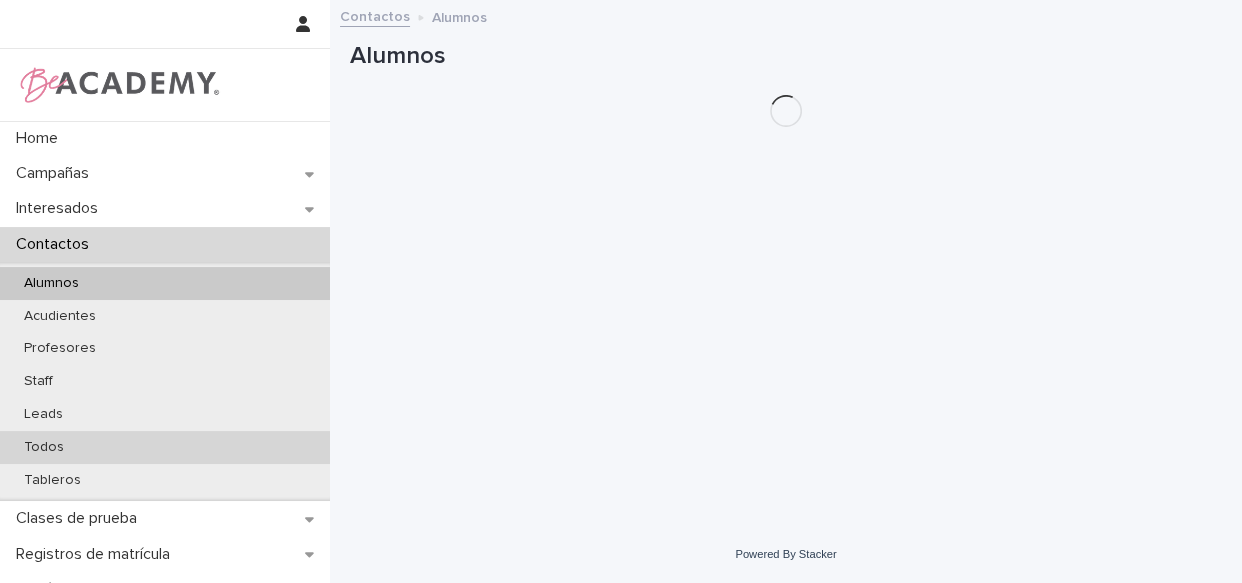 click on "Todos" at bounding box center (44, 447) 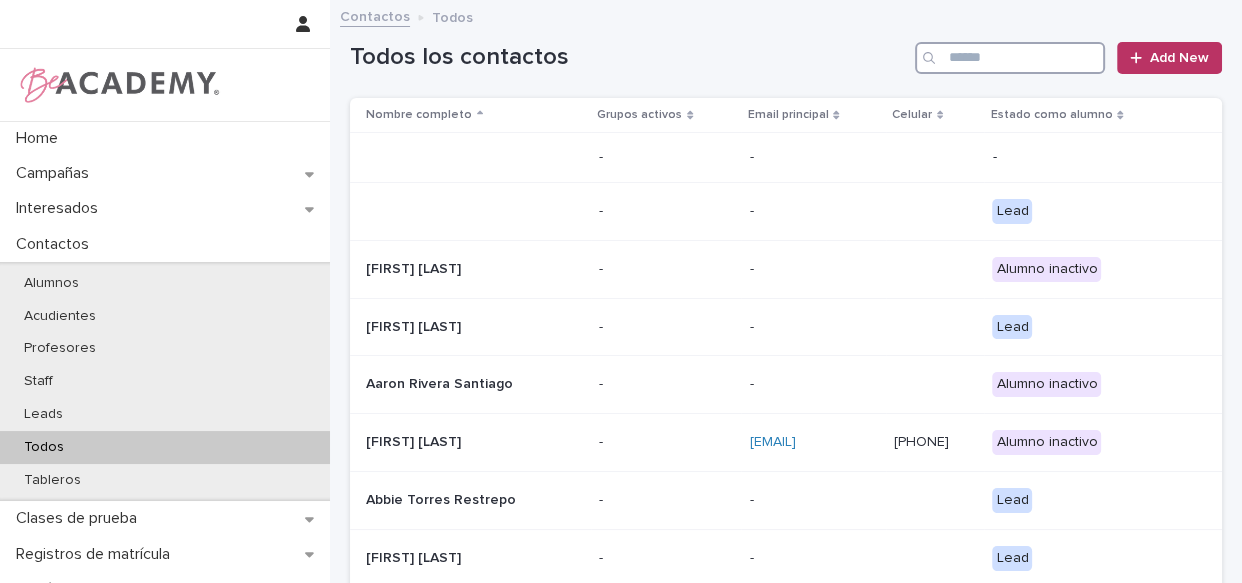 click at bounding box center (1010, 58) 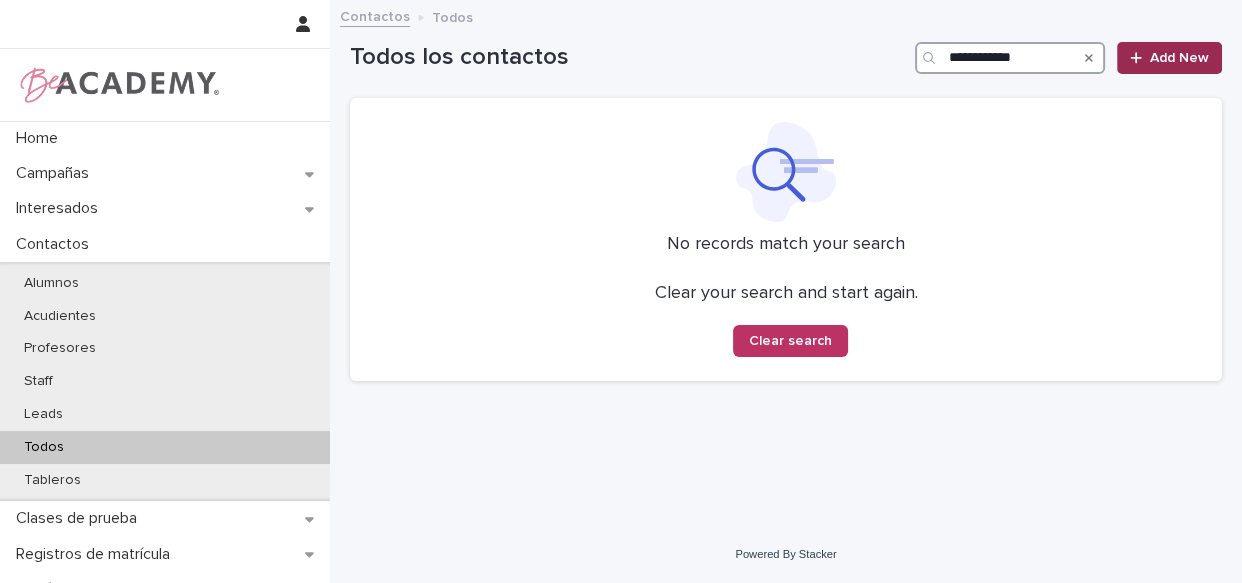 type on "**********" 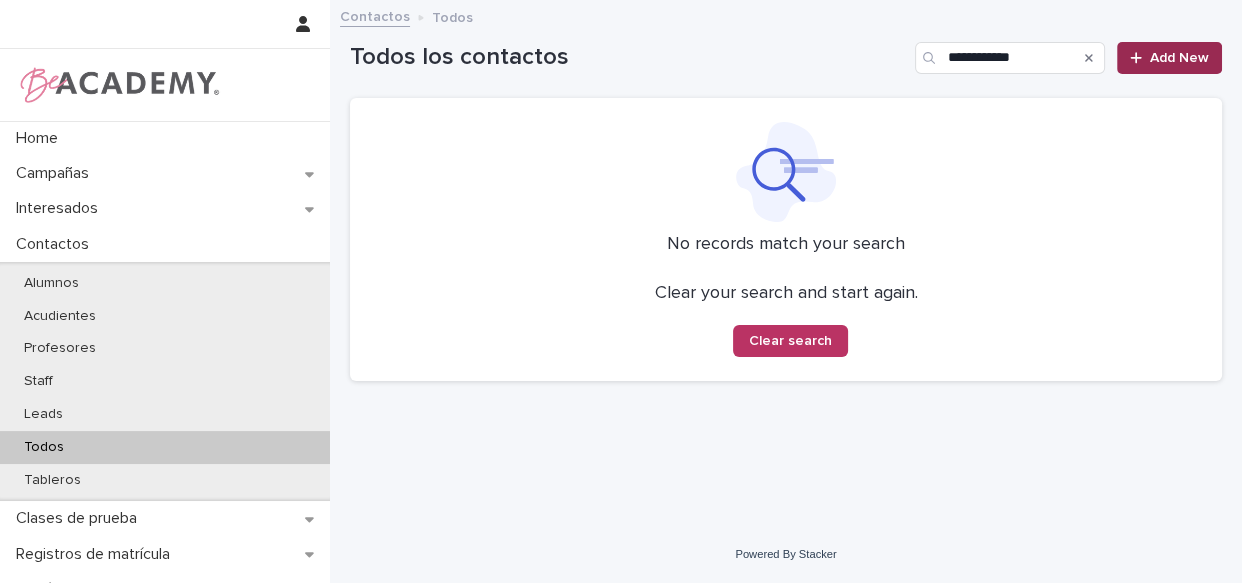 click on "Add New" at bounding box center [1179, 58] 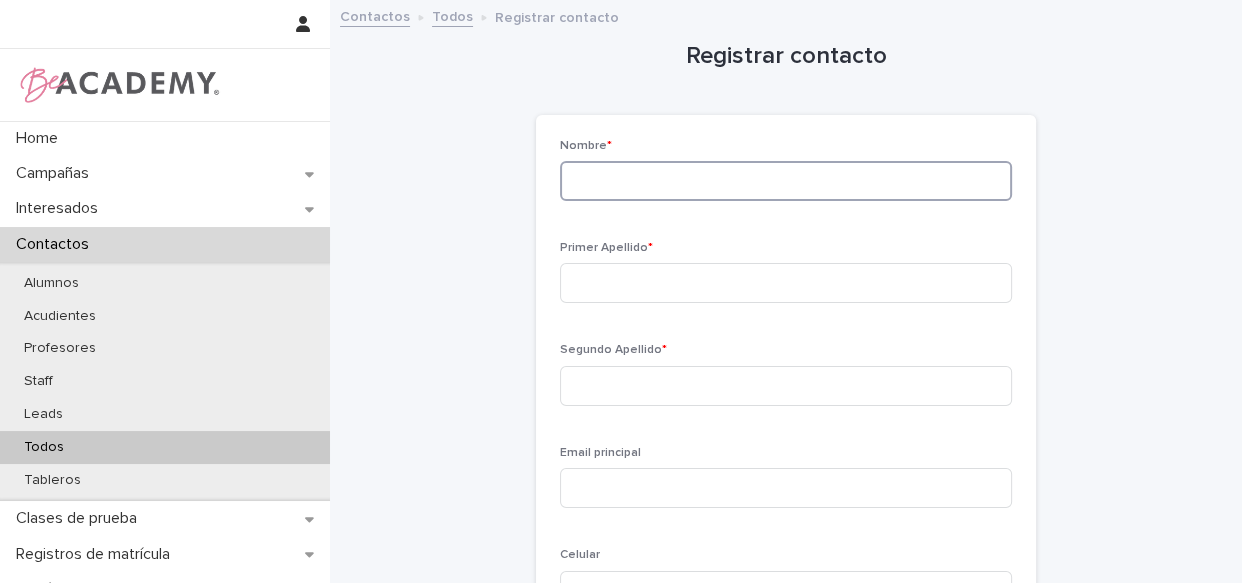 click at bounding box center [786, 181] 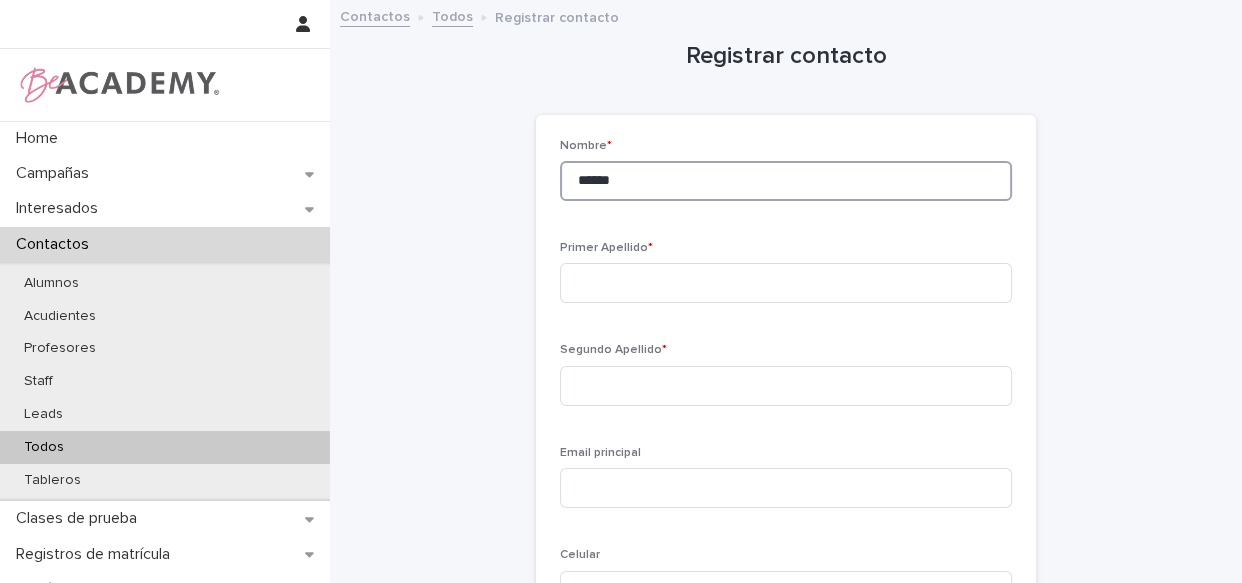 type on "******" 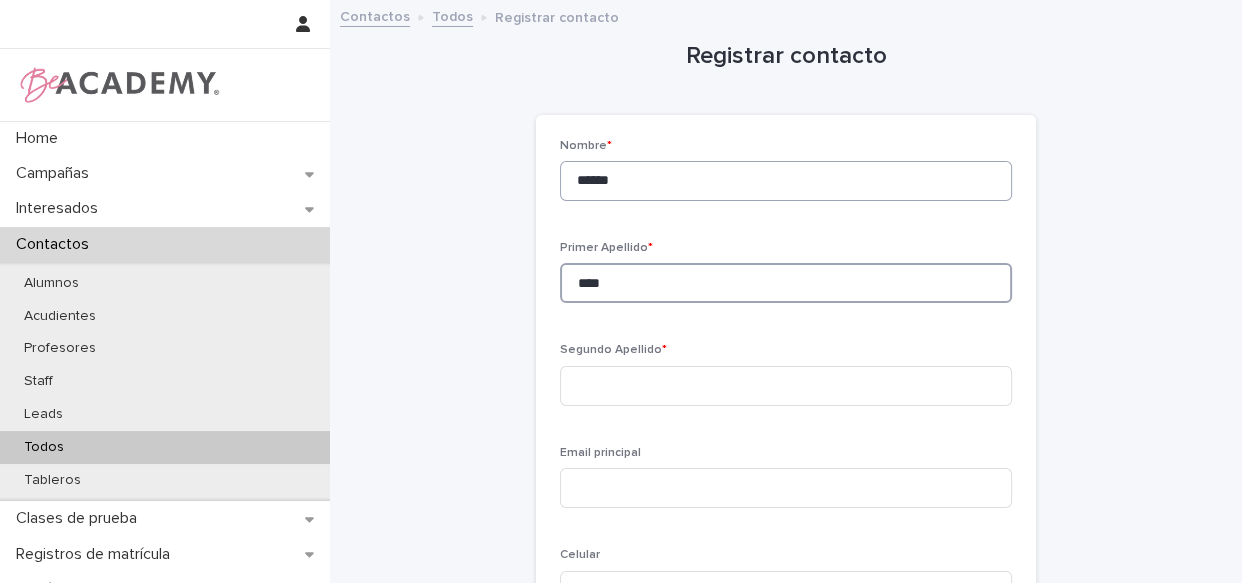 type on "****" 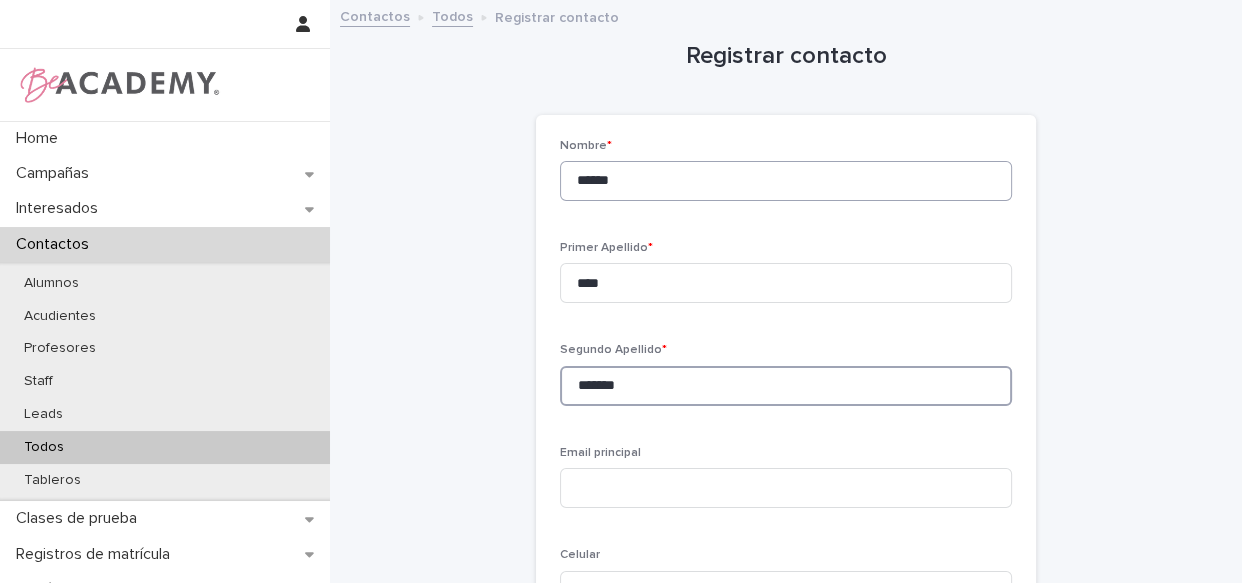 type on "*******" 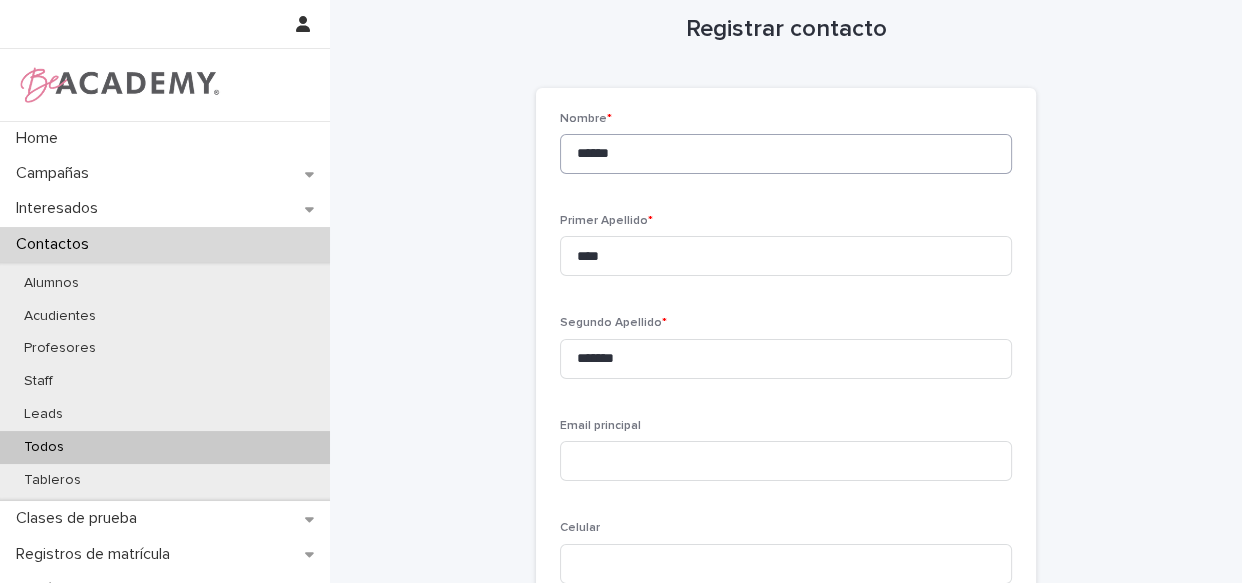 scroll, scrollTop: 374, scrollLeft: 0, axis: vertical 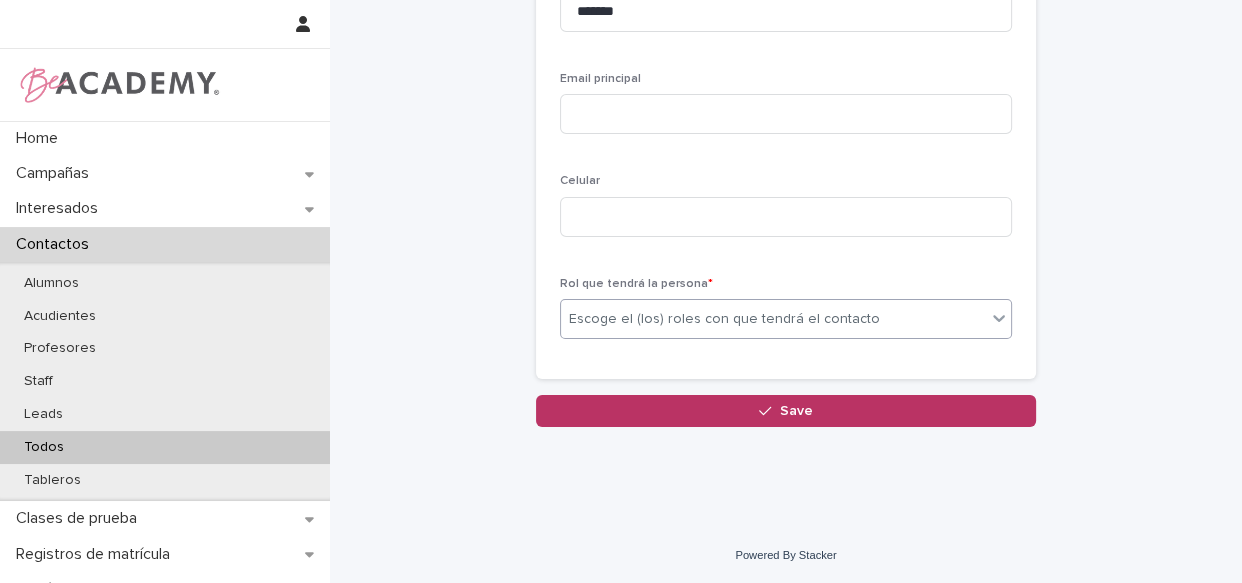 click on "Escoge el (los) roles con que tendrá el contacto" at bounding box center [724, 319] 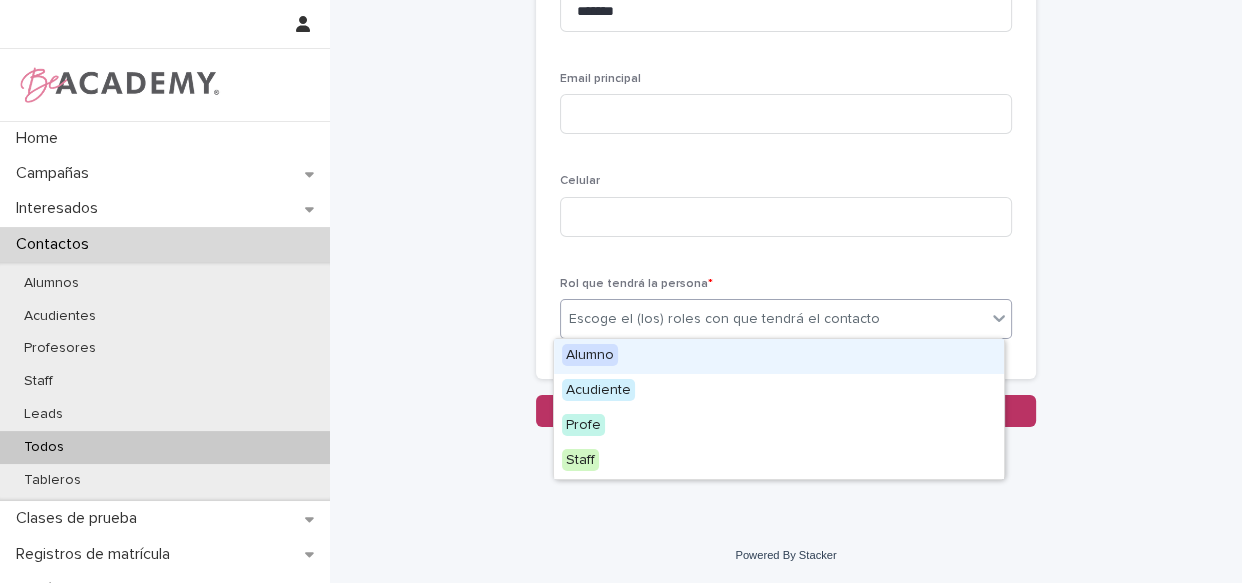 click on "Alumno" at bounding box center [779, 356] 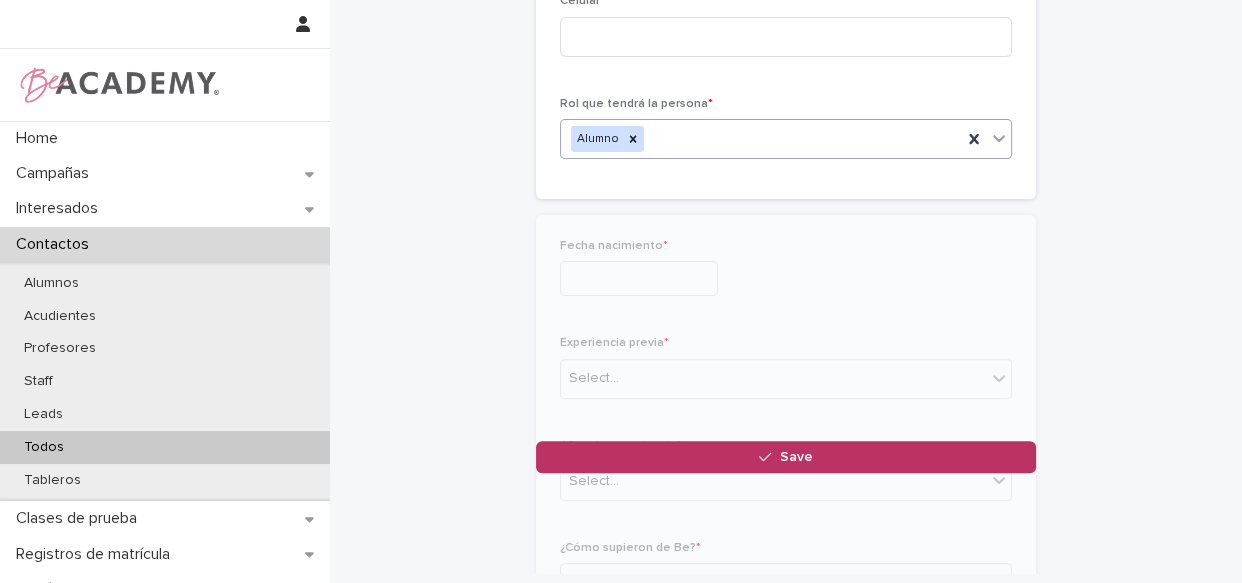 scroll, scrollTop: 596, scrollLeft: 0, axis: vertical 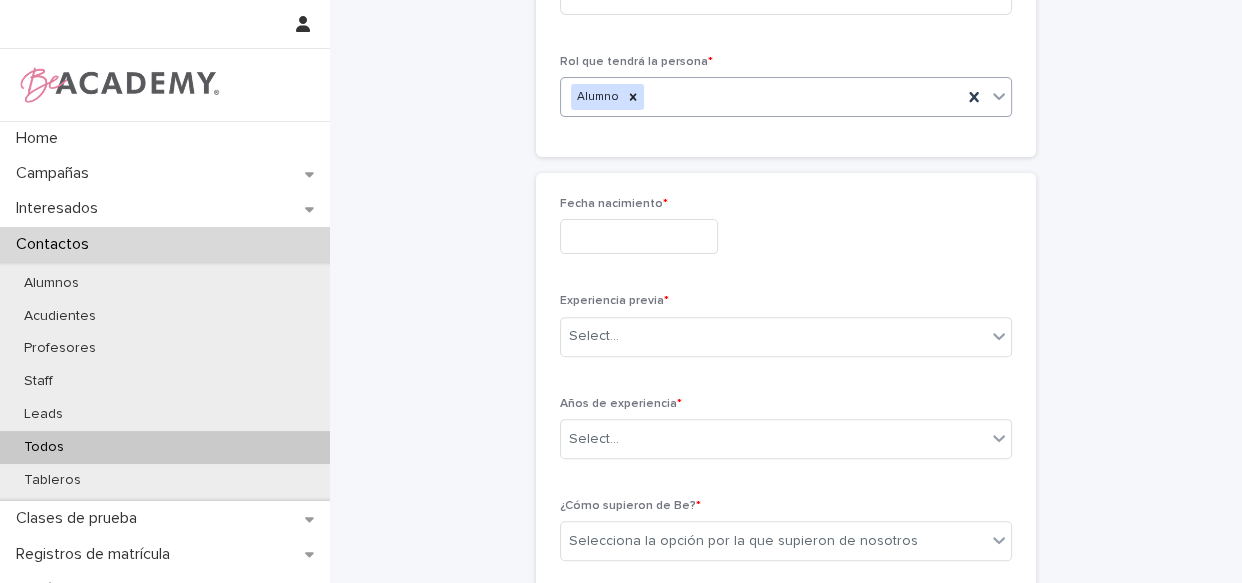 click at bounding box center [639, 236] 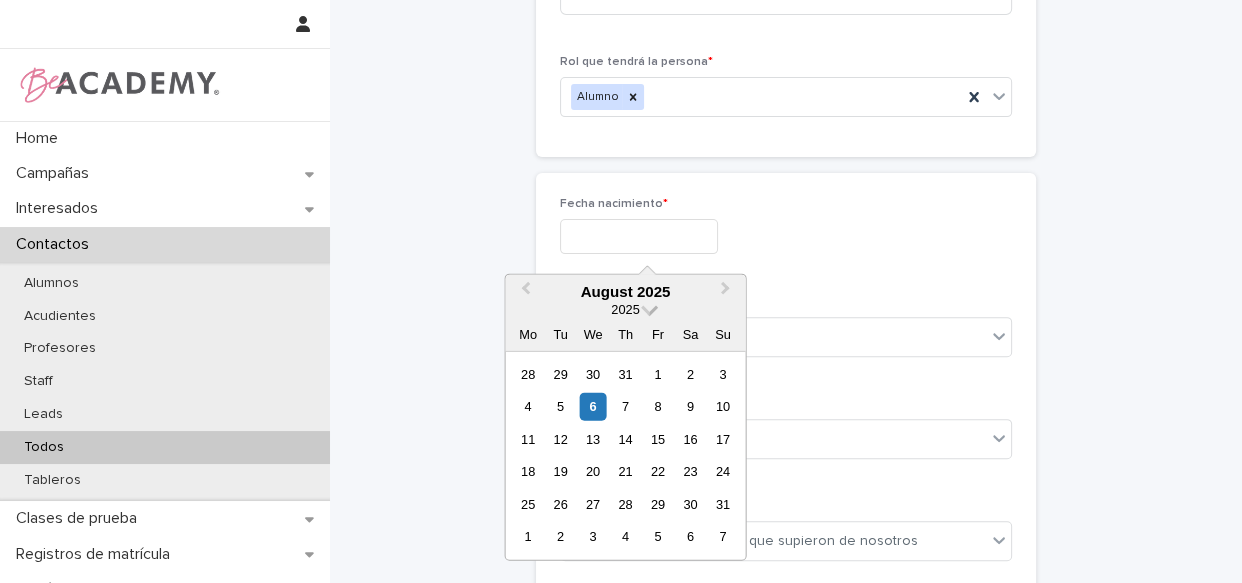 click at bounding box center (649, 307) 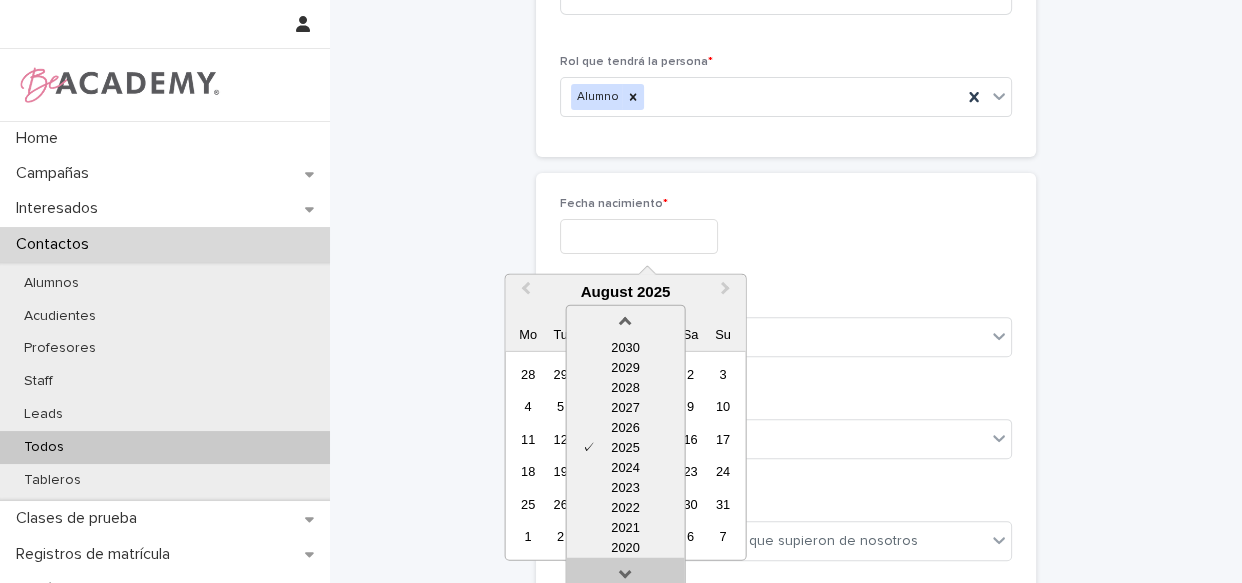 click at bounding box center (626, 578) 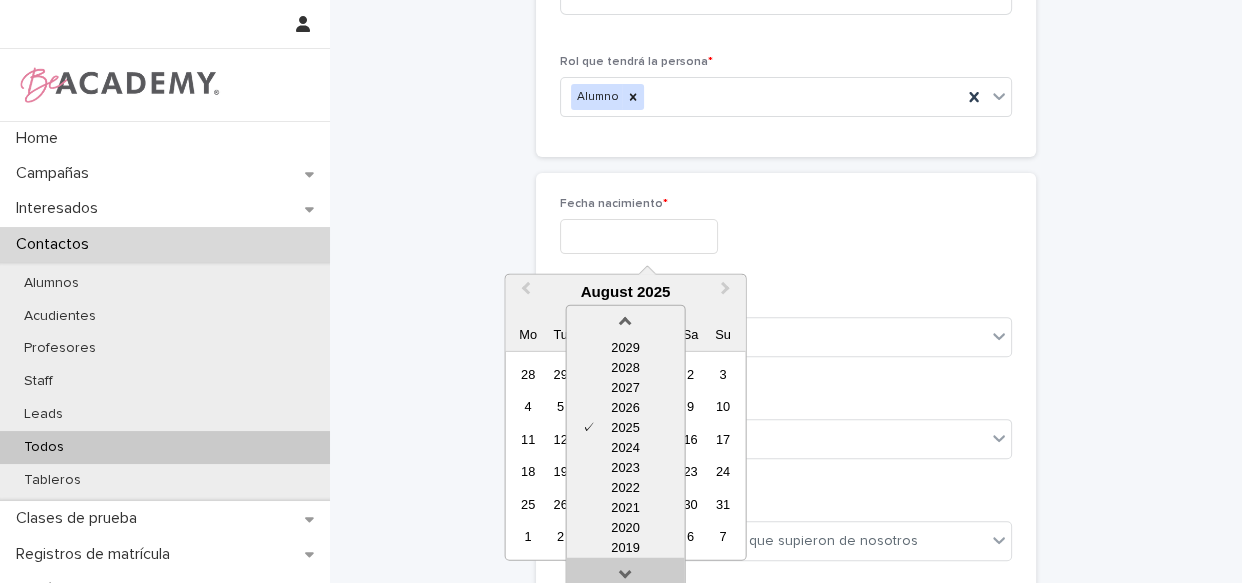 click at bounding box center [626, 578] 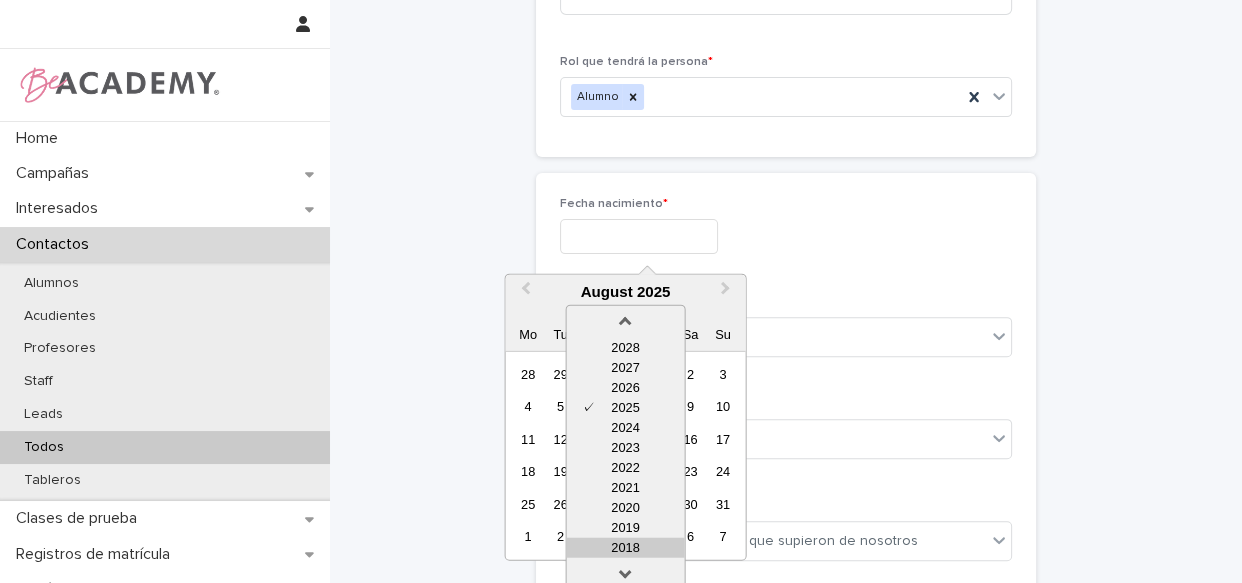 click on "2018" at bounding box center [625, 548] 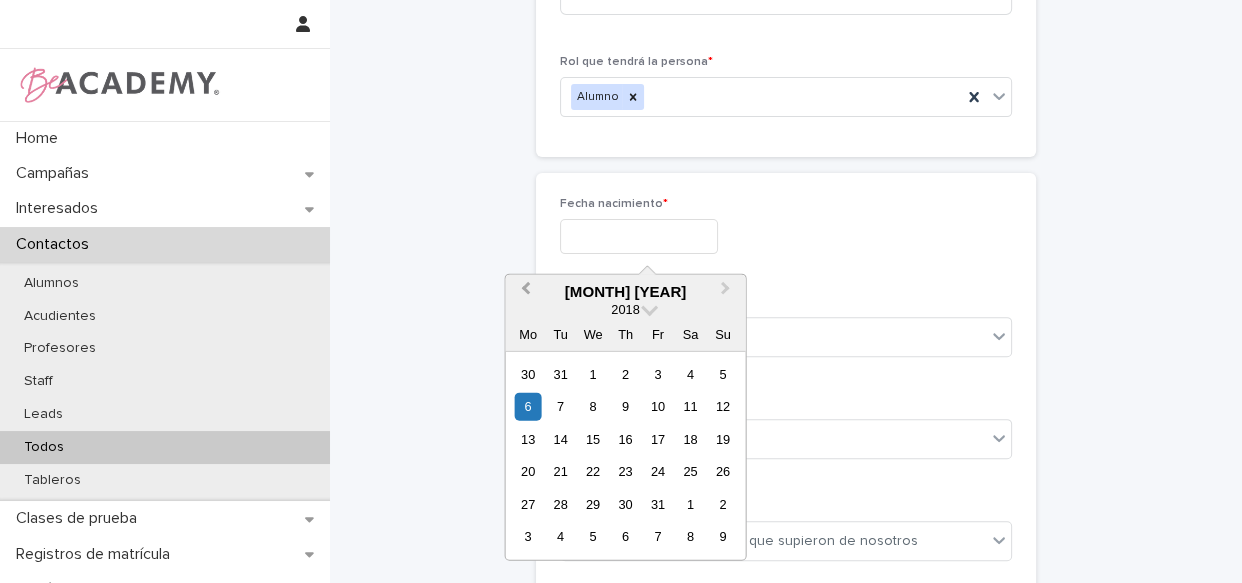 click on "Previous Month" at bounding box center [525, 291] 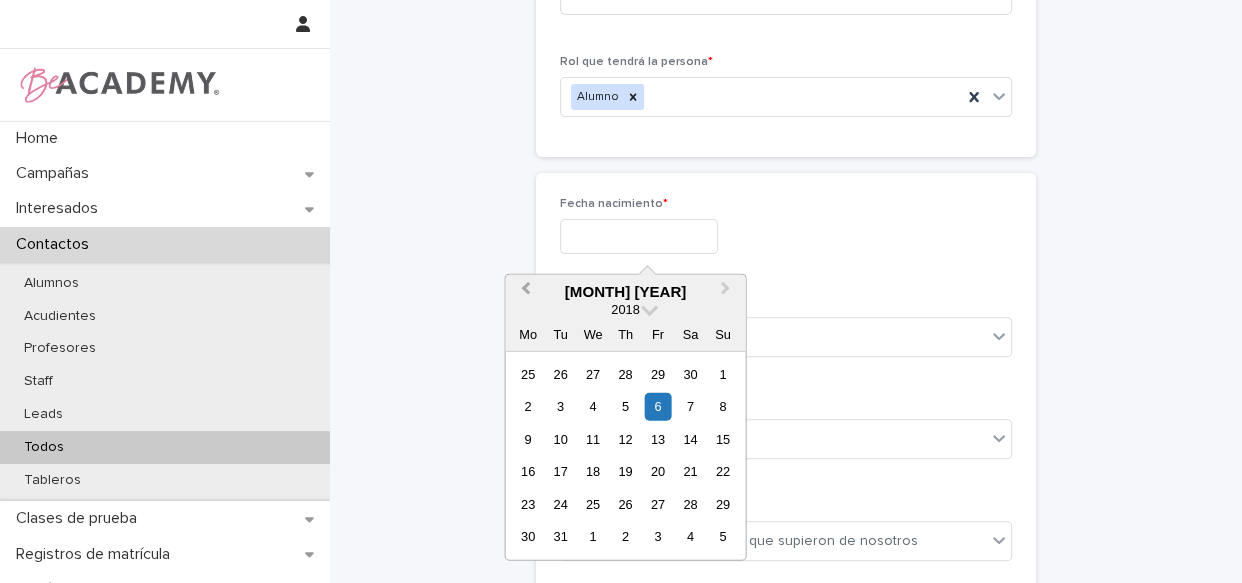 click on "Previous Month" at bounding box center [525, 291] 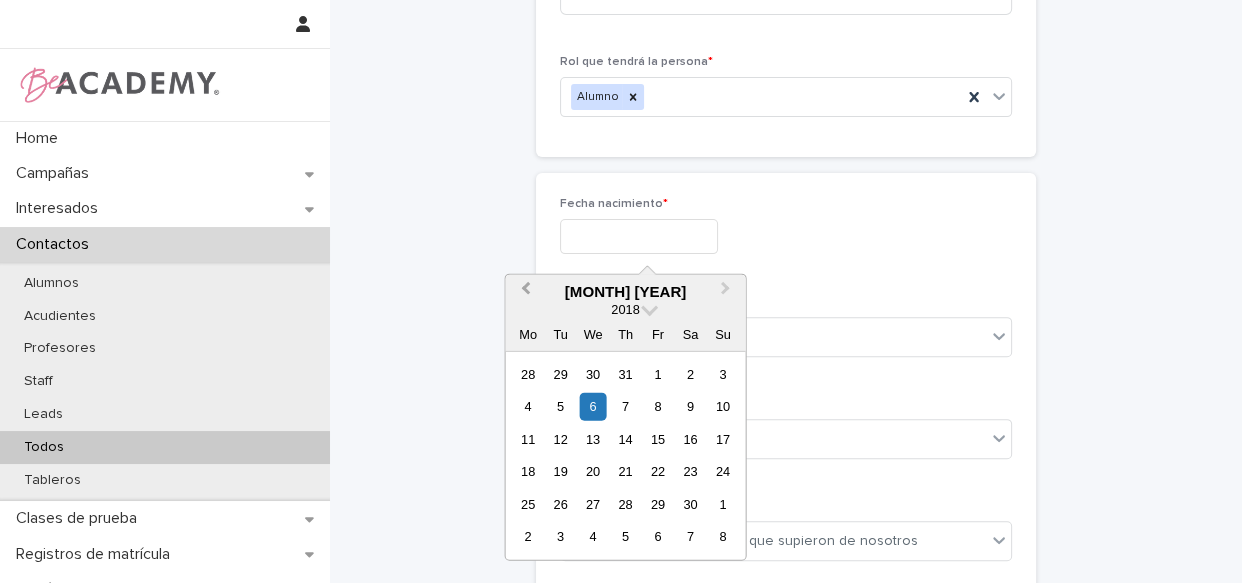 click on "Previous Month" at bounding box center [525, 291] 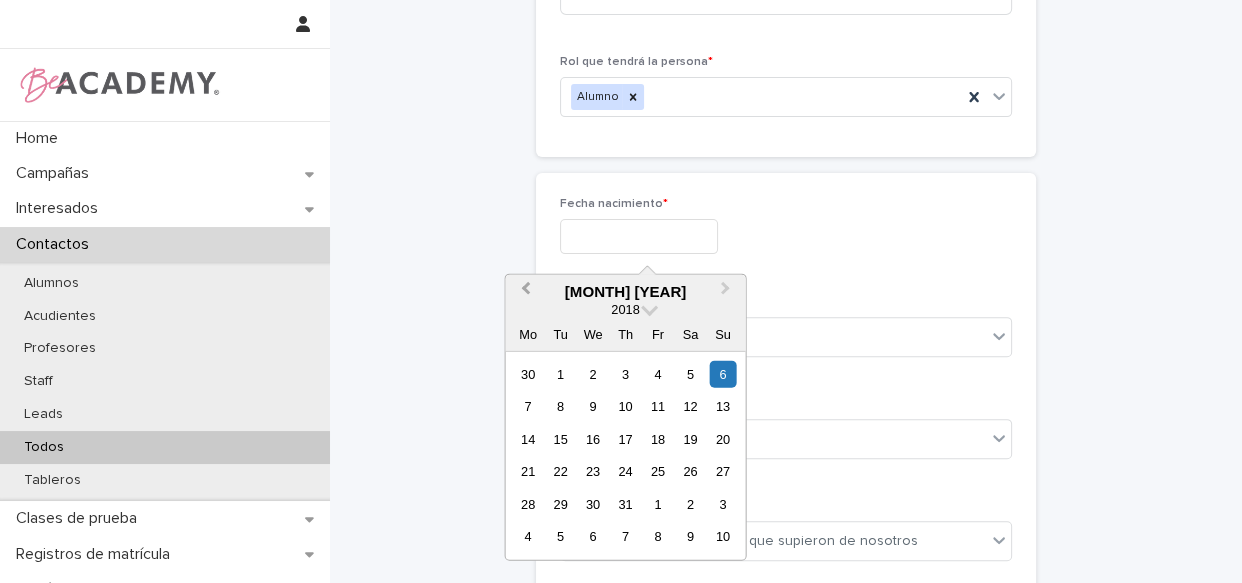 click on "Previous Month" at bounding box center (525, 291) 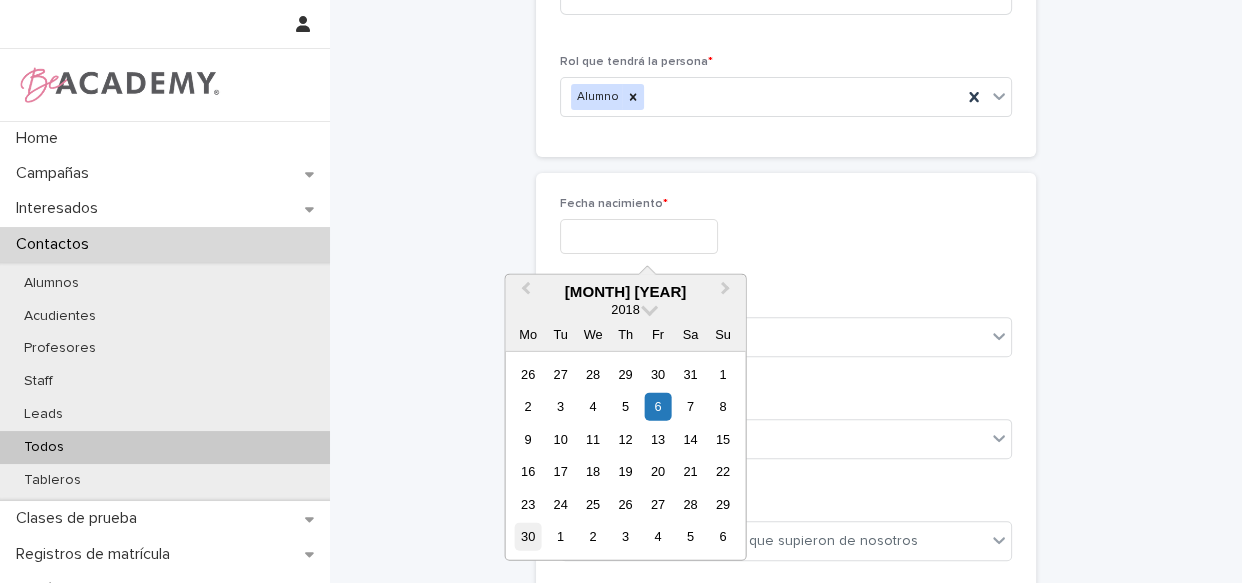 click on "30" at bounding box center [528, 536] 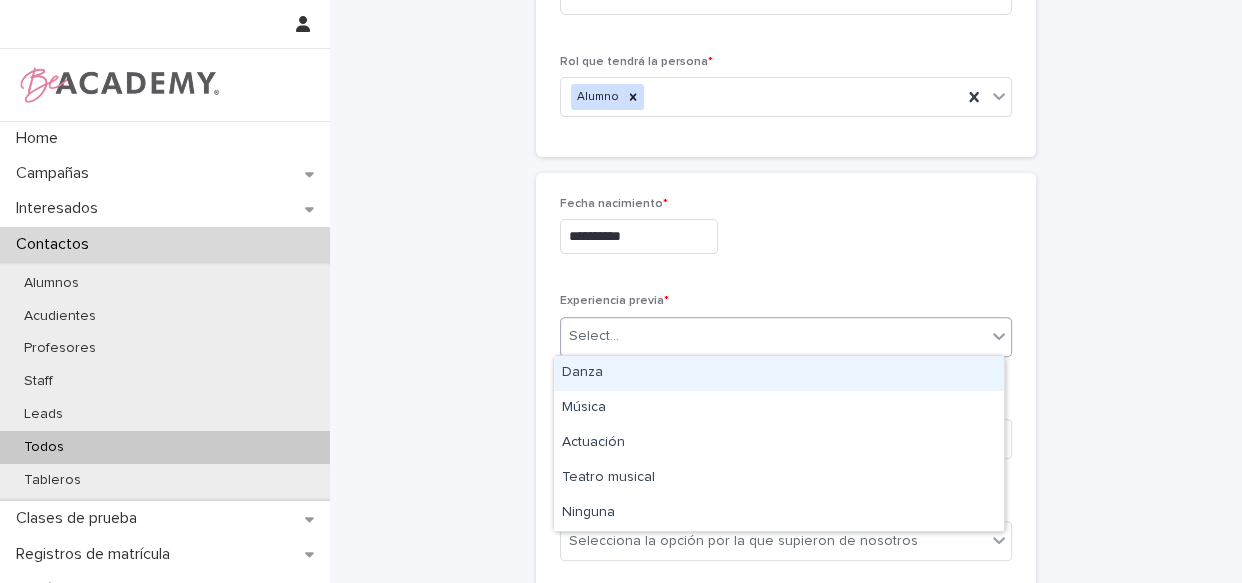 click on "Select..." at bounding box center (773, 336) 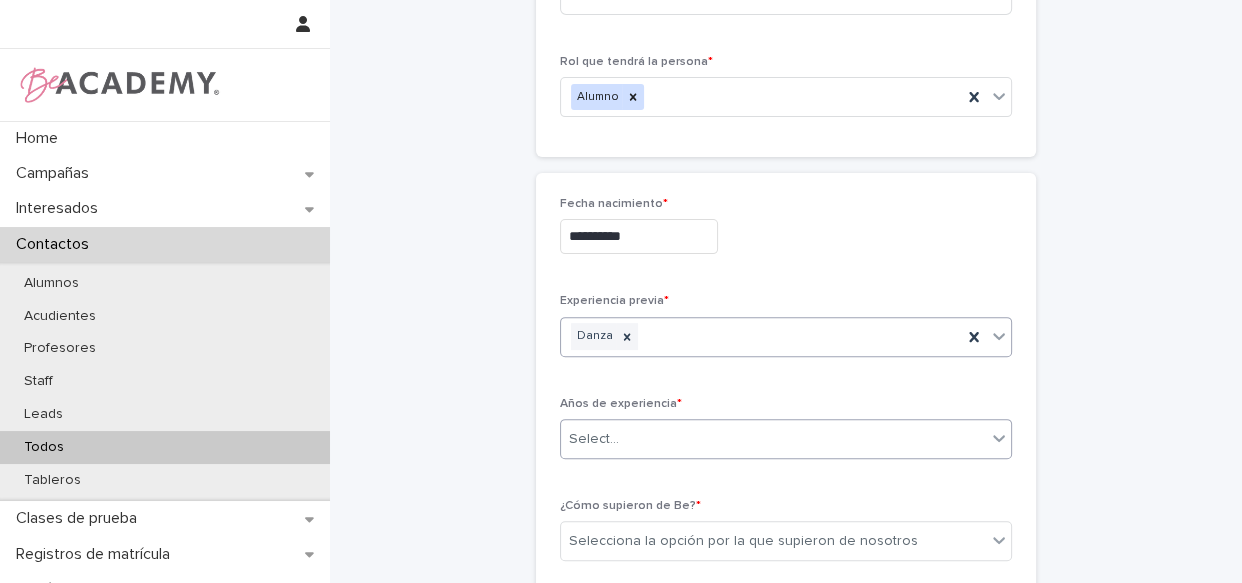 click on "Select..." at bounding box center (773, 439) 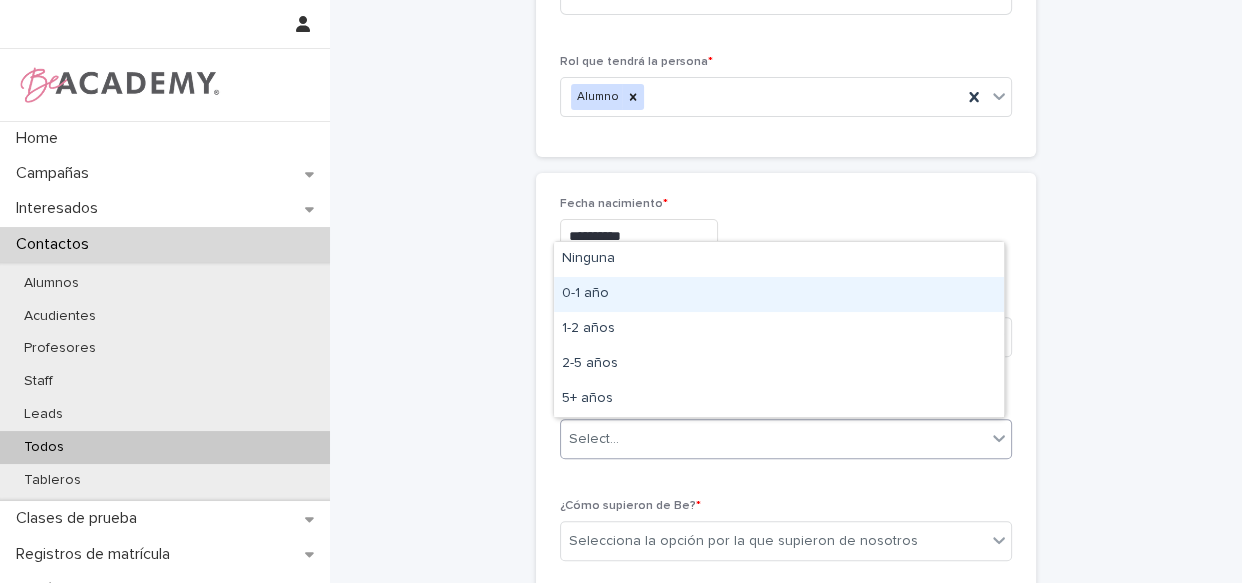 click on "0-1 año" at bounding box center [779, 294] 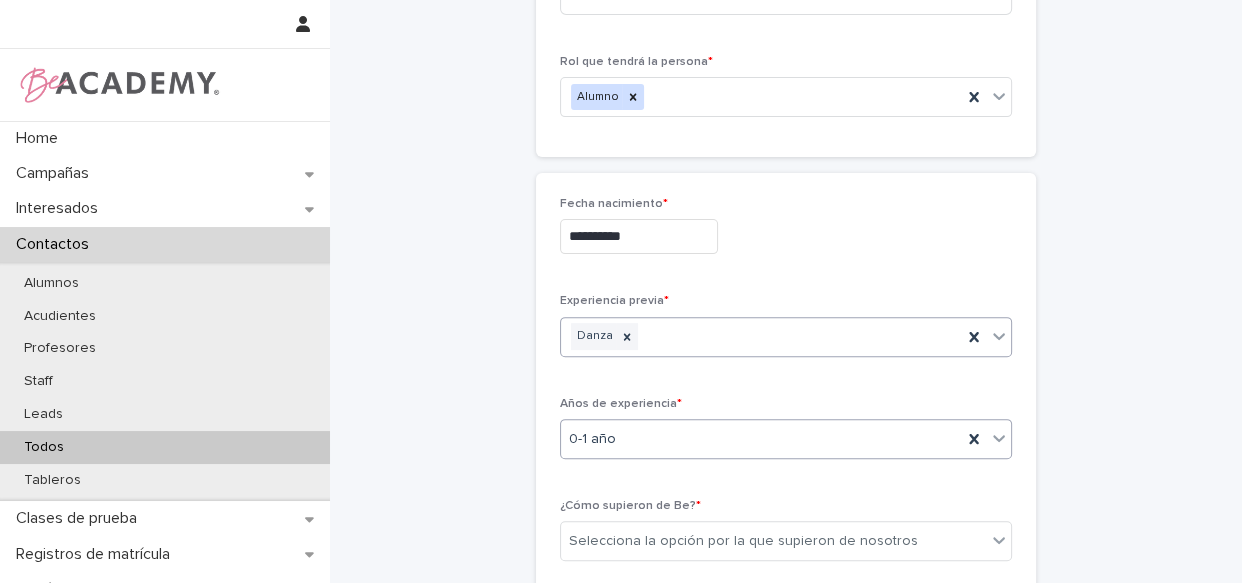 click on "Danza" at bounding box center (761, 336) 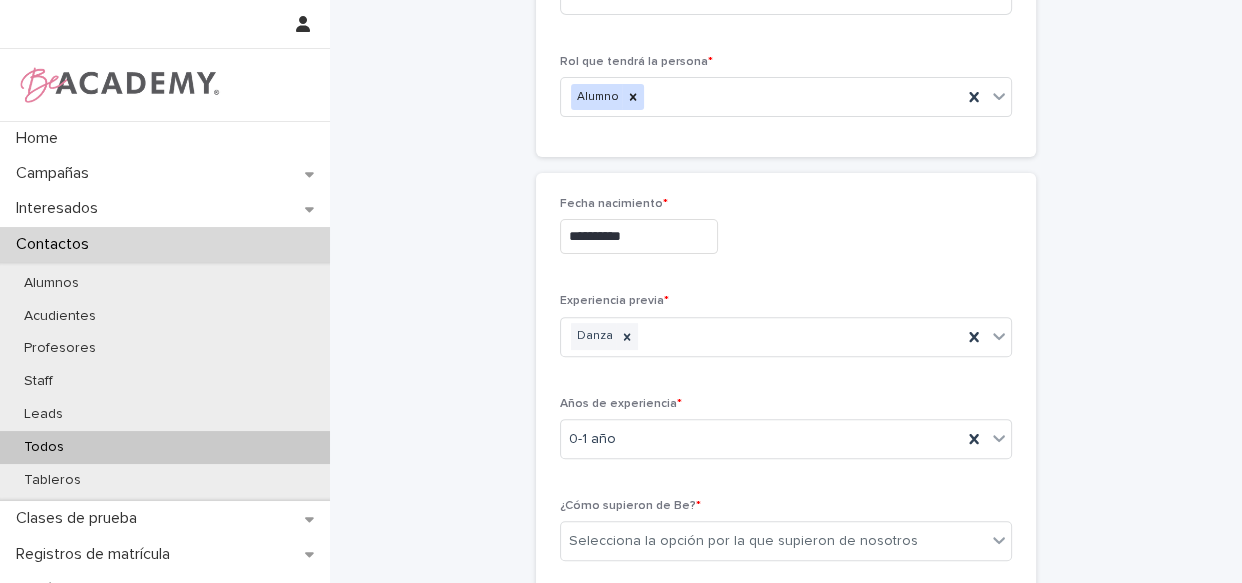 click on "**********" at bounding box center (786, 28) 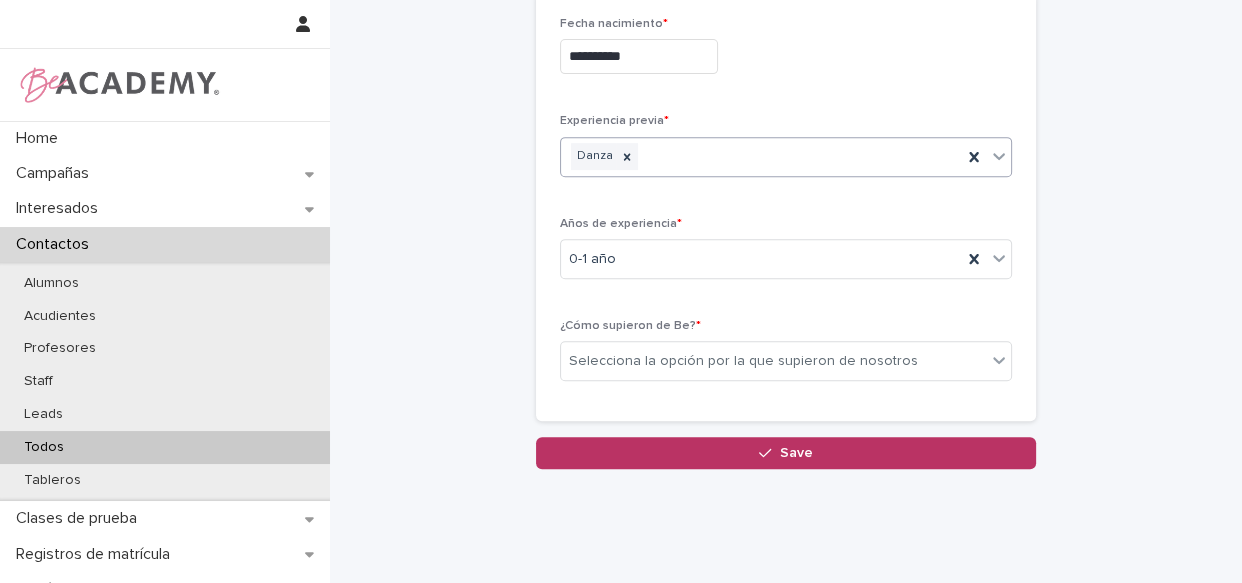 scroll, scrollTop: 778, scrollLeft: 0, axis: vertical 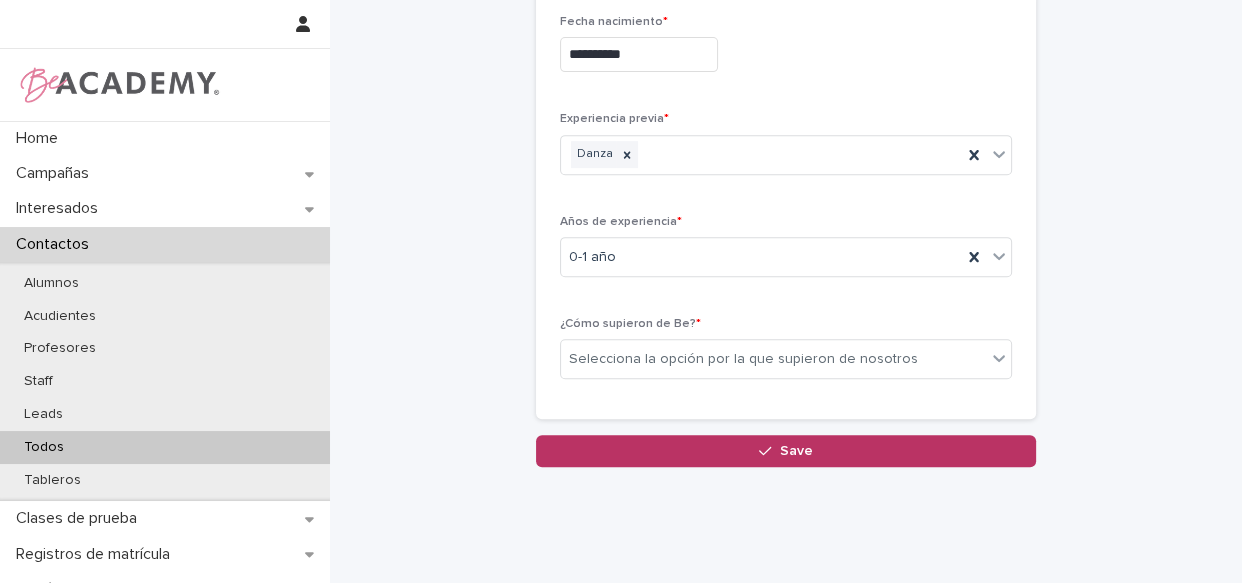 click on "¿Cómo supieron de Be? * Selecciona la opción por la que supieron de nosotros" at bounding box center (786, 356) 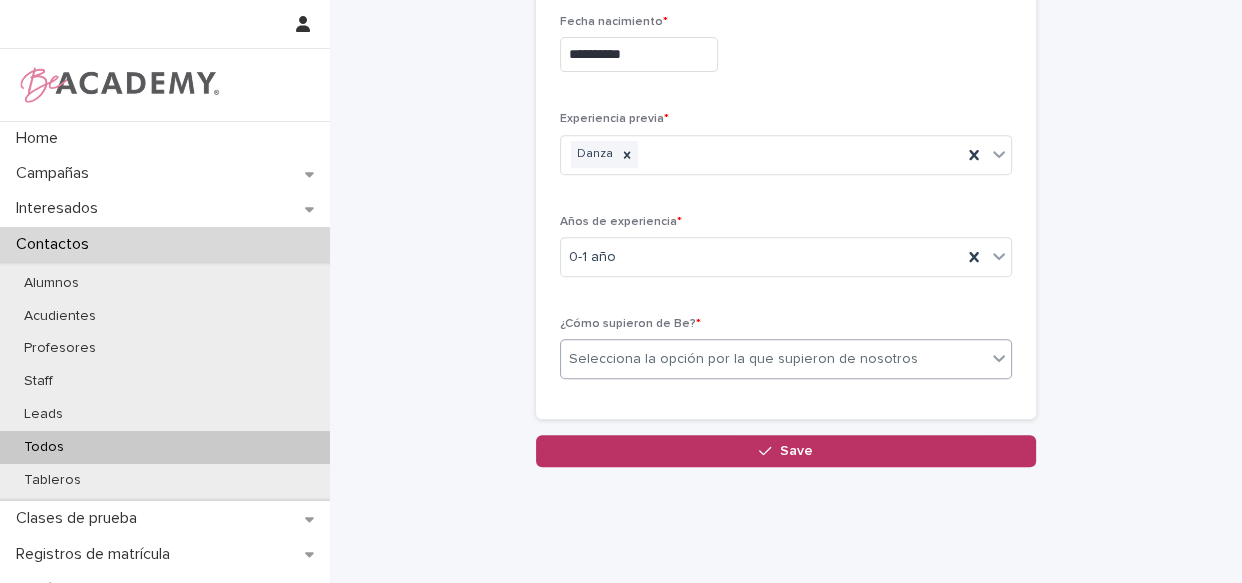 click on "Selecciona la opción por la que supieron de nosotros" at bounding box center (743, 359) 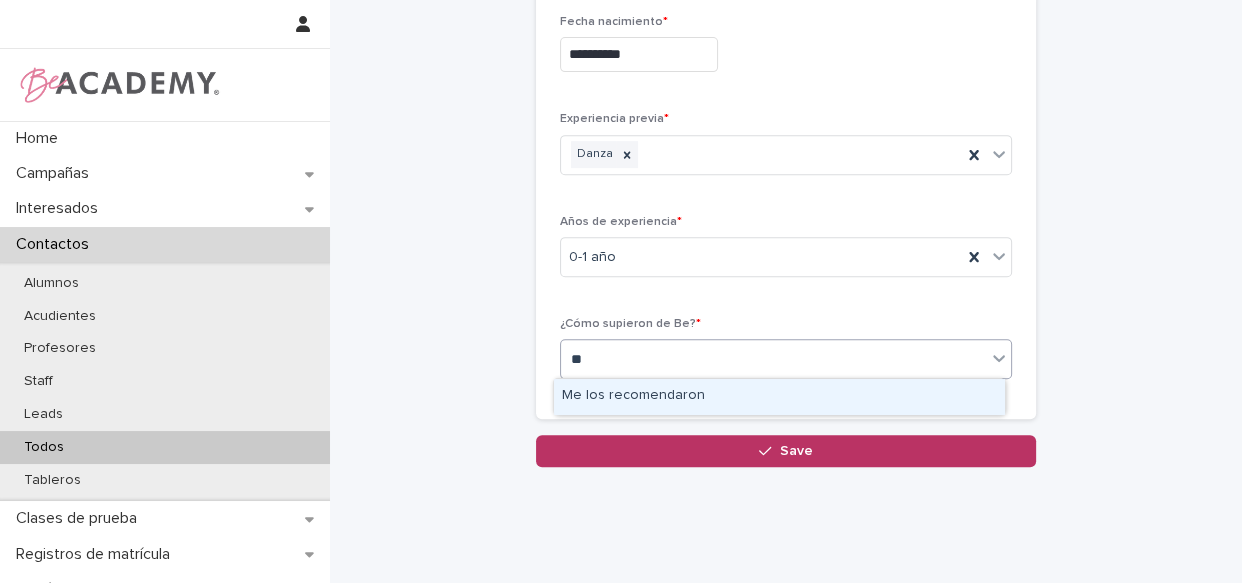 type on "***" 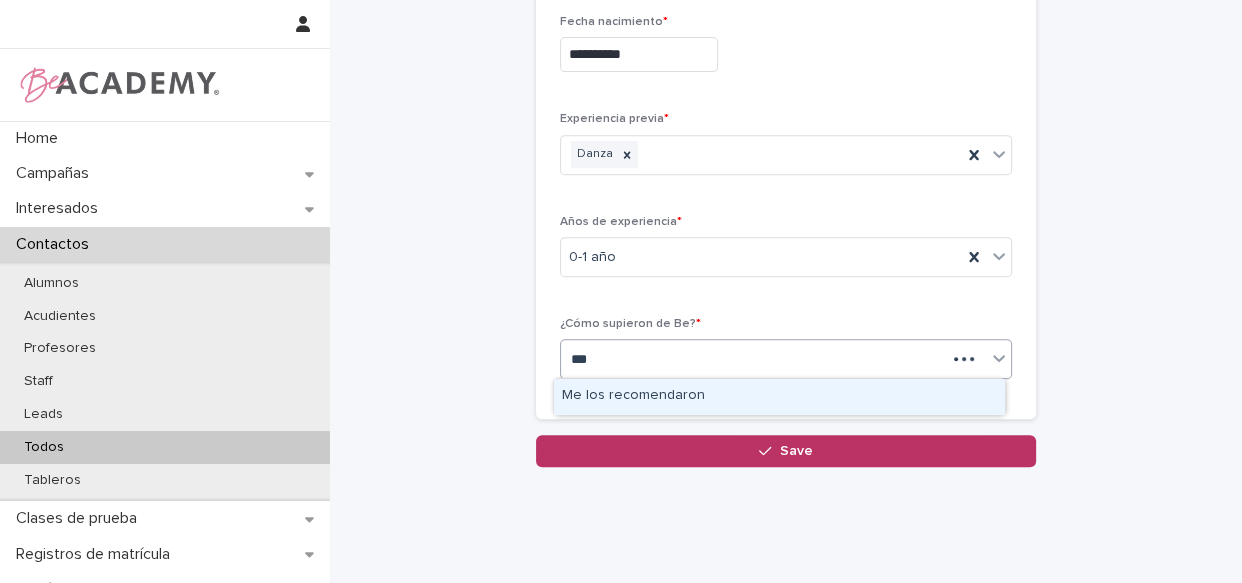 type 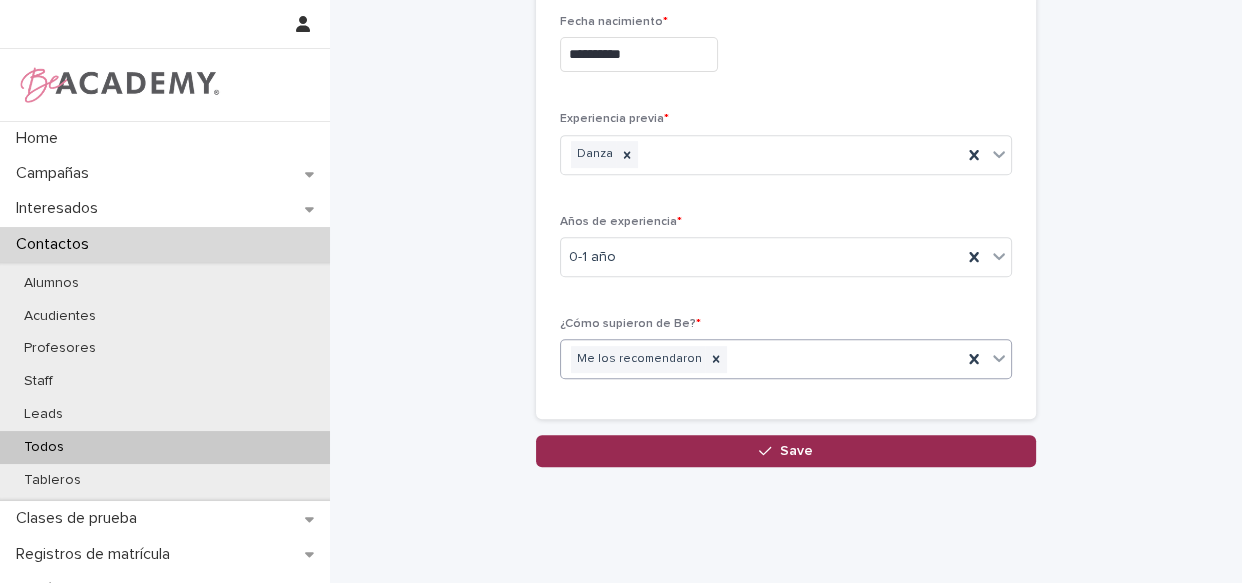 click on "Save" at bounding box center (786, 451) 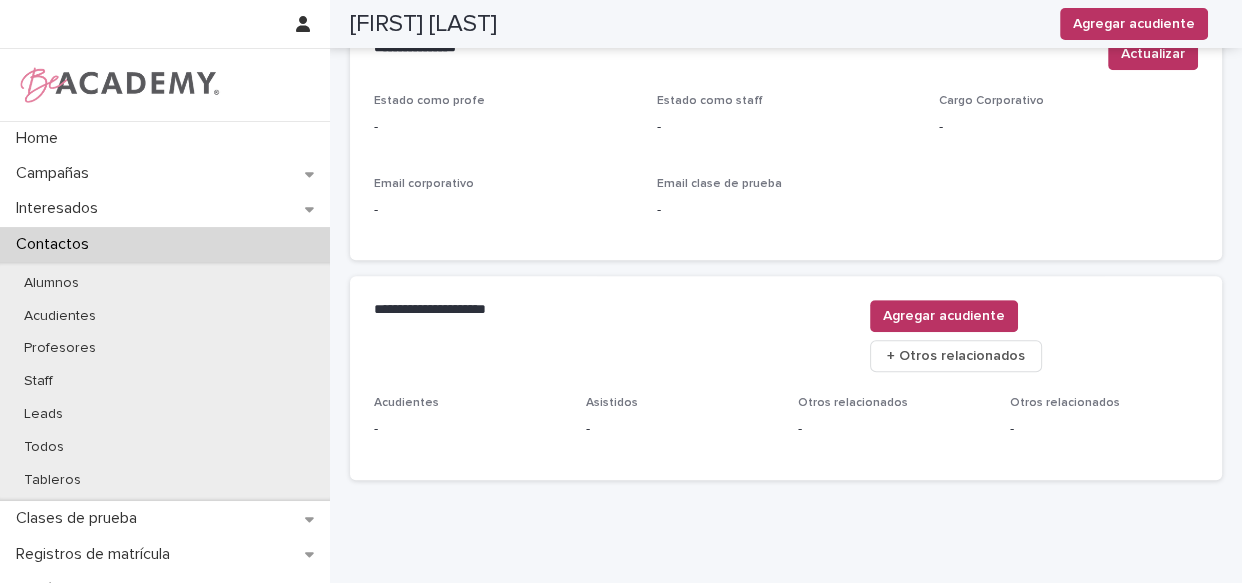 scroll, scrollTop: 892, scrollLeft: 0, axis: vertical 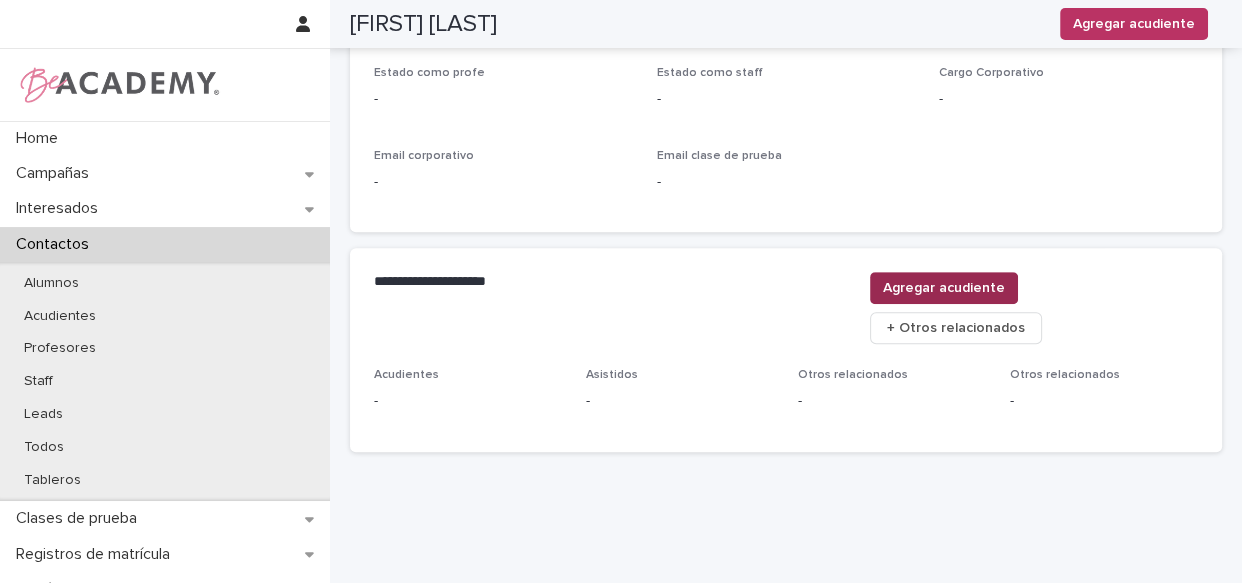 click on "Agregar acudiente" at bounding box center [944, 288] 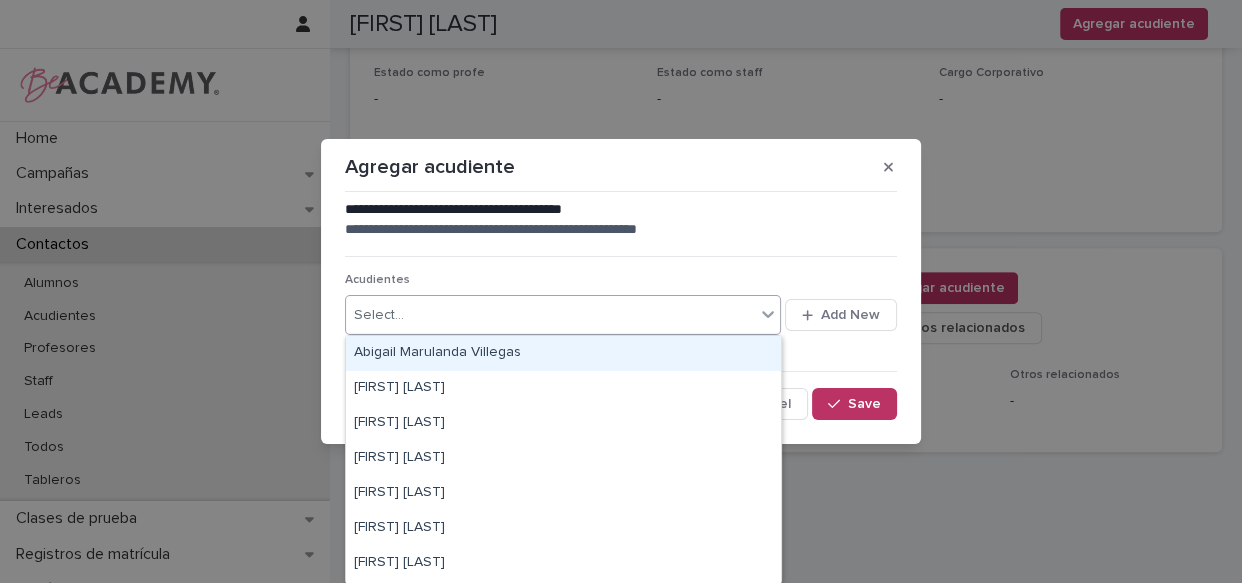 click on "Select..." at bounding box center [550, 315] 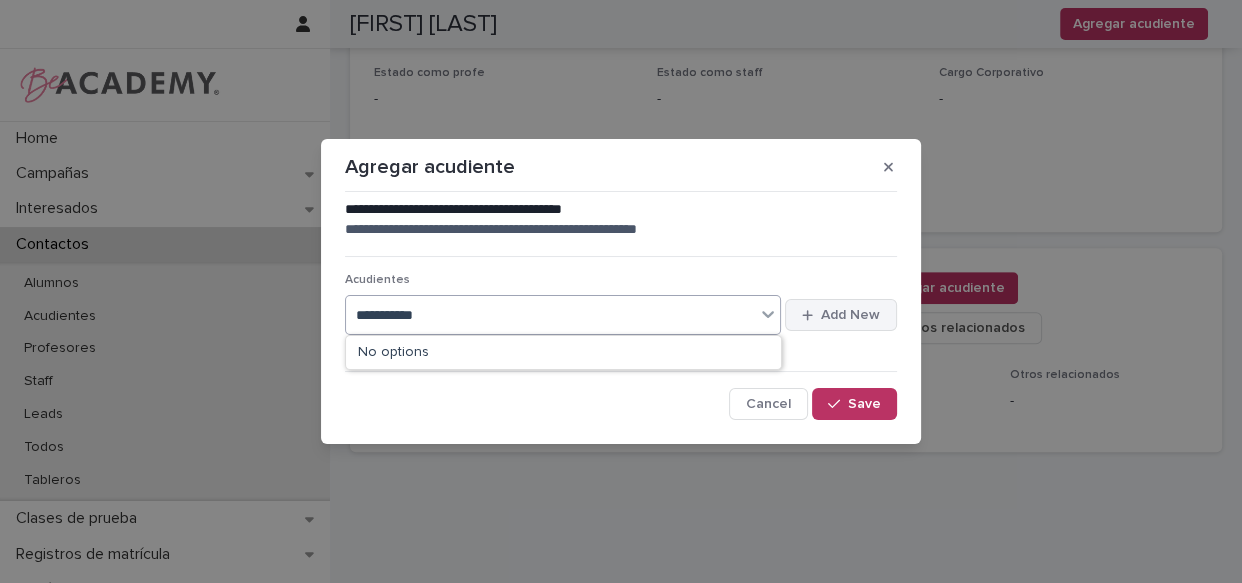 type on "**********" 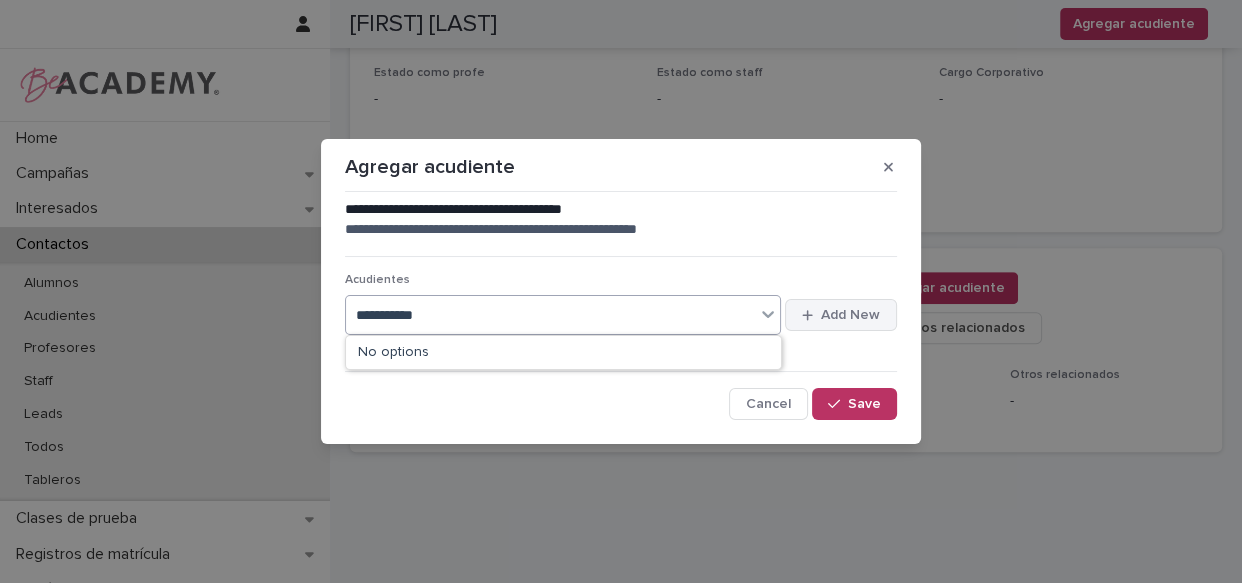 type 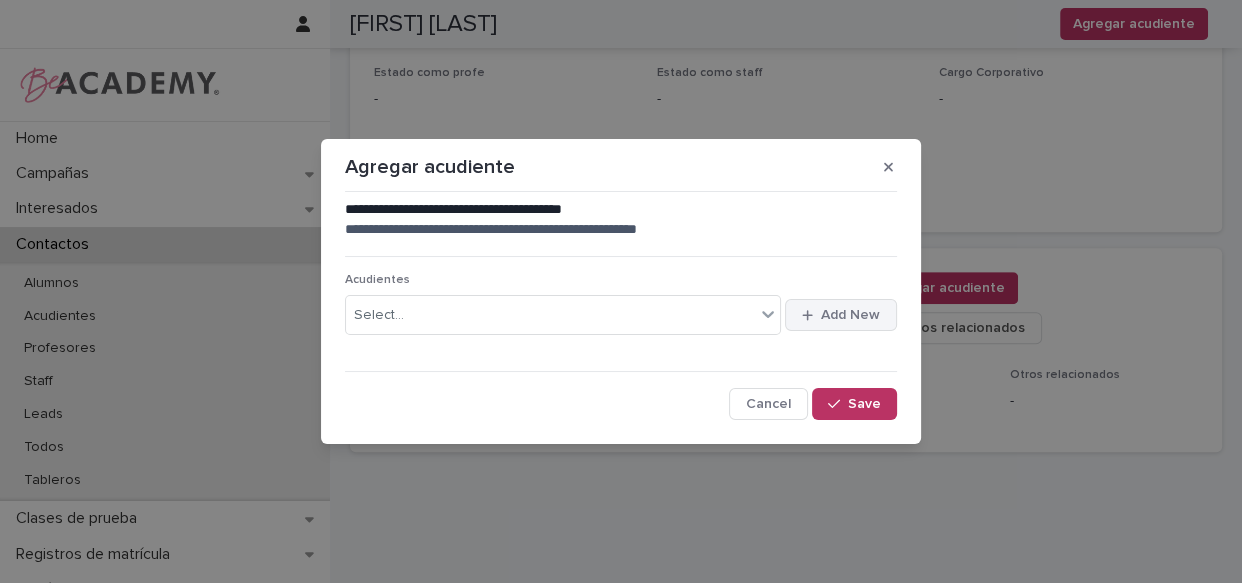 click on "Add New" at bounding box center (850, 315) 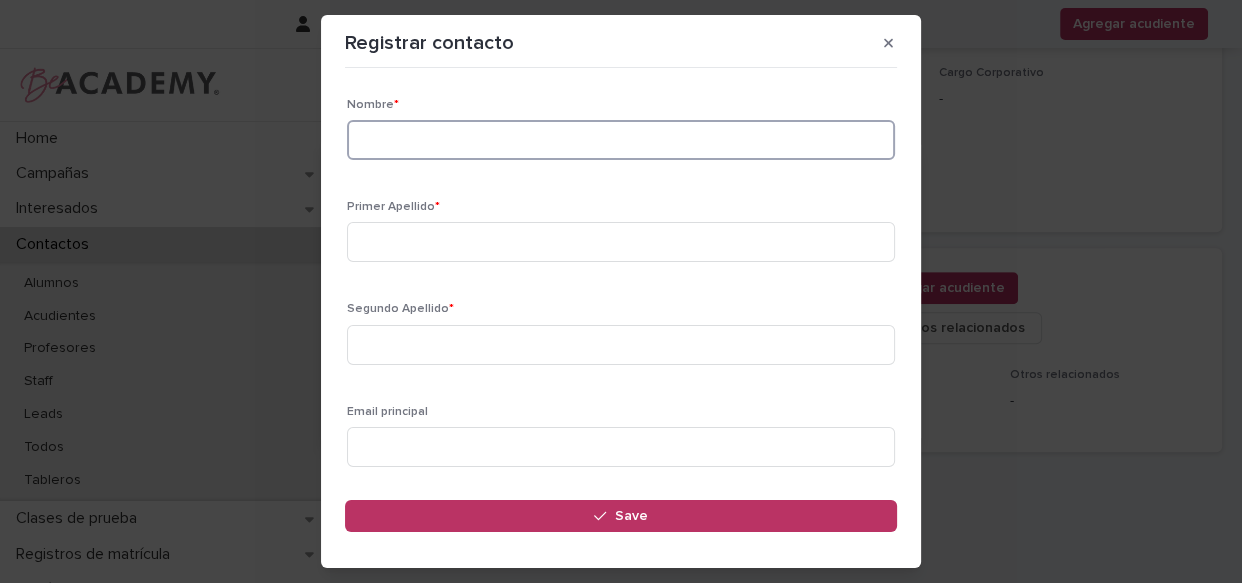 click at bounding box center (621, 140) 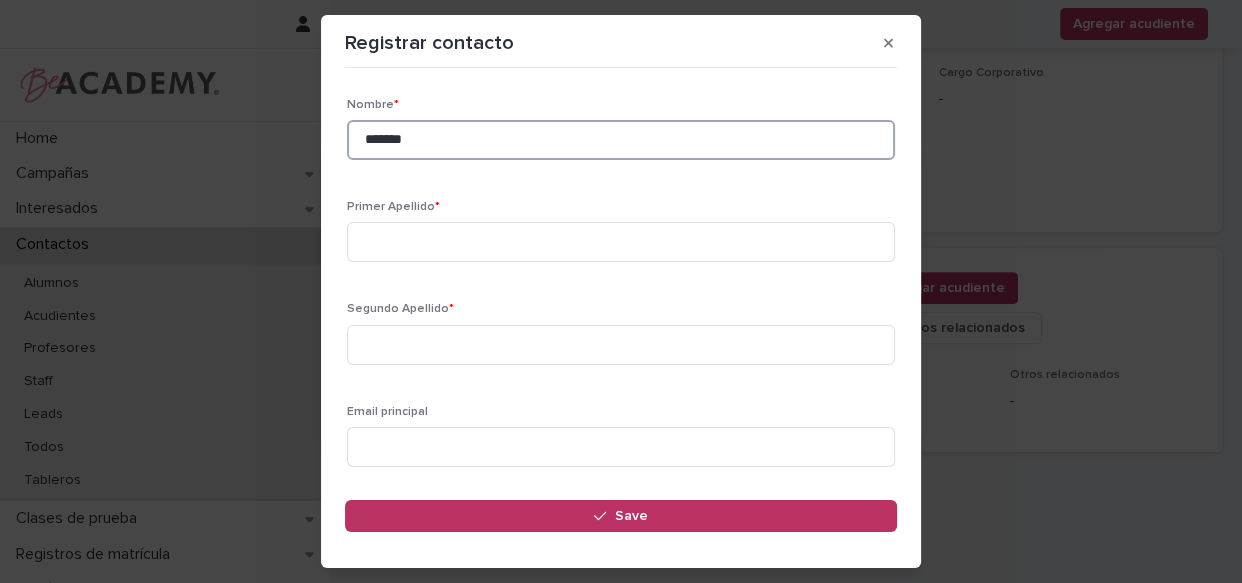type on "*******" 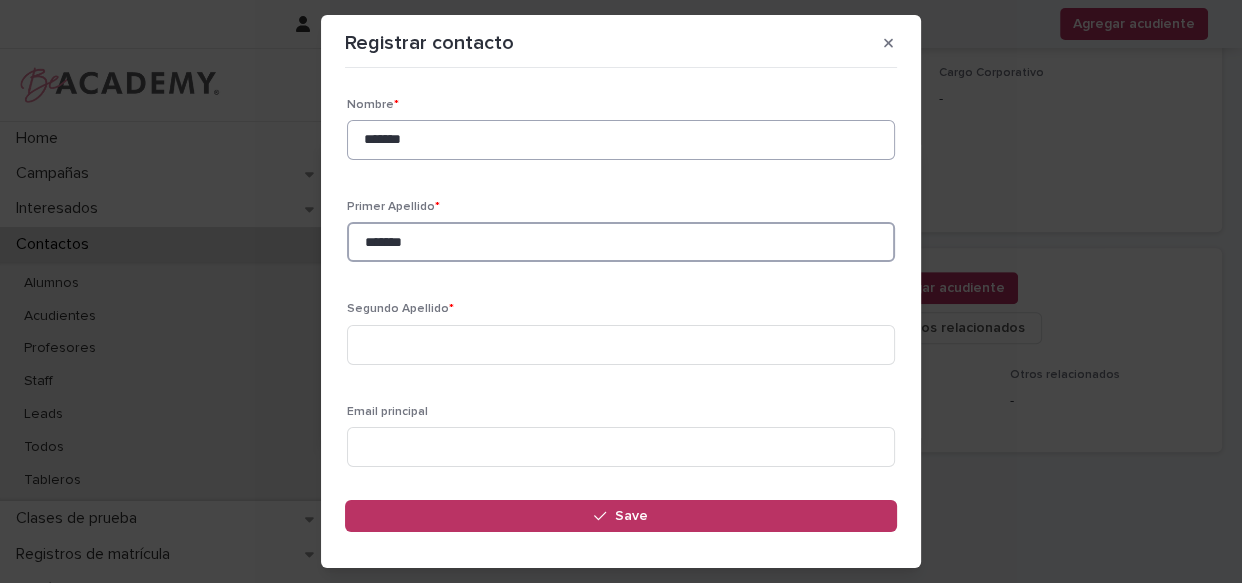 type on "*******" 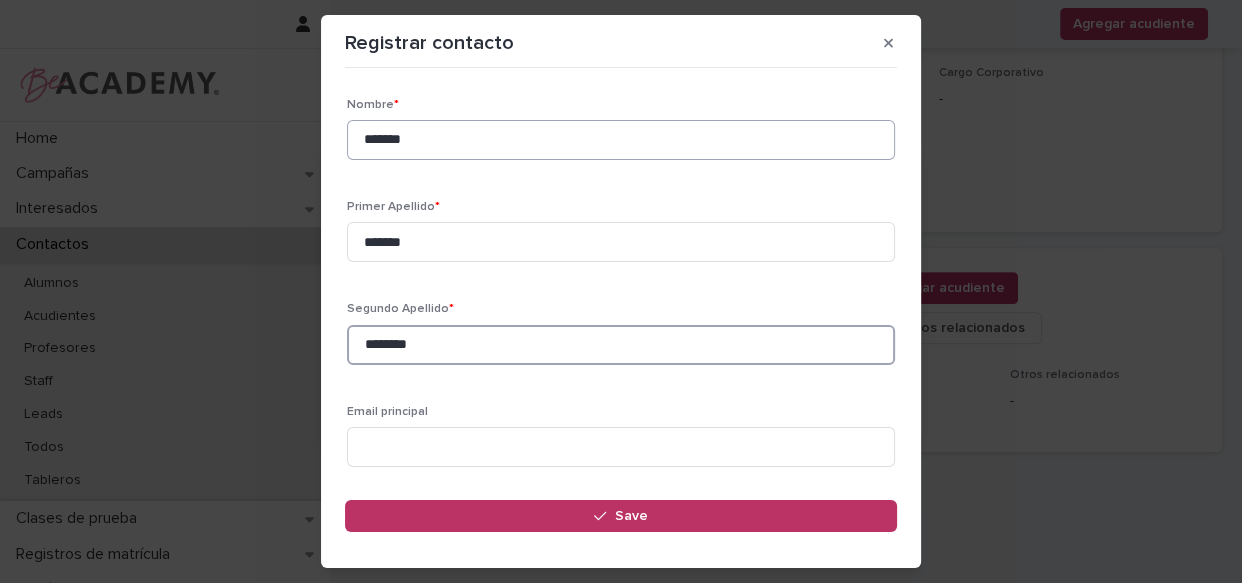 type on "********" 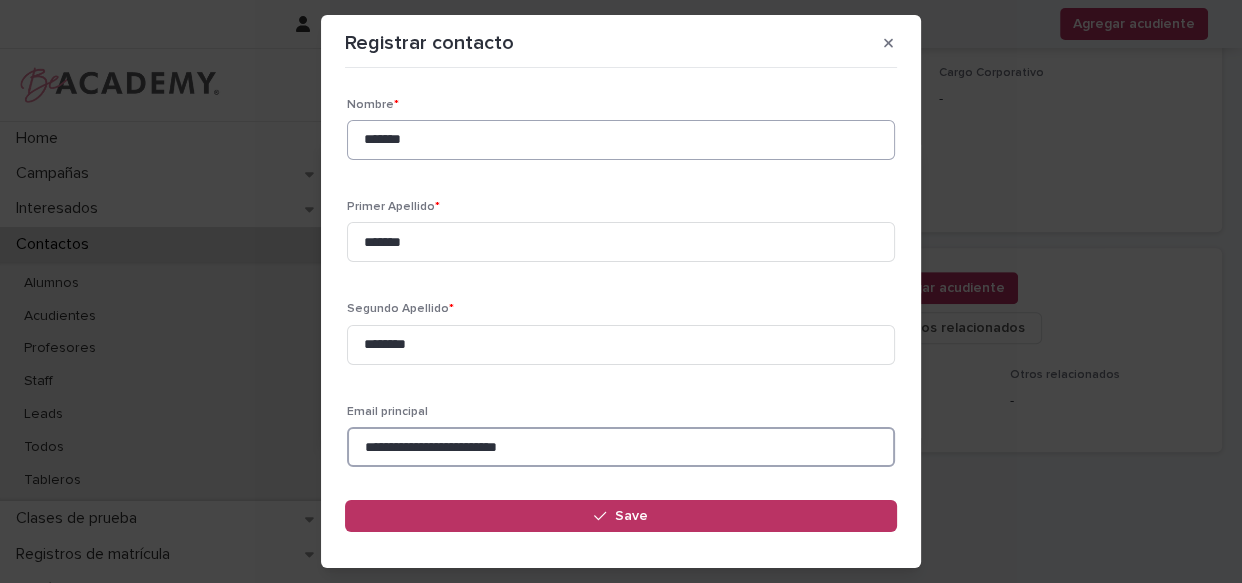 type on "**********" 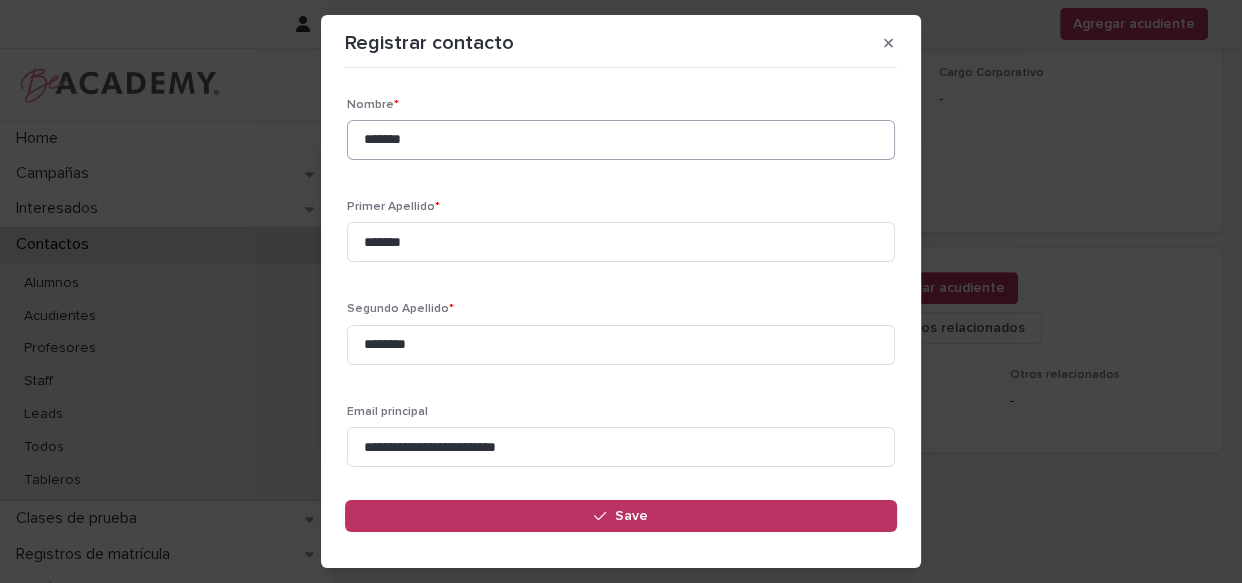 scroll, scrollTop: 273, scrollLeft: 0, axis: vertical 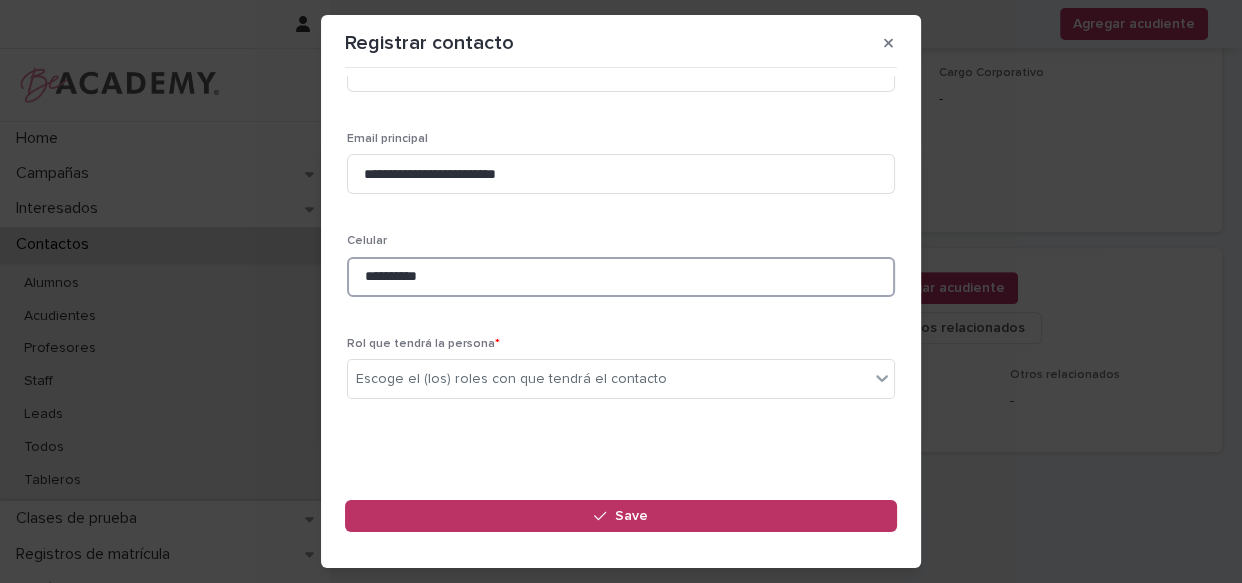 type on "**********" 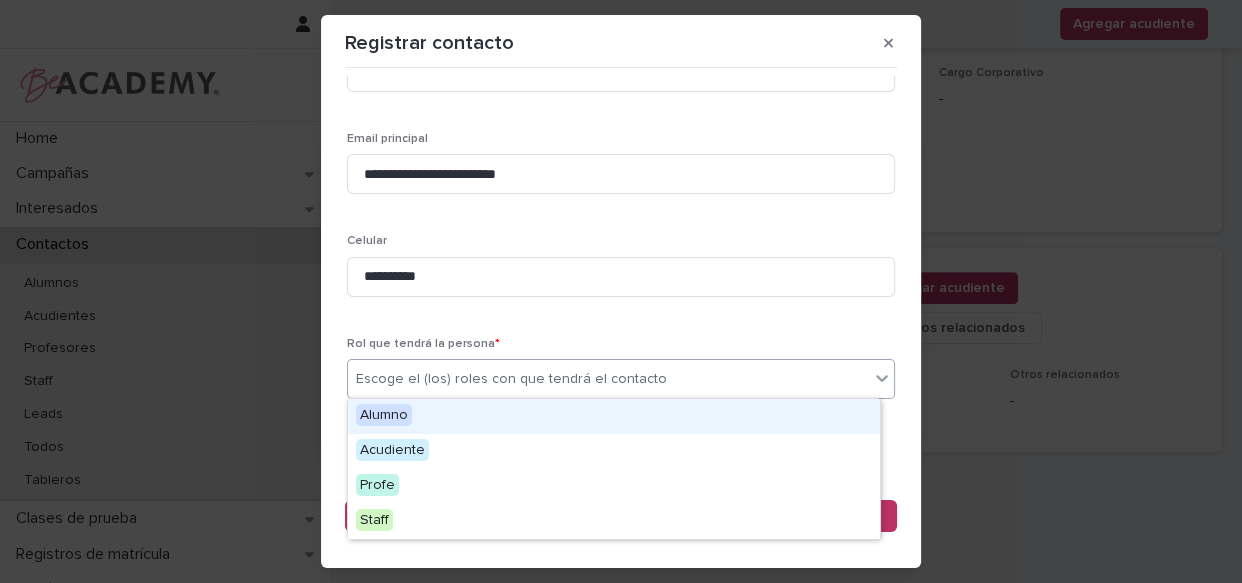 click on "Escoge el (los) roles con que tendrá el contacto" at bounding box center (511, 379) 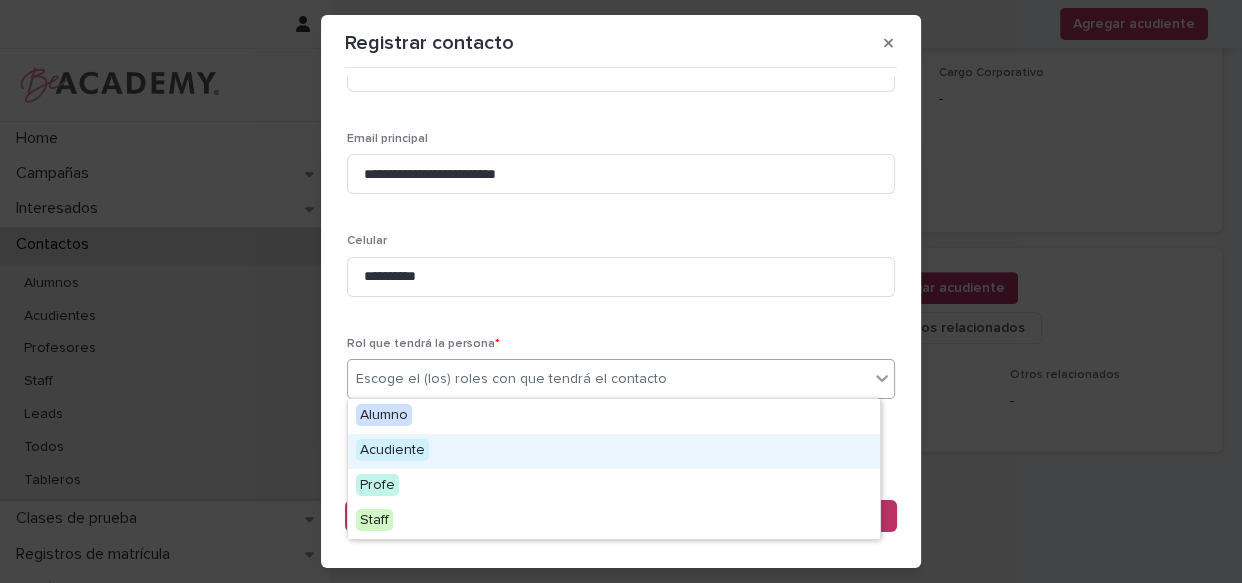 click on "Acudiente" at bounding box center [614, 451] 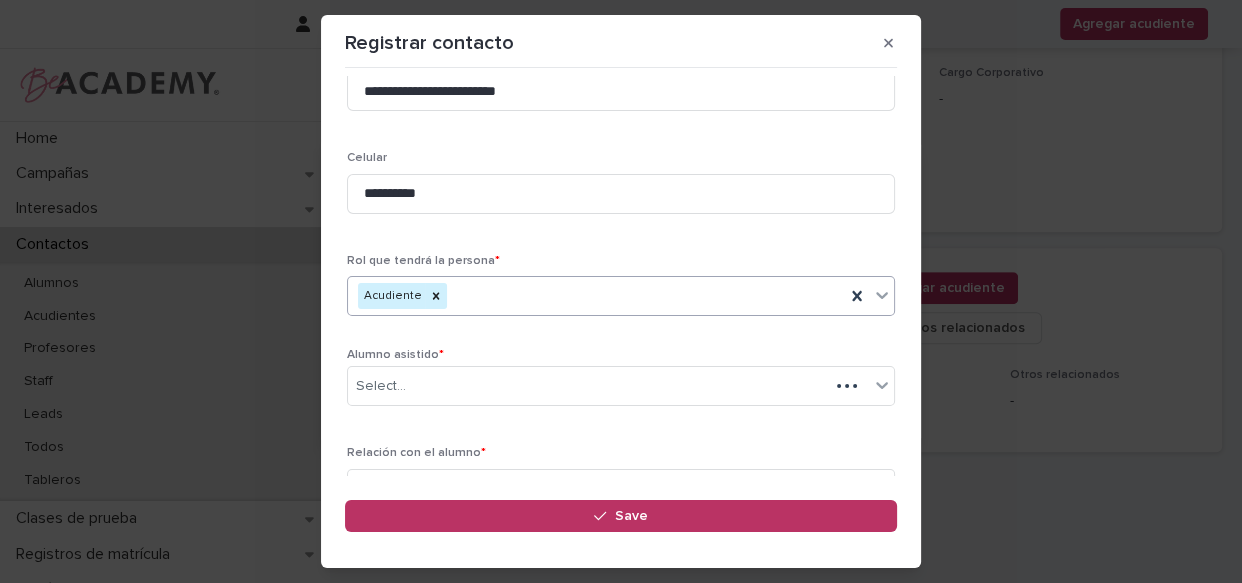 scroll, scrollTop: 369, scrollLeft: 0, axis: vertical 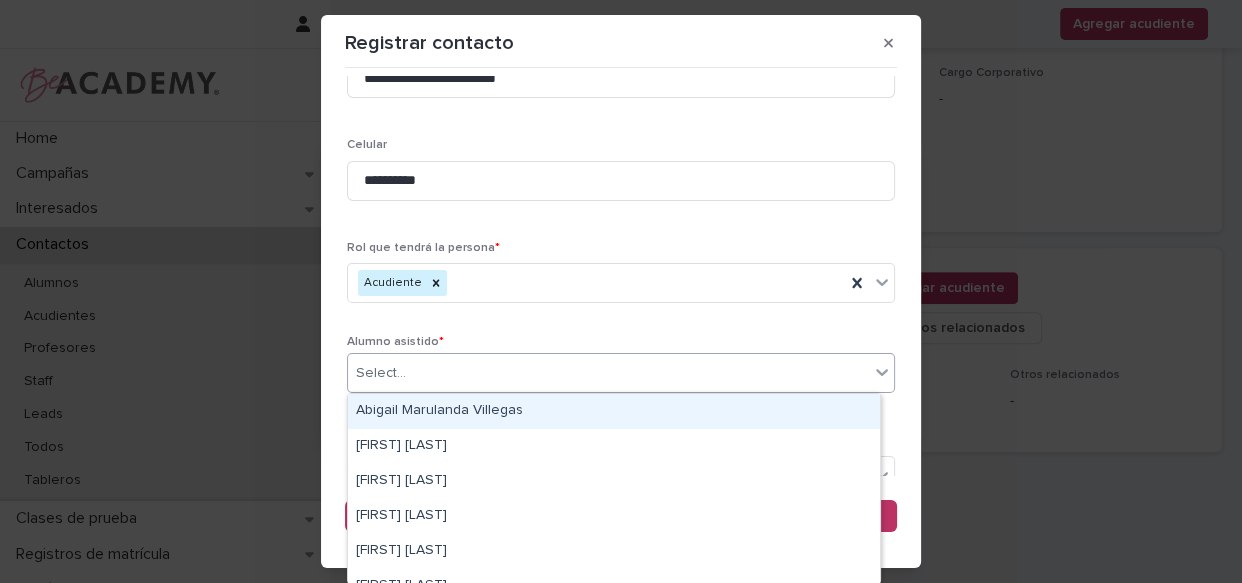 click on "Select..." at bounding box center (608, 373) 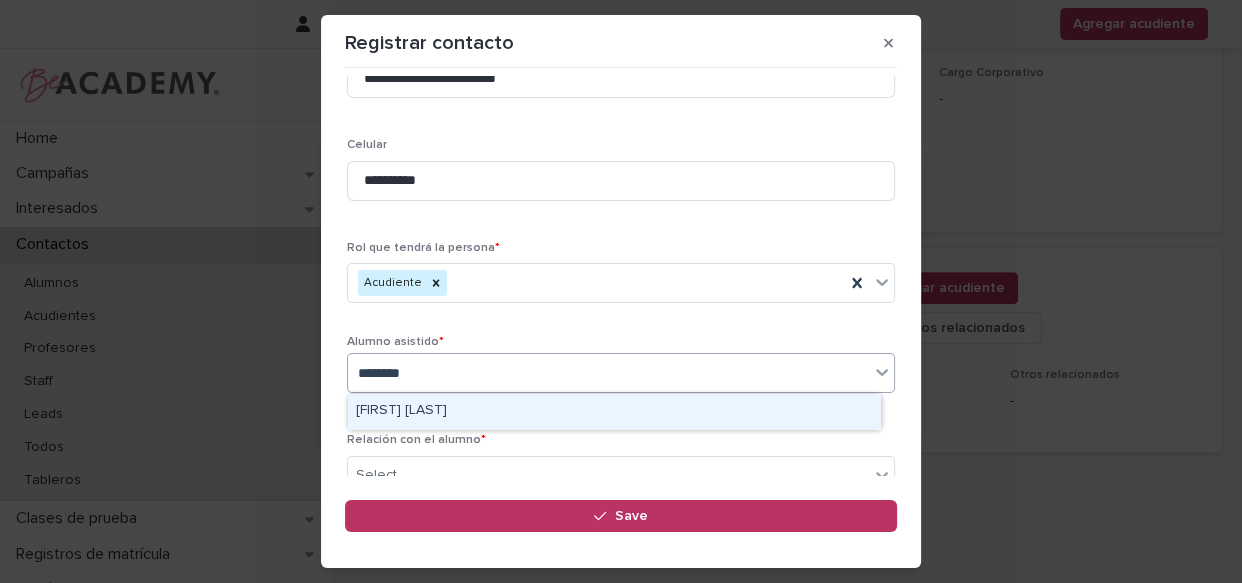 type on "*********" 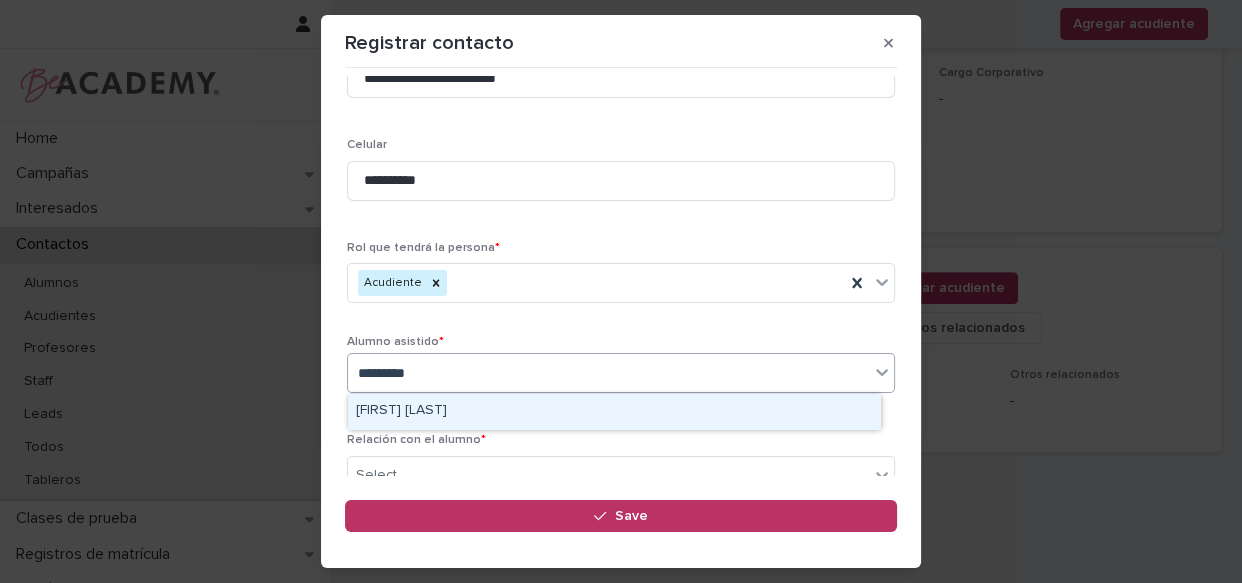 click on "[FIRST] [LAST]" at bounding box center [614, 411] 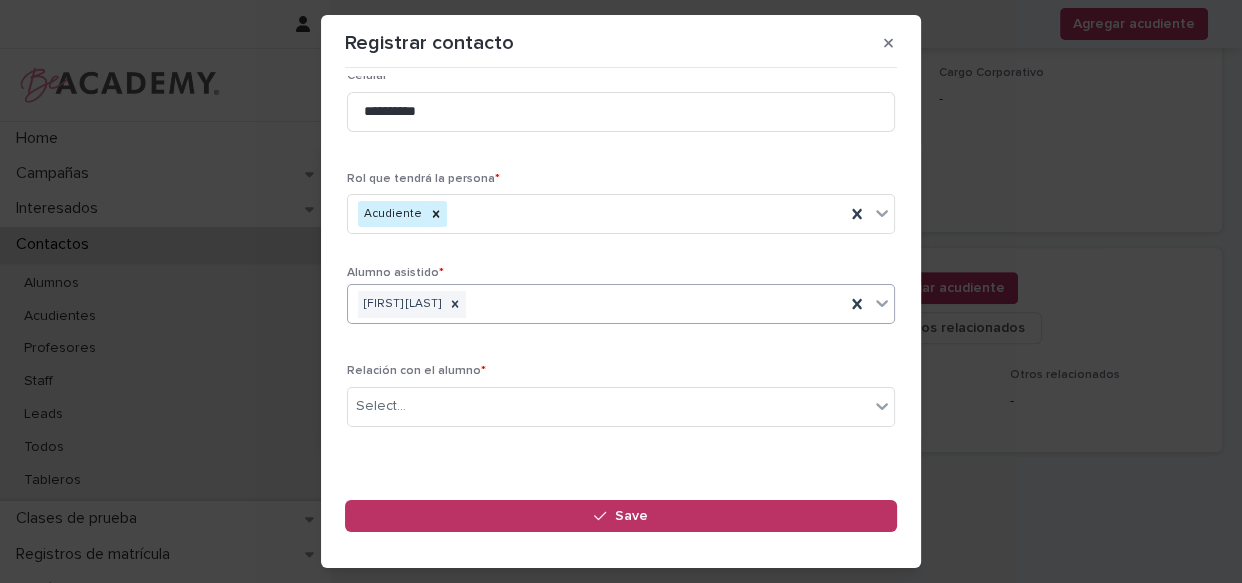 scroll, scrollTop: 476, scrollLeft: 0, axis: vertical 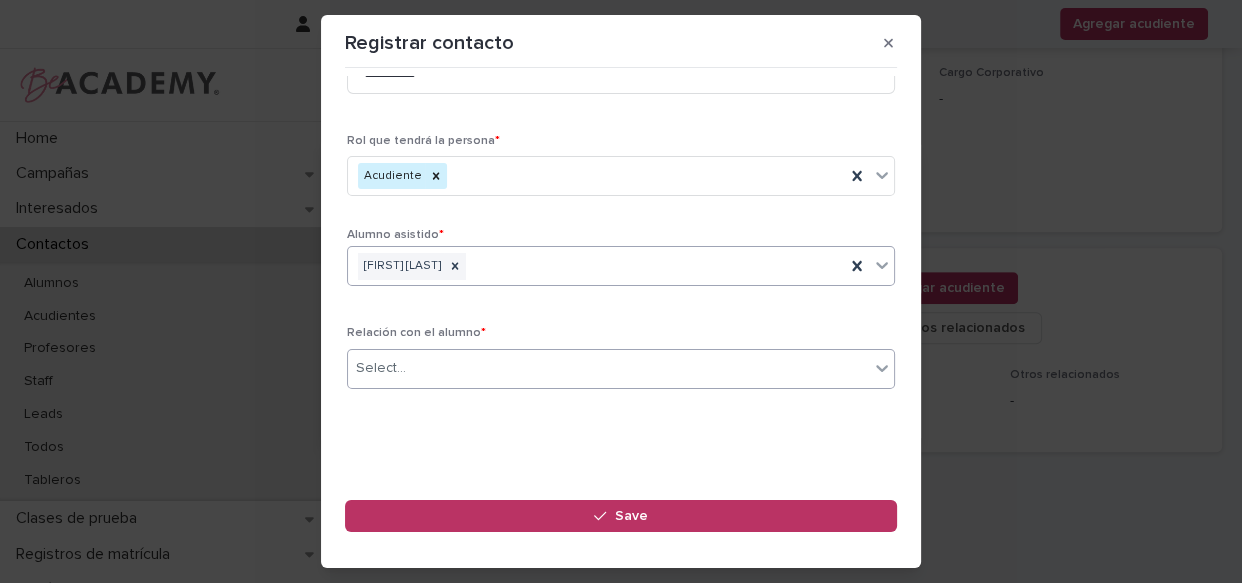 click on "Select..." at bounding box center [608, 368] 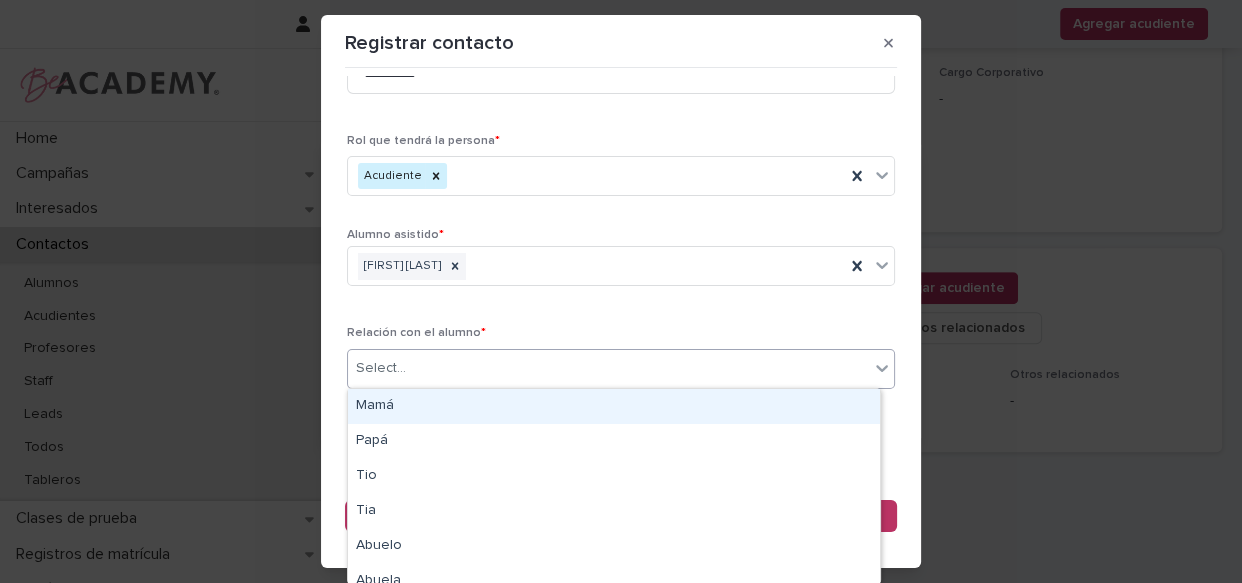 click on "Mamá" at bounding box center (614, 406) 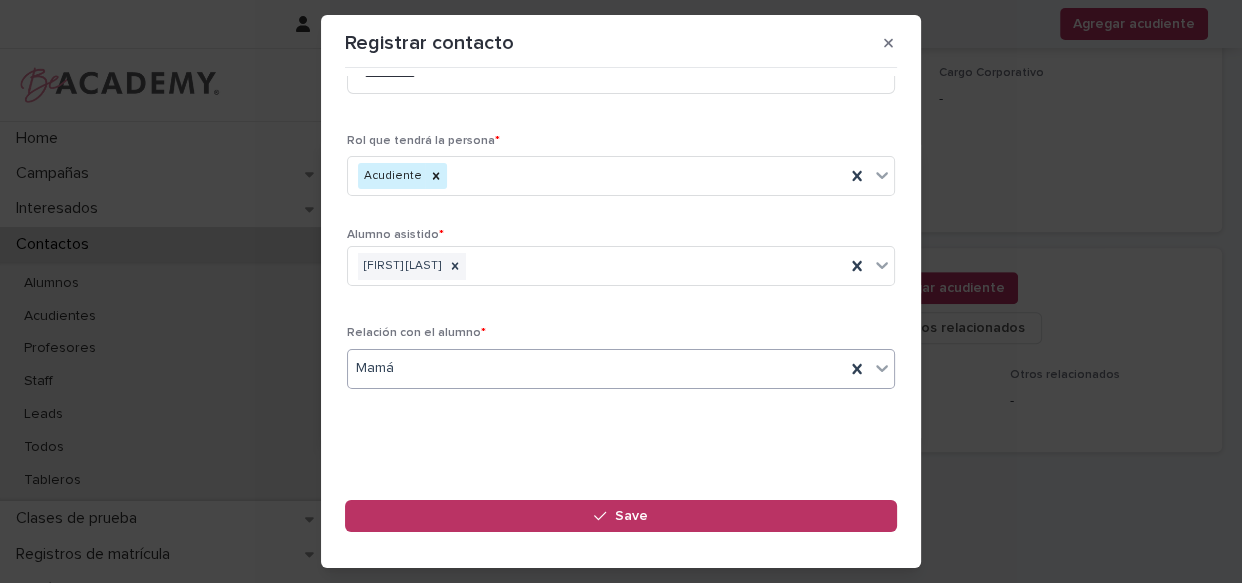 click on "Save" at bounding box center [621, 516] 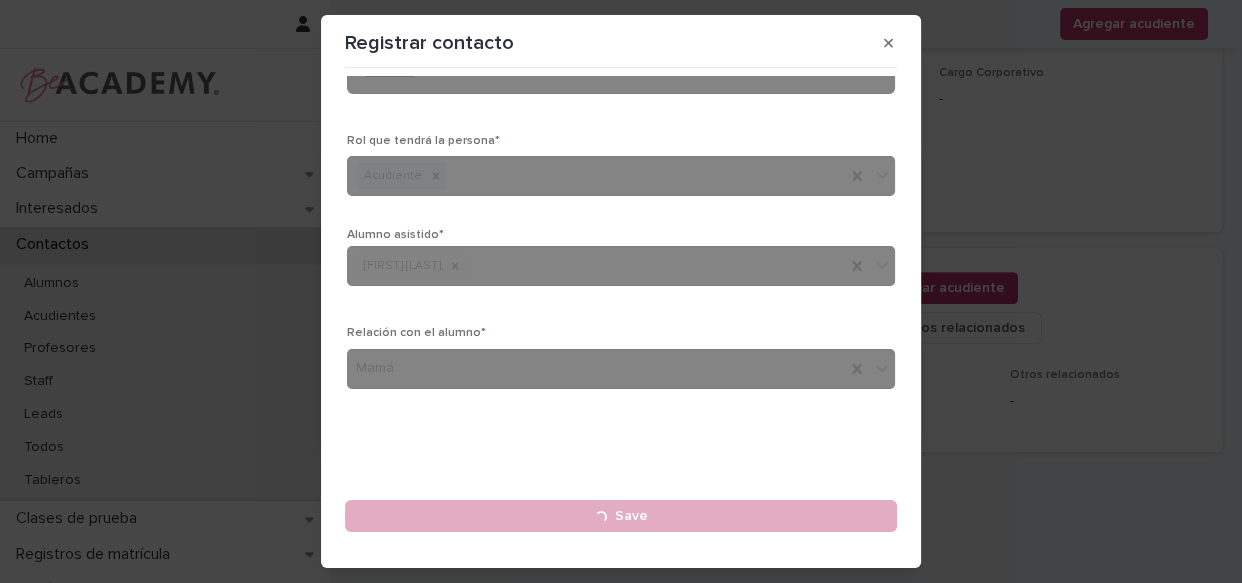 type 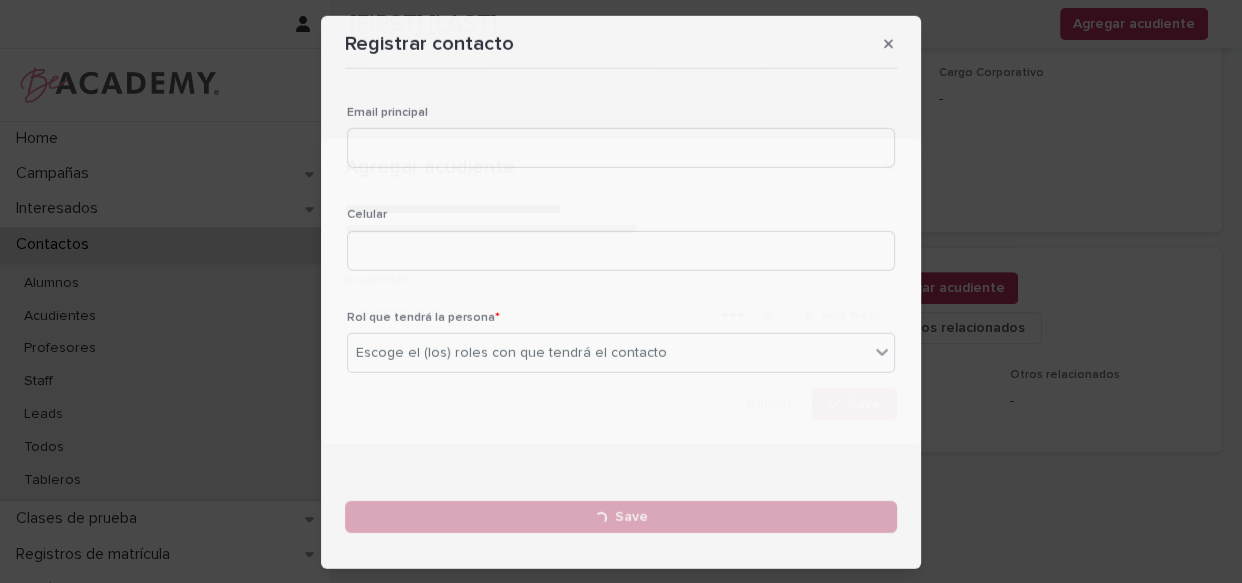 scroll, scrollTop: 290, scrollLeft: 0, axis: vertical 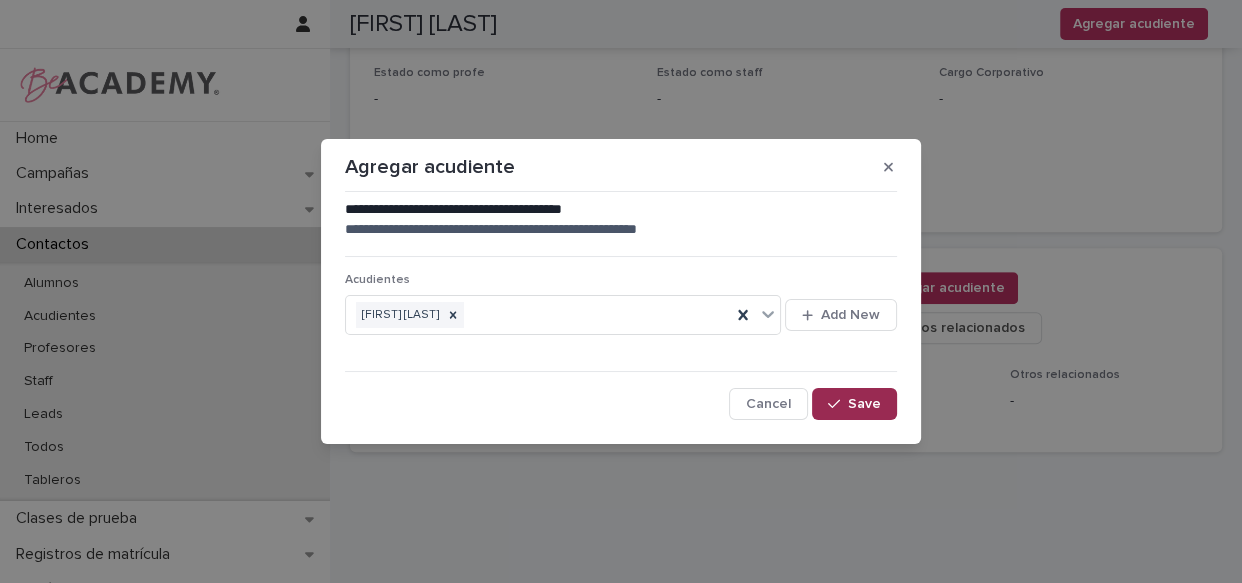 click on "Save" at bounding box center (864, 404) 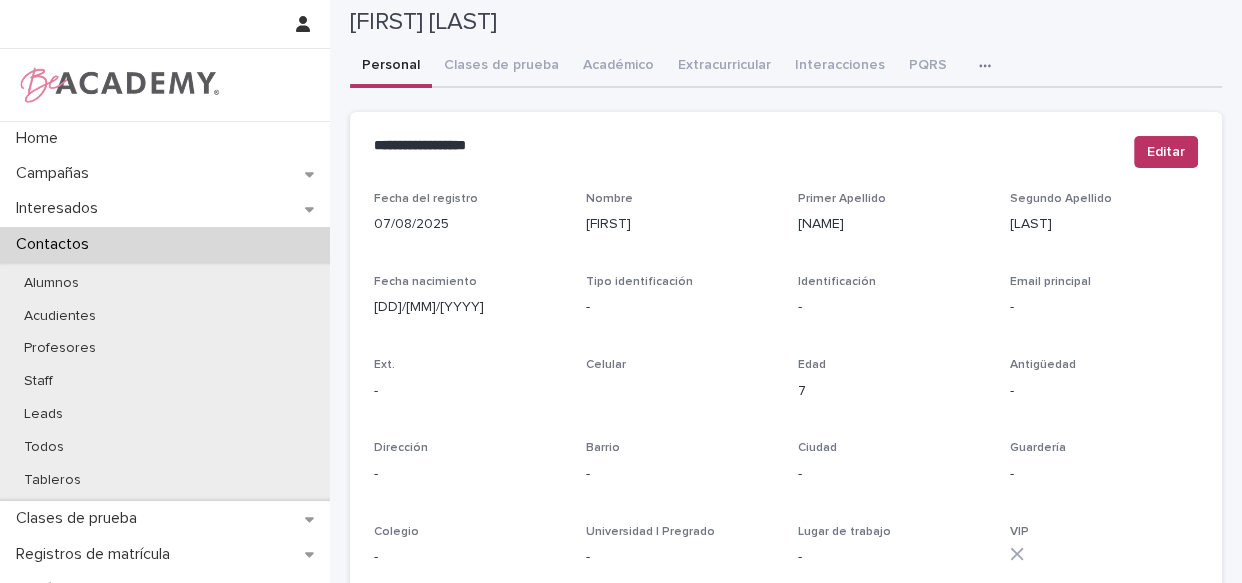 scroll, scrollTop: 0, scrollLeft: 0, axis: both 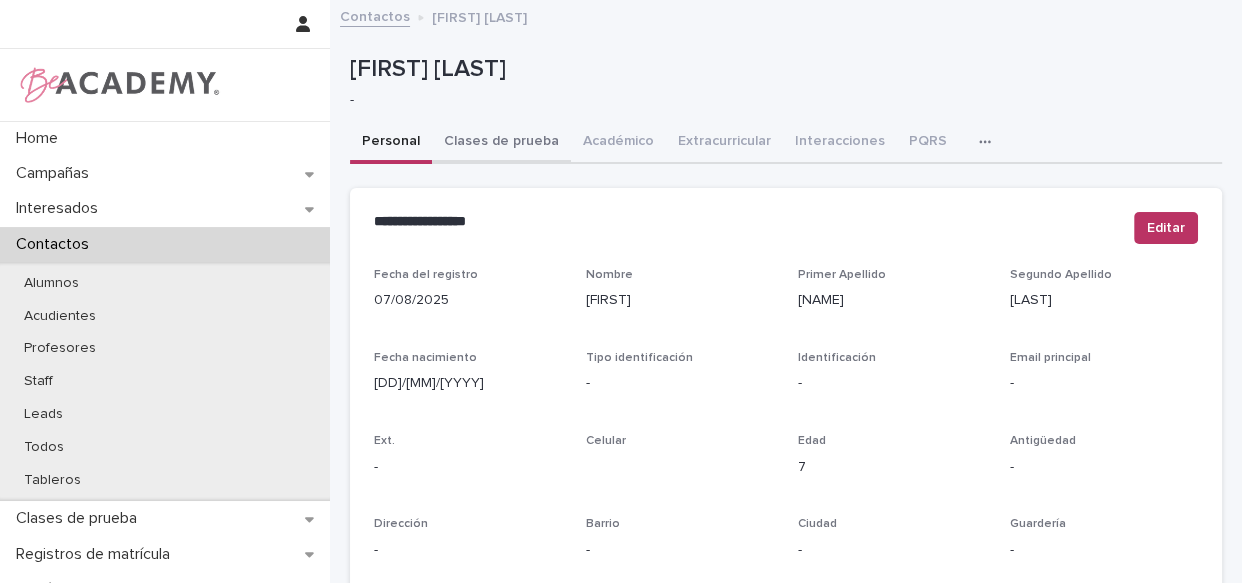 click on "Clases de prueba" at bounding box center (501, 143) 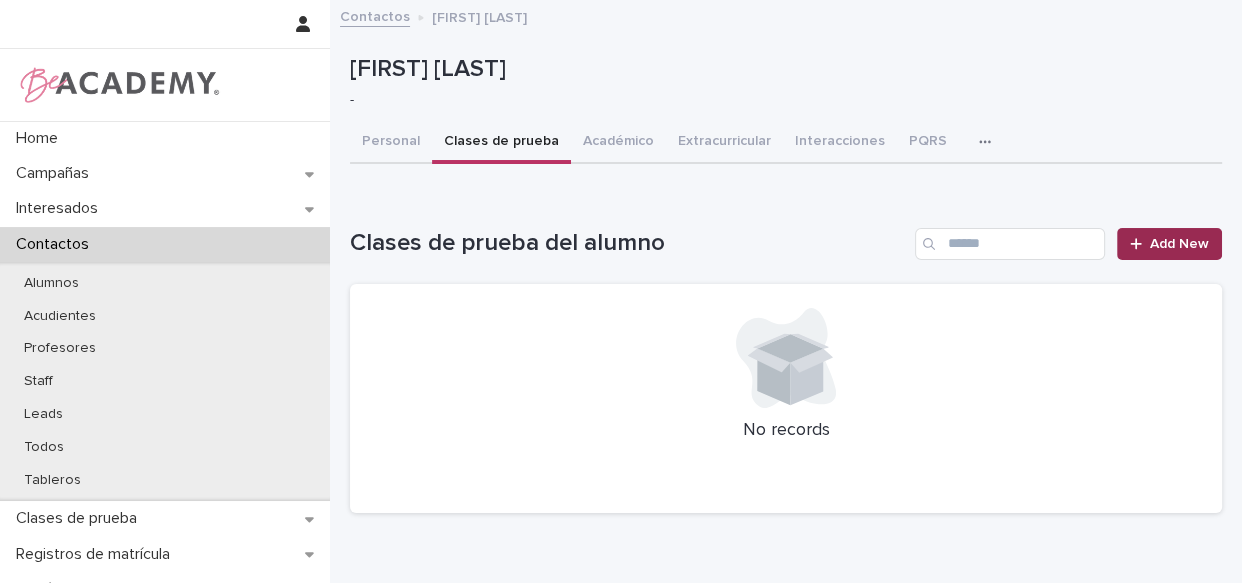 click on "Add New" at bounding box center [1179, 244] 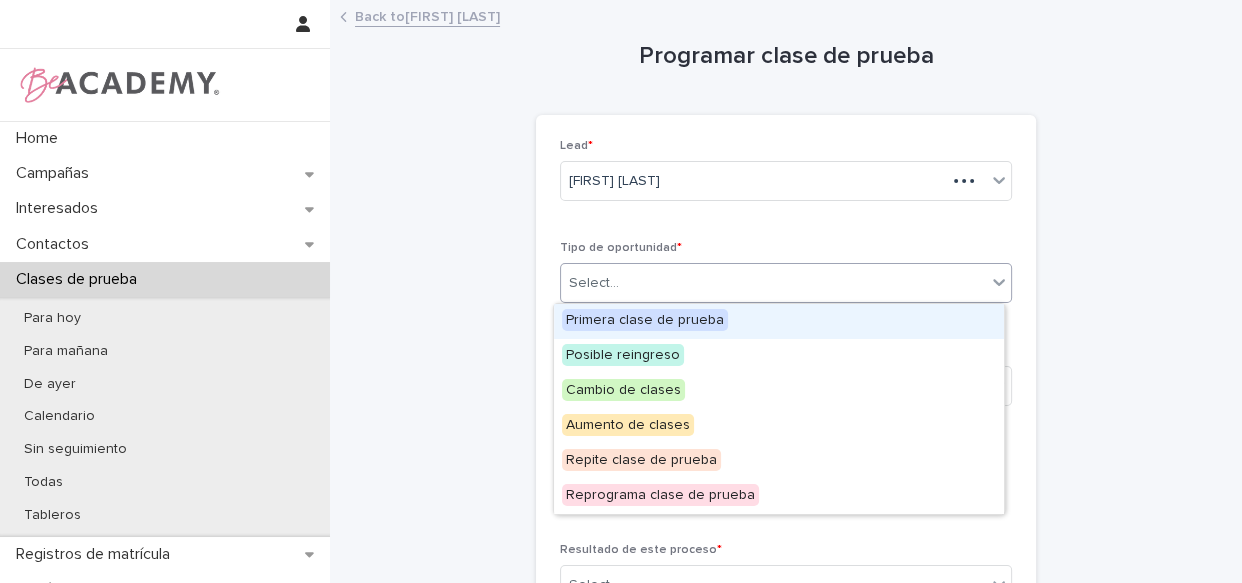 click on "Select..." at bounding box center (594, 283) 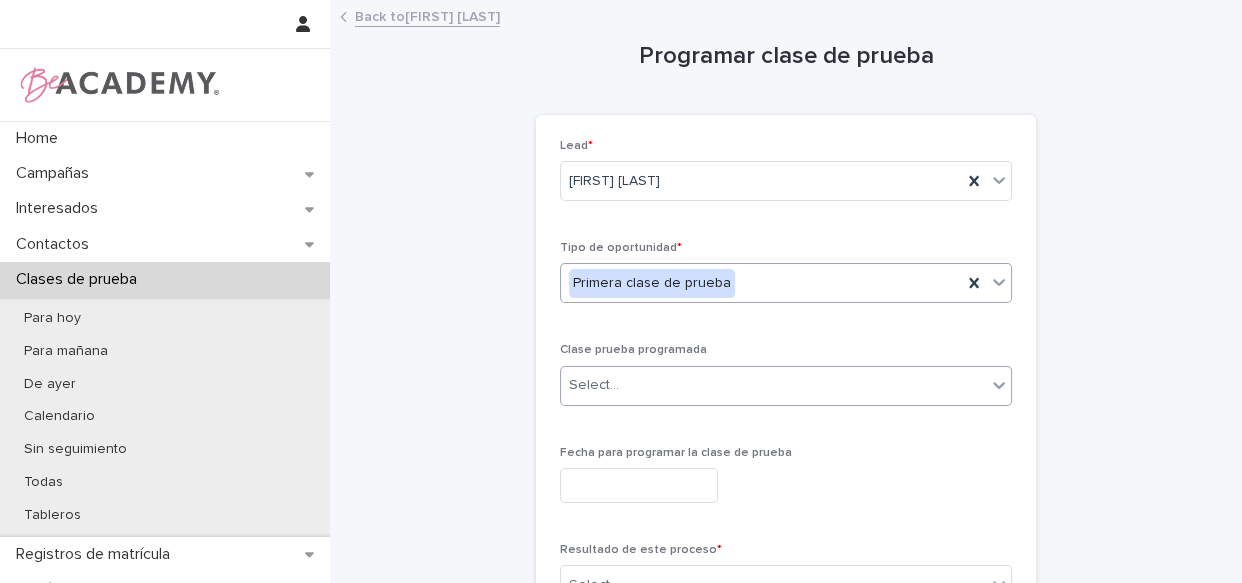 click on "Select..." at bounding box center [773, 385] 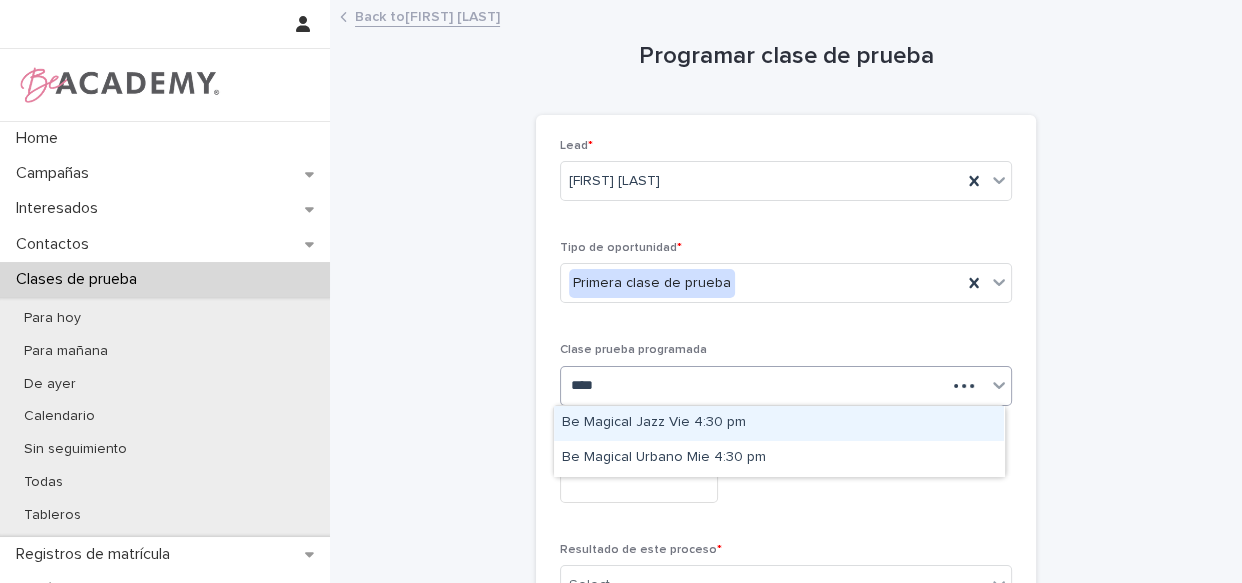 type on "*****" 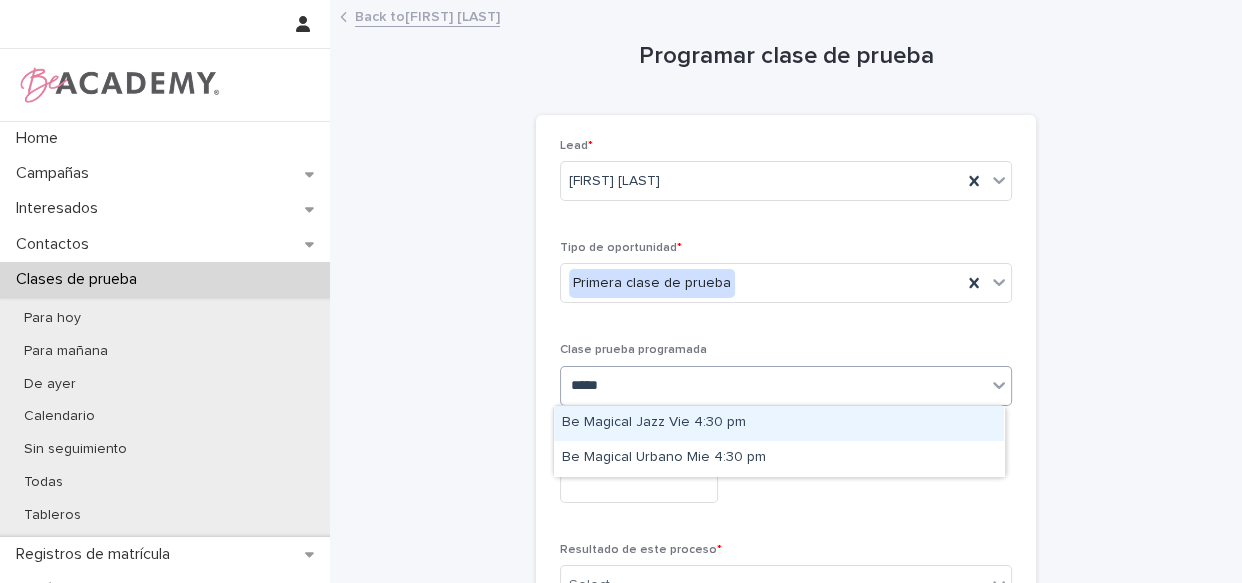 click on "Be Magical Jazz Vie 4:30 pm" at bounding box center (779, 423) 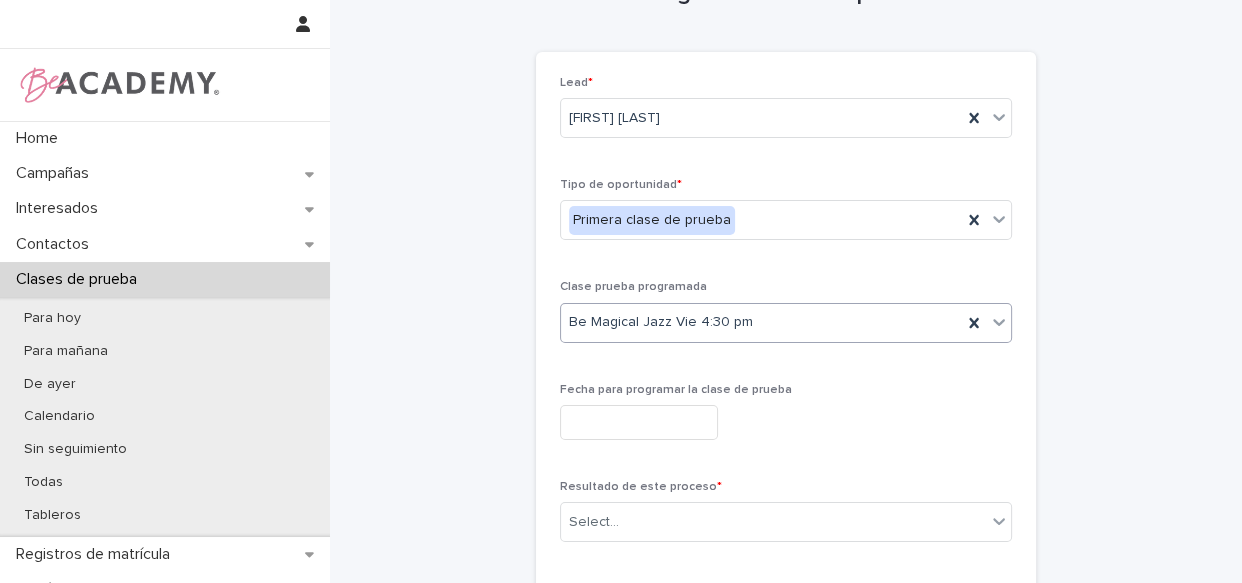 scroll, scrollTop: 90, scrollLeft: 0, axis: vertical 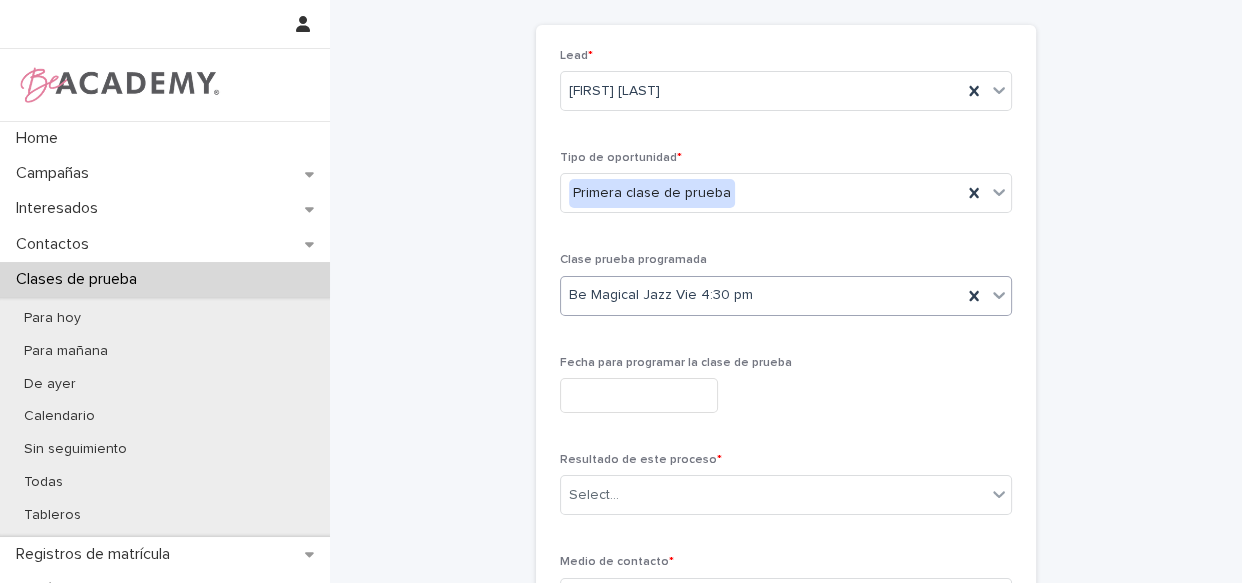 click at bounding box center [639, 395] 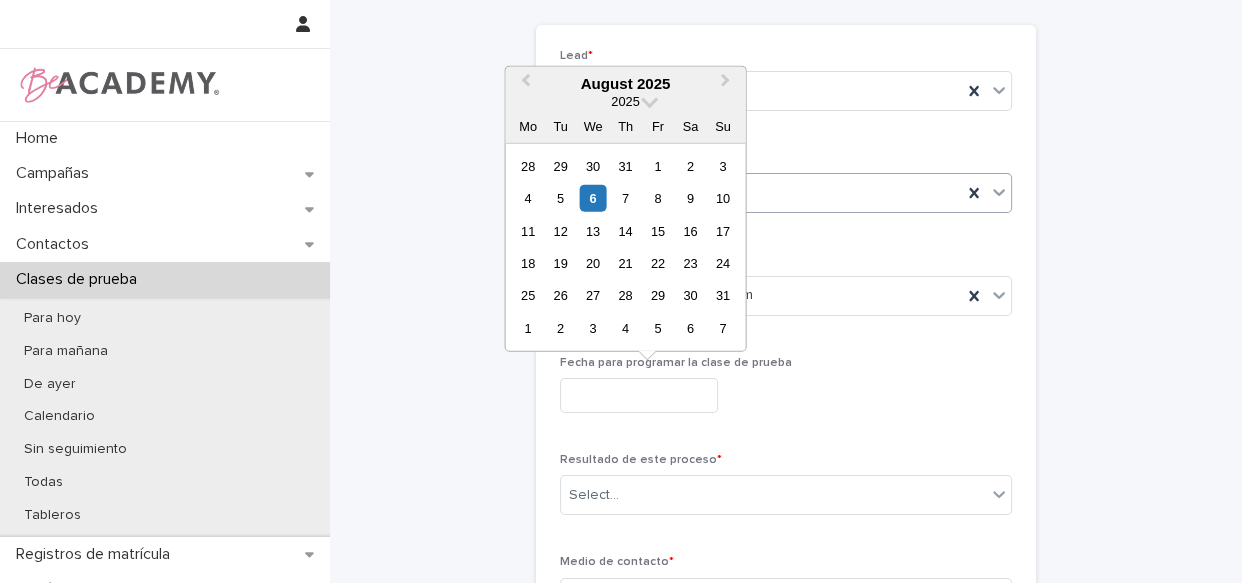 click on "8" at bounding box center [657, 198] 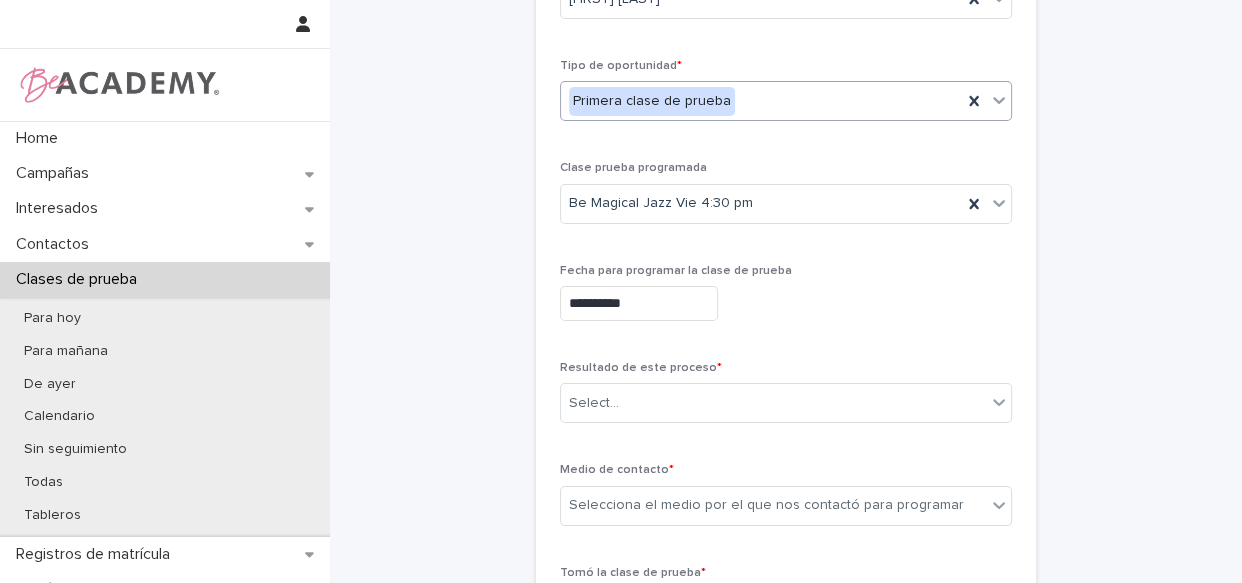 scroll, scrollTop: 272, scrollLeft: 0, axis: vertical 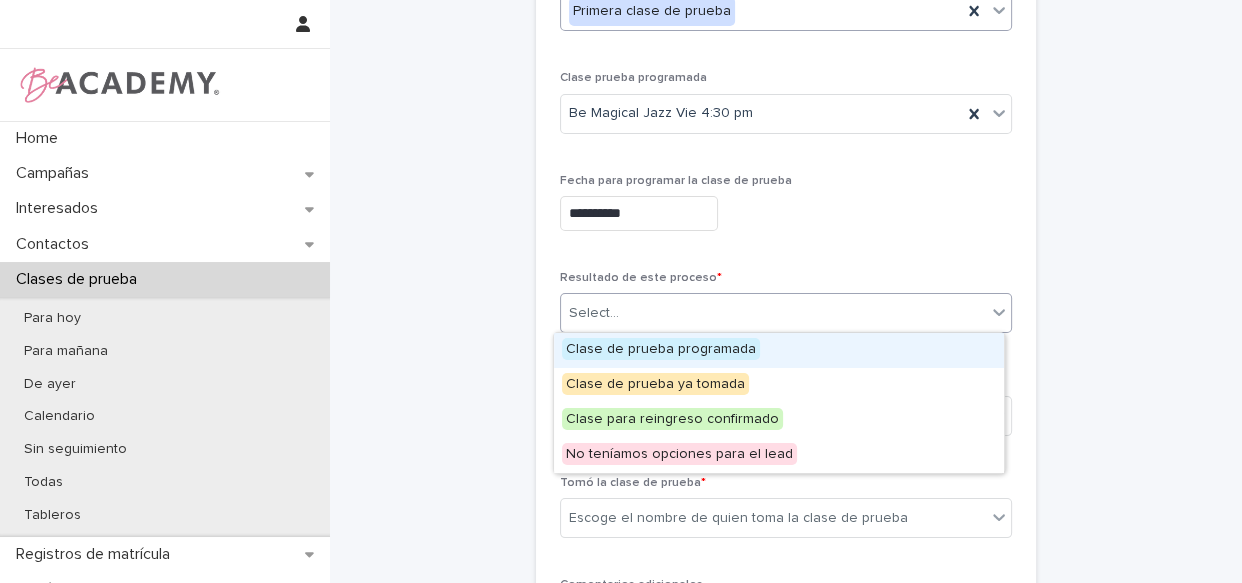click on "Select..." at bounding box center [773, 313] 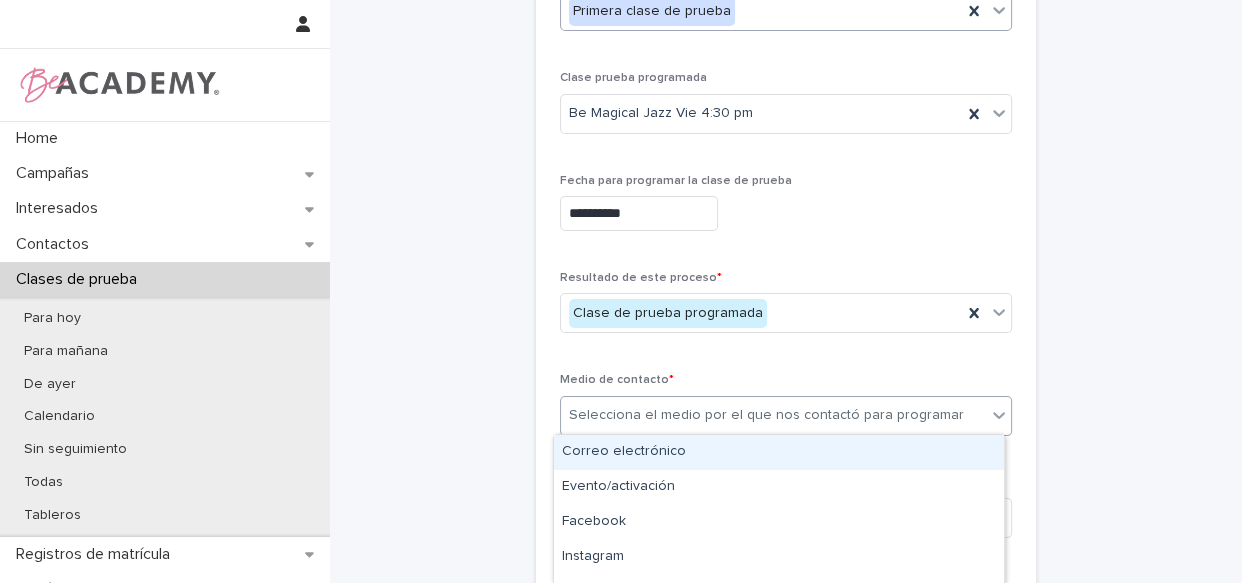 click on "Selecciona el medio por el que nos contactó para programar" at bounding box center [766, 415] 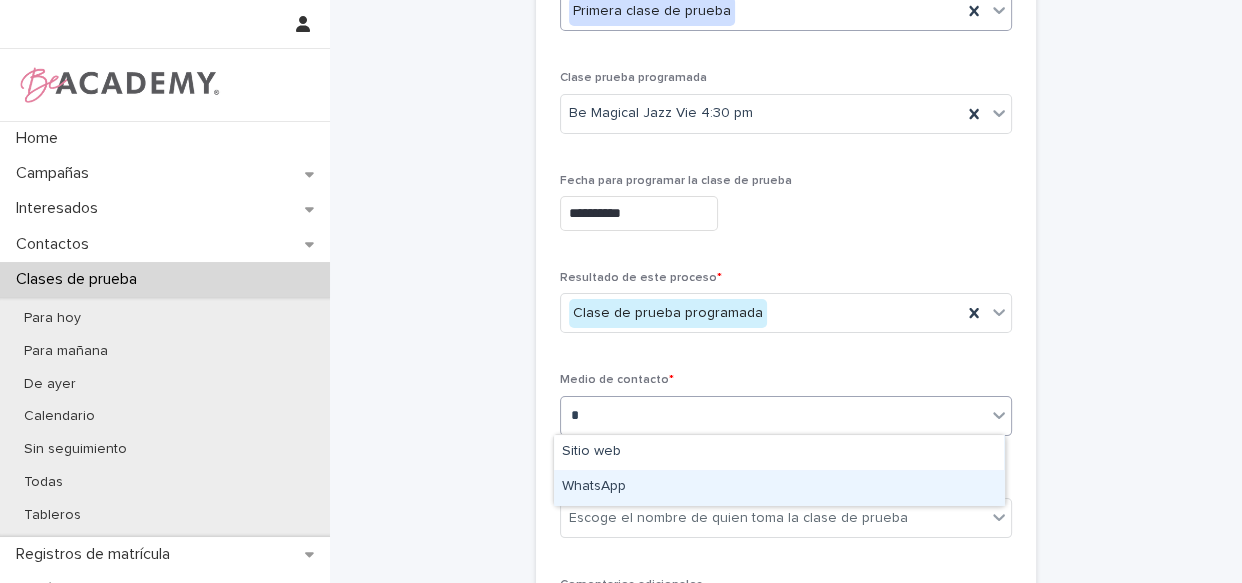 click on "WhatsApp" at bounding box center [779, 487] 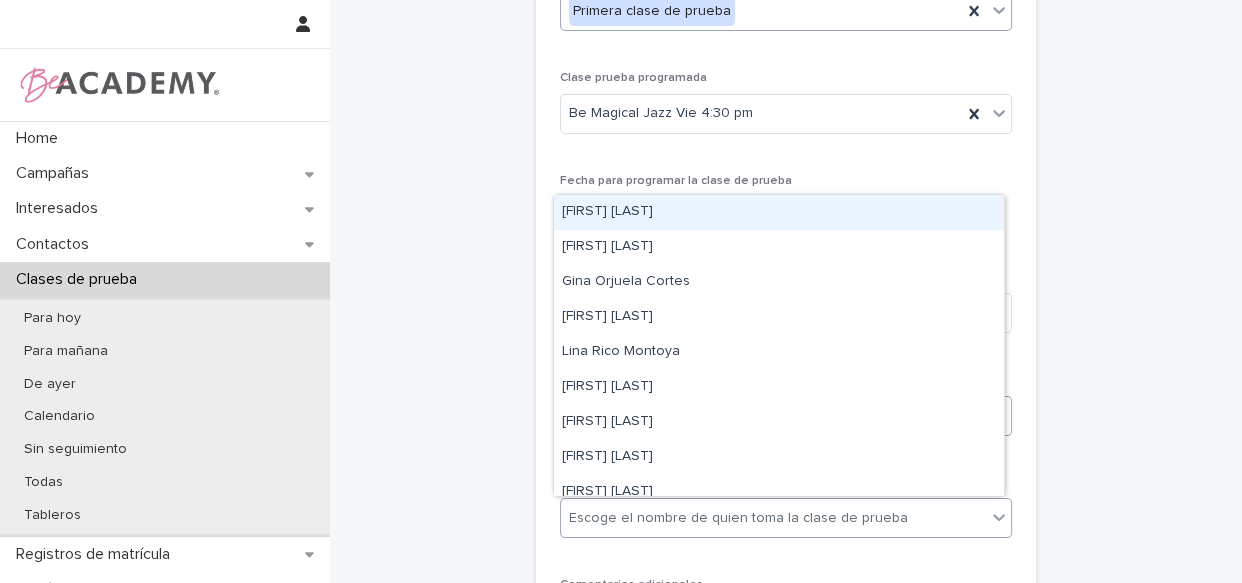 click on "Escoge el nombre de quien toma la clase de prueba" at bounding box center (738, 518) 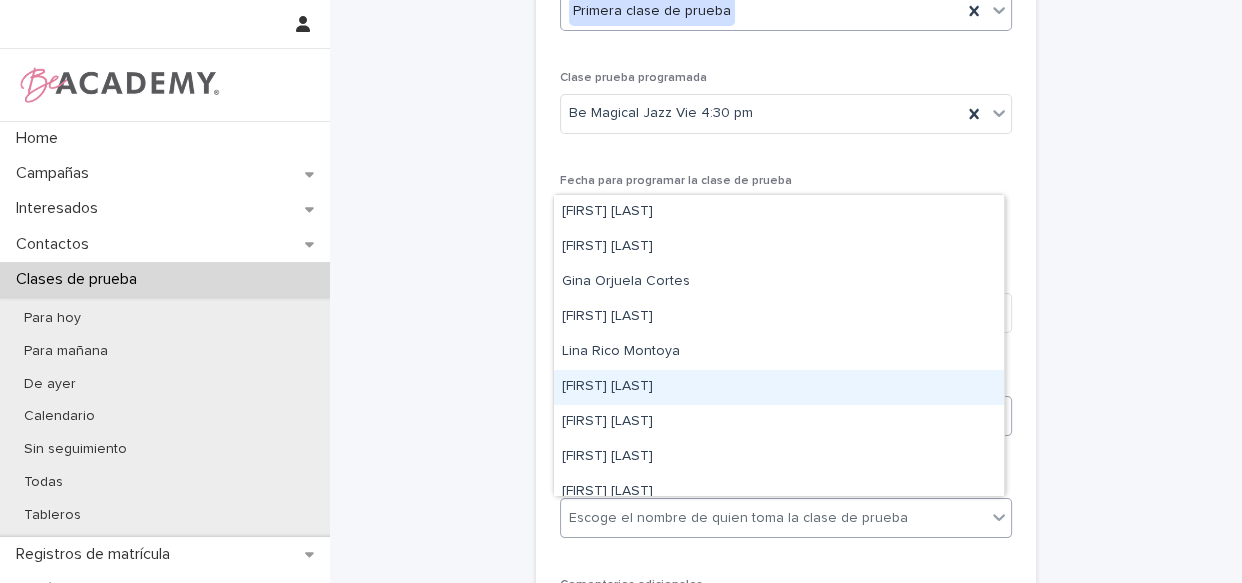 click on "[FIRST] [LAST]" at bounding box center (779, 387) 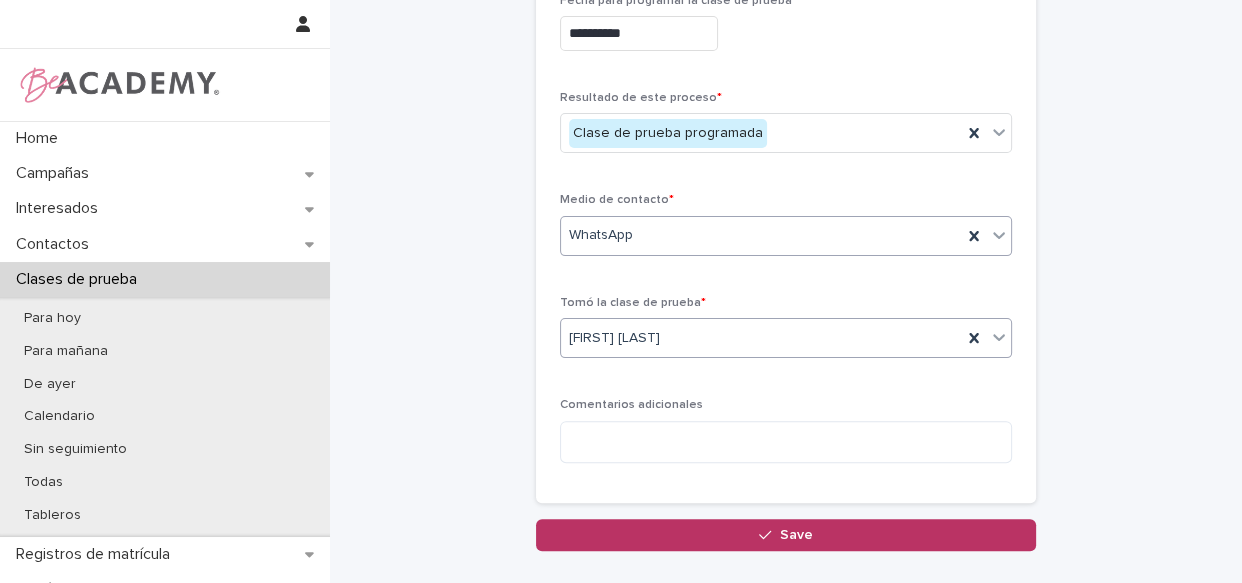scroll, scrollTop: 454, scrollLeft: 0, axis: vertical 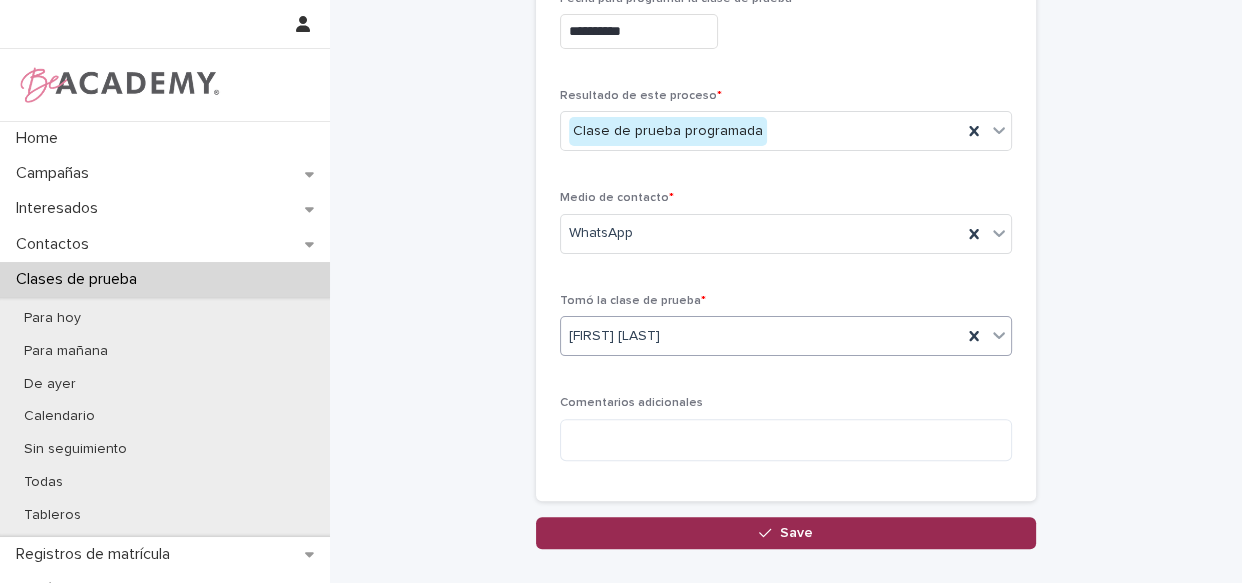 click on "Save" at bounding box center (786, 533) 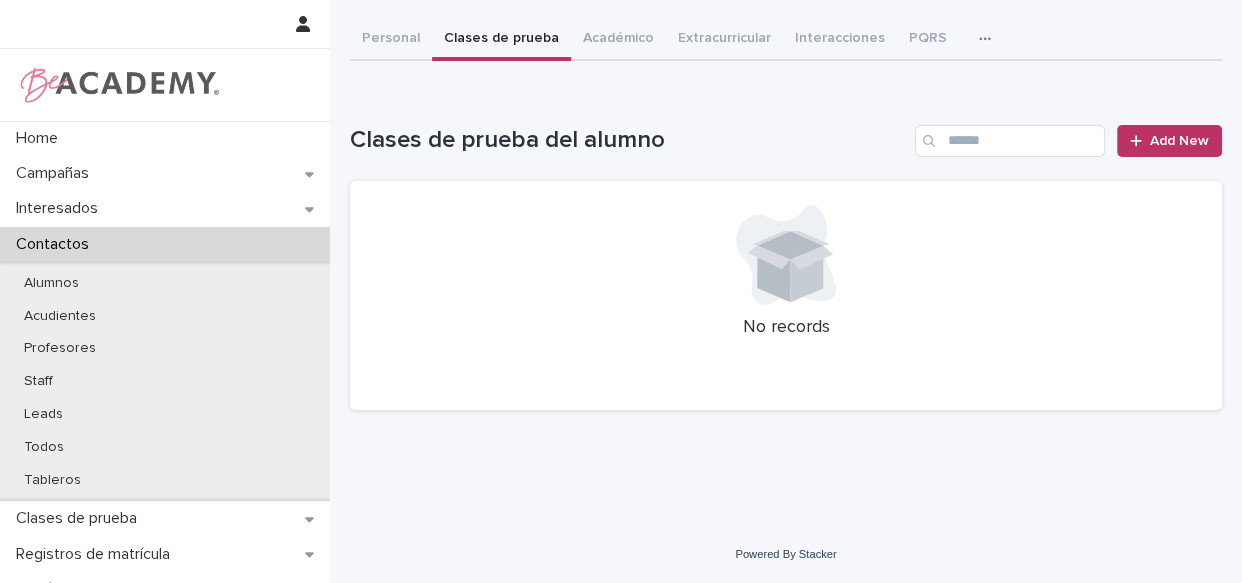 scroll, scrollTop: 0, scrollLeft: 0, axis: both 